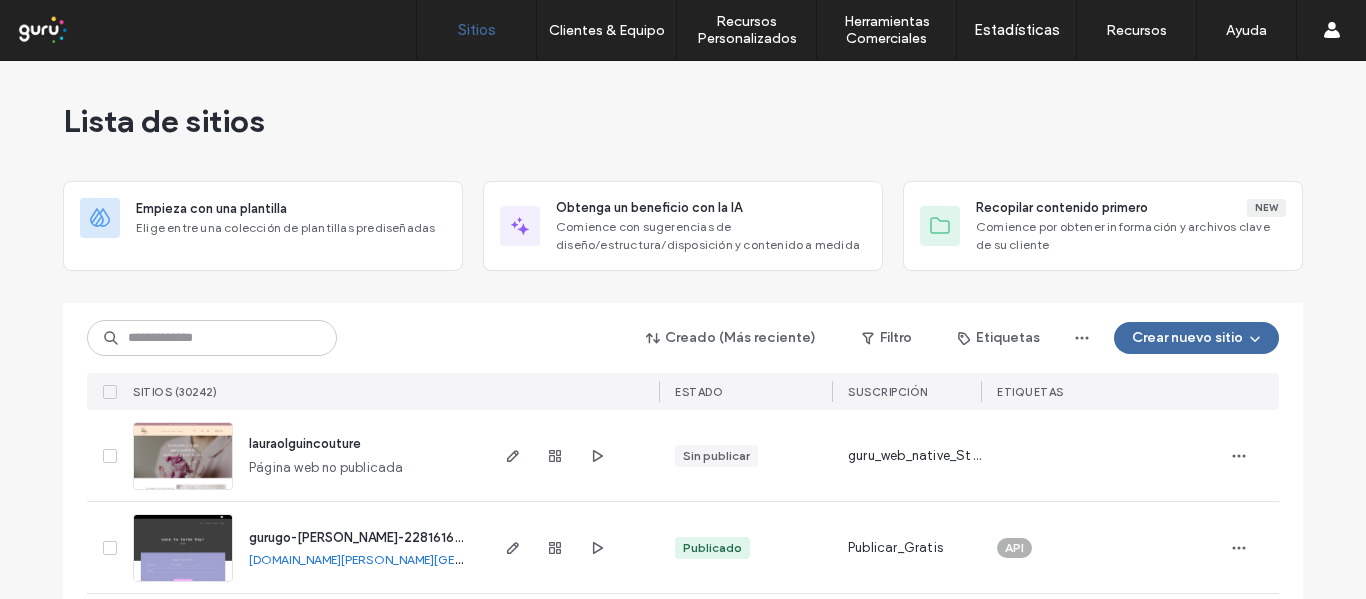 scroll, scrollTop: 0, scrollLeft: 0, axis: both 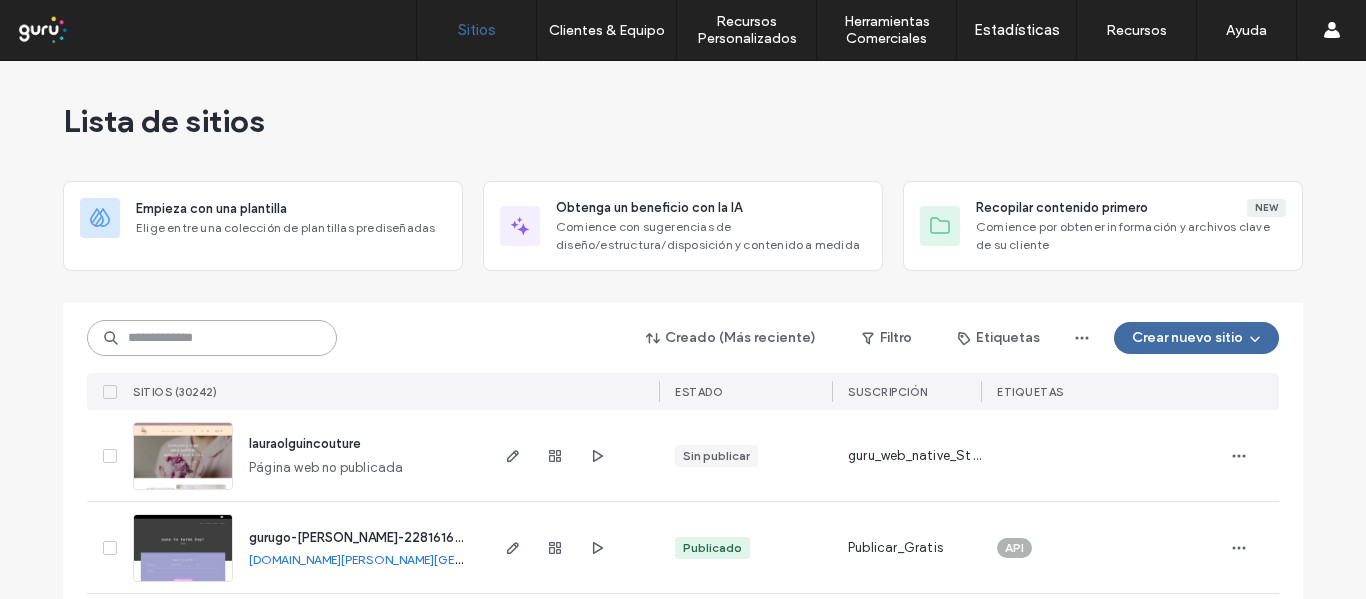 click at bounding box center [212, 338] 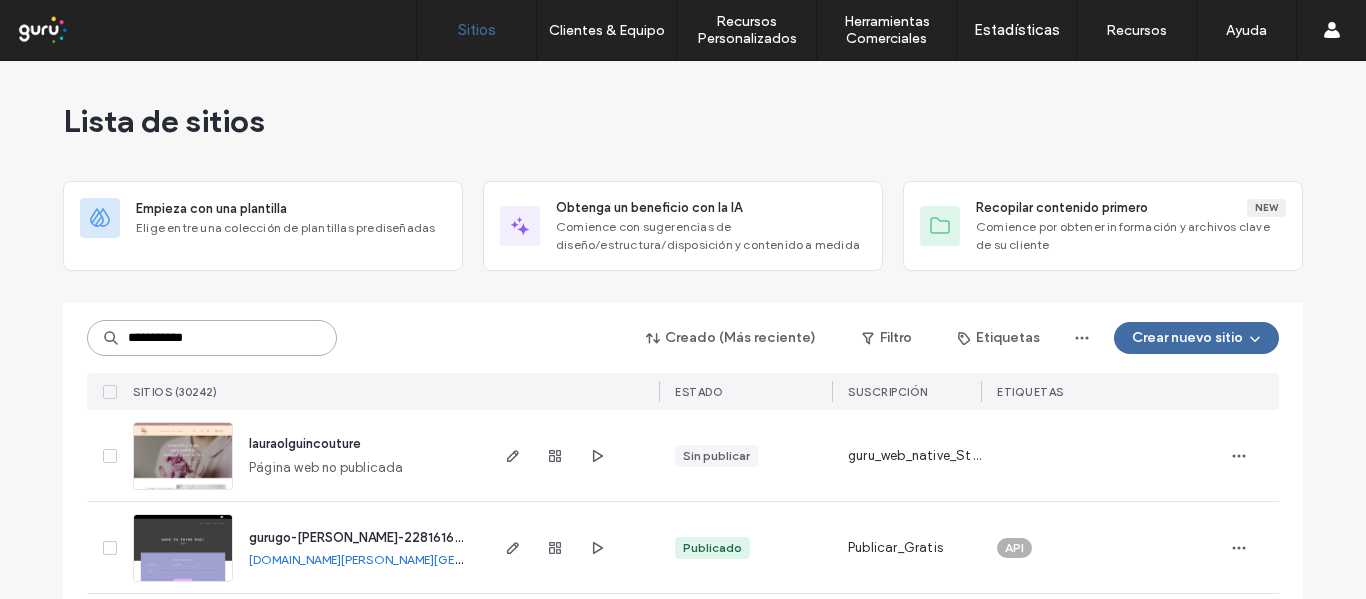 type on "**********" 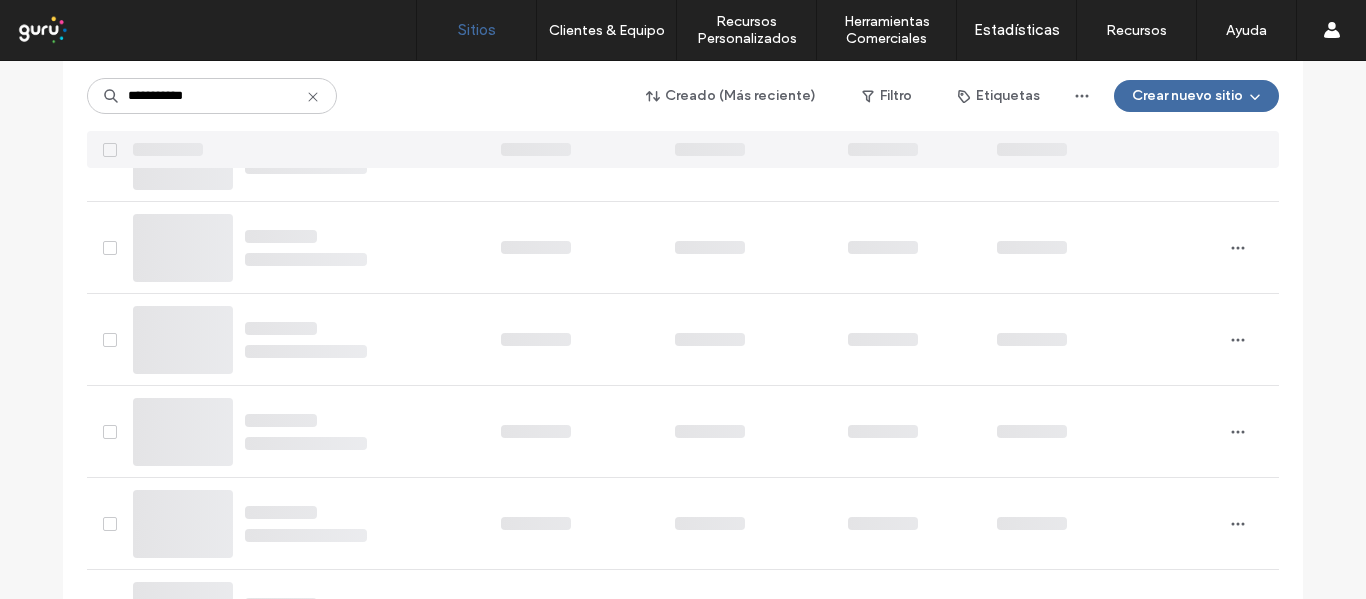 click at bounding box center [572, 247] 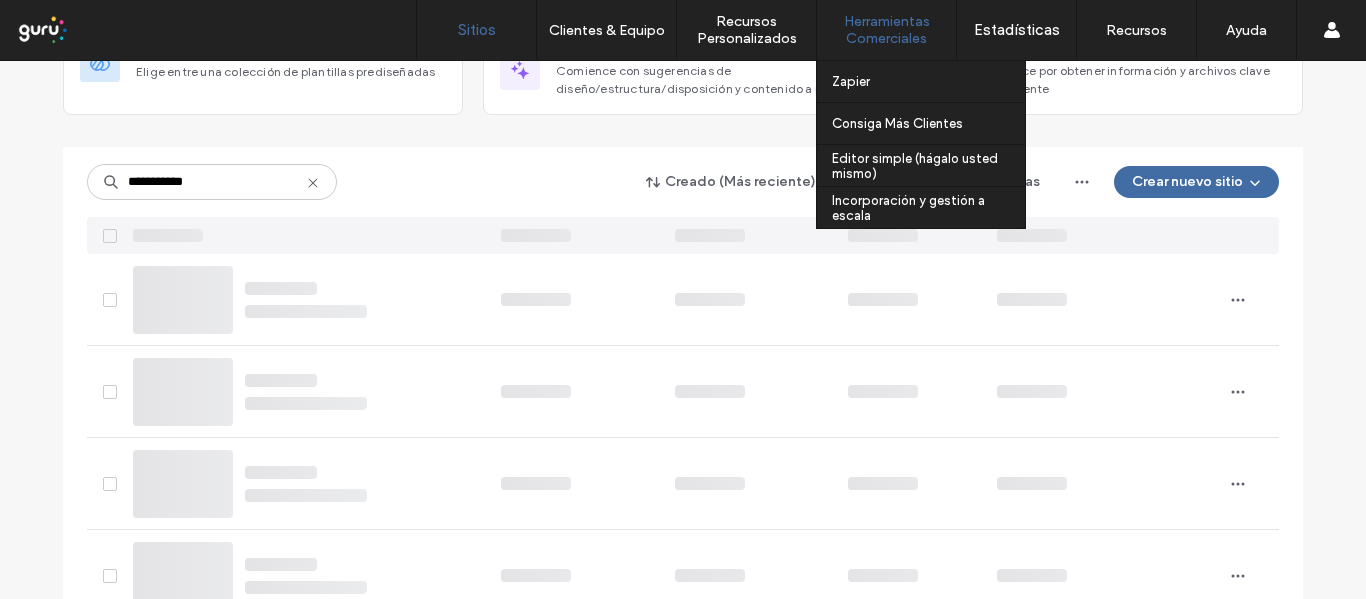 scroll, scrollTop: 0, scrollLeft: 0, axis: both 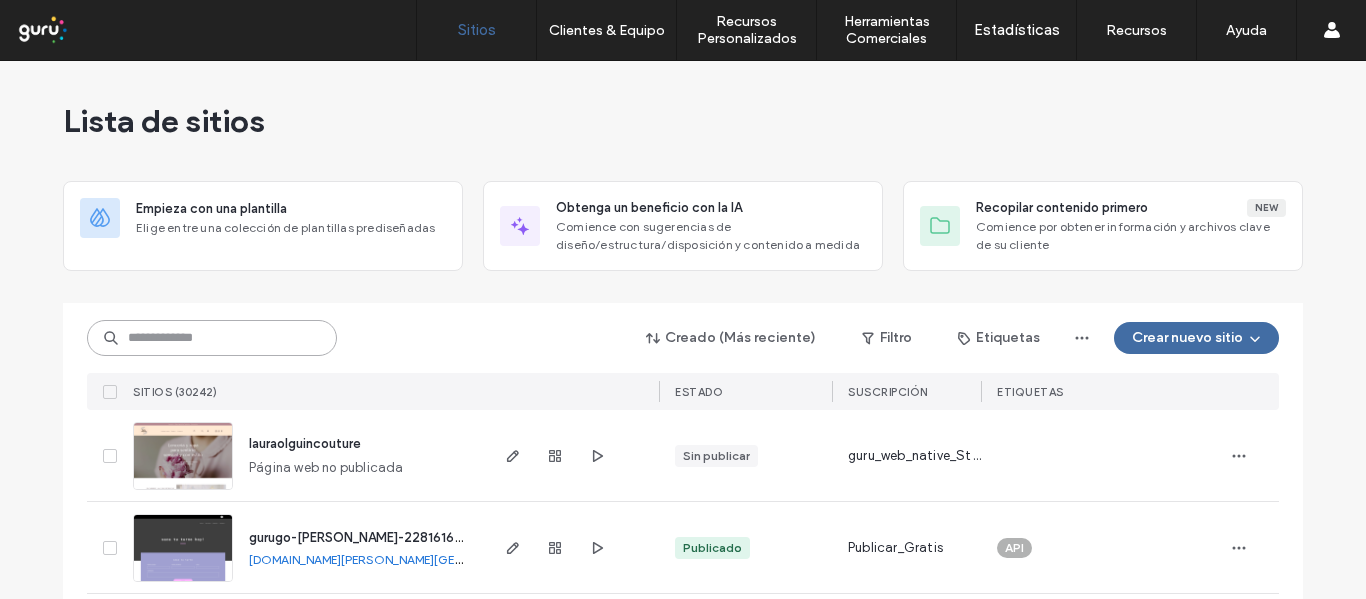click at bounding box center [212, 338] 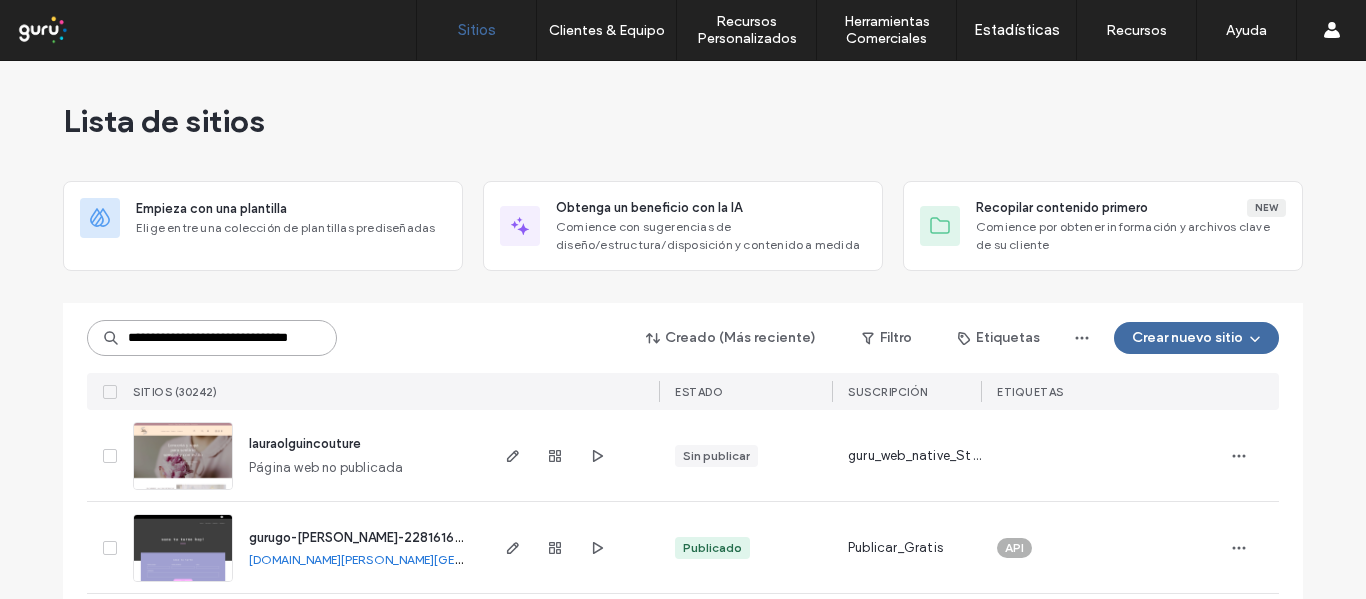 scroll, scrollTop: 0, scrollLeft: 52, axis: horizontal 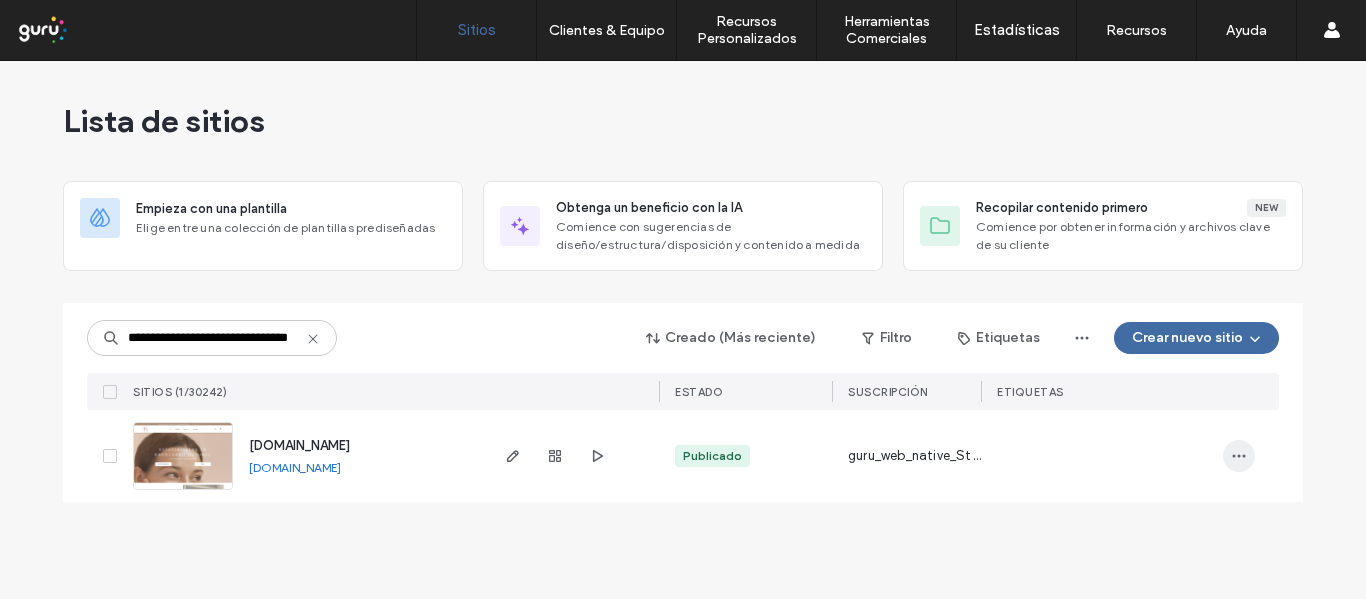click 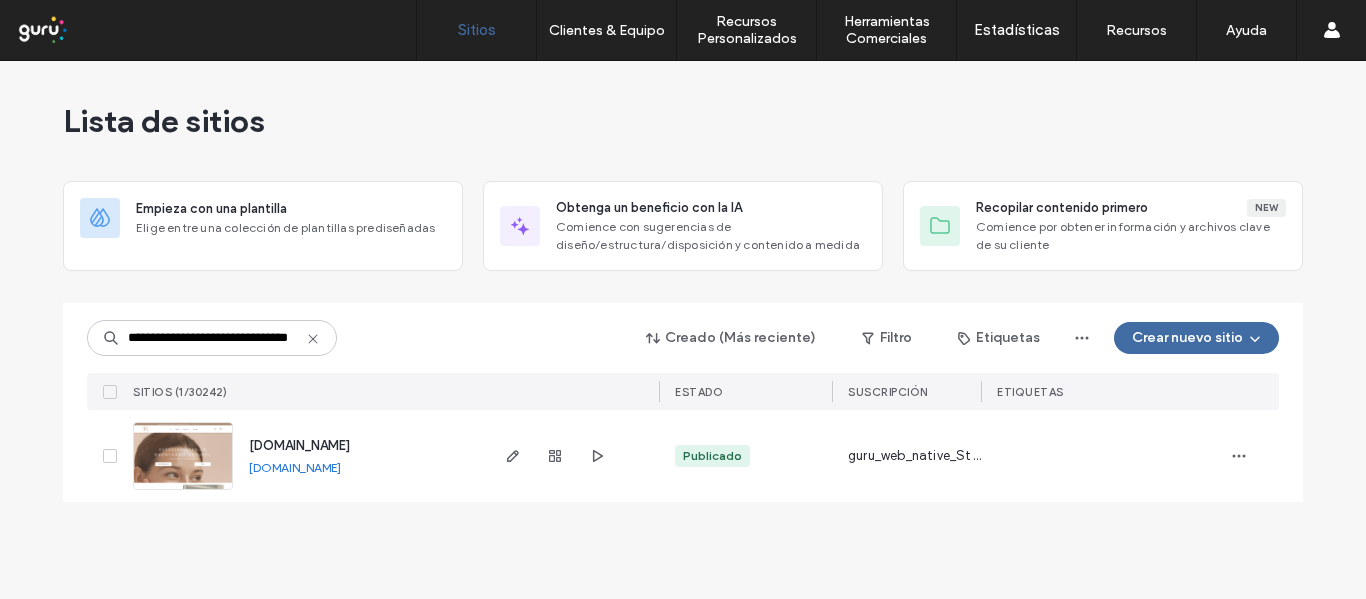 scroll, scrollTop: 0, scrollLeft: 0, axis: both 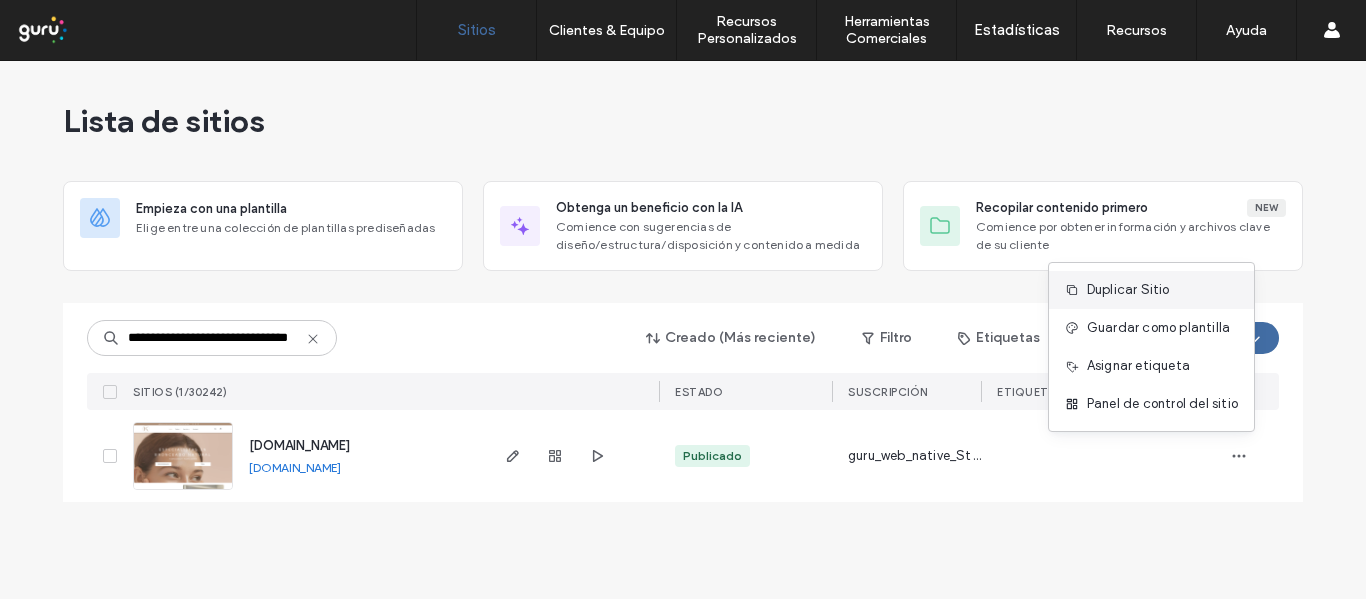 click on "Duplicar Sitio" at bounding box center (1128, 290) 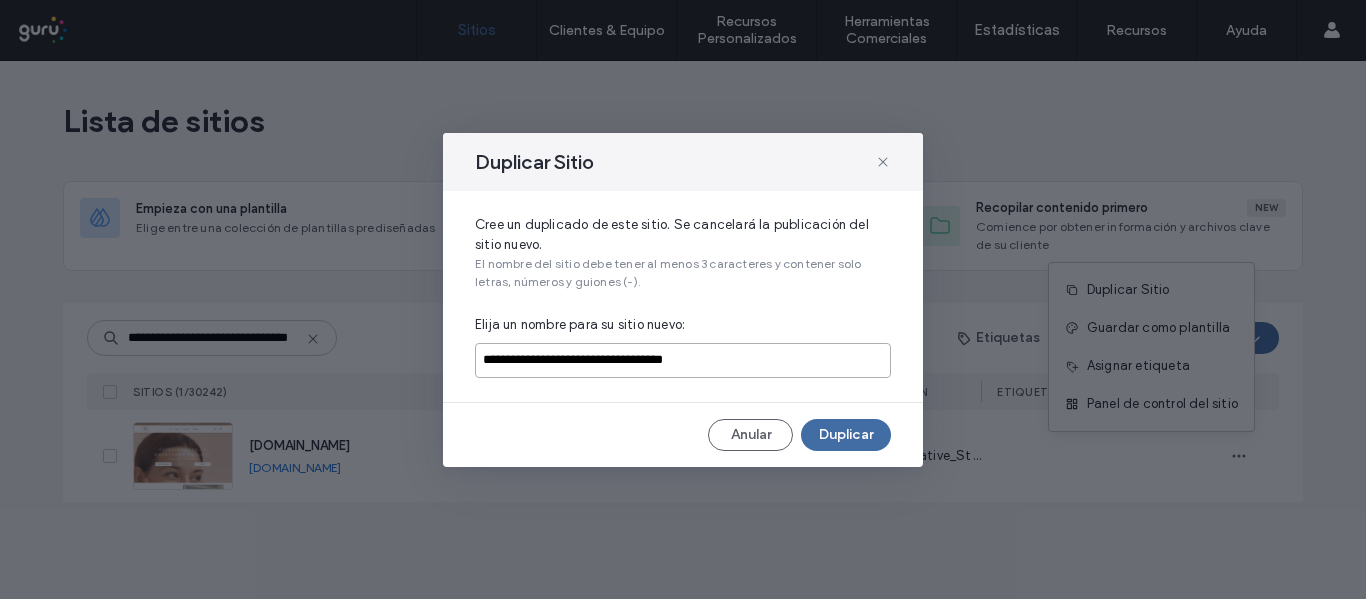 click on "**********" at bounding box center (683, 360) 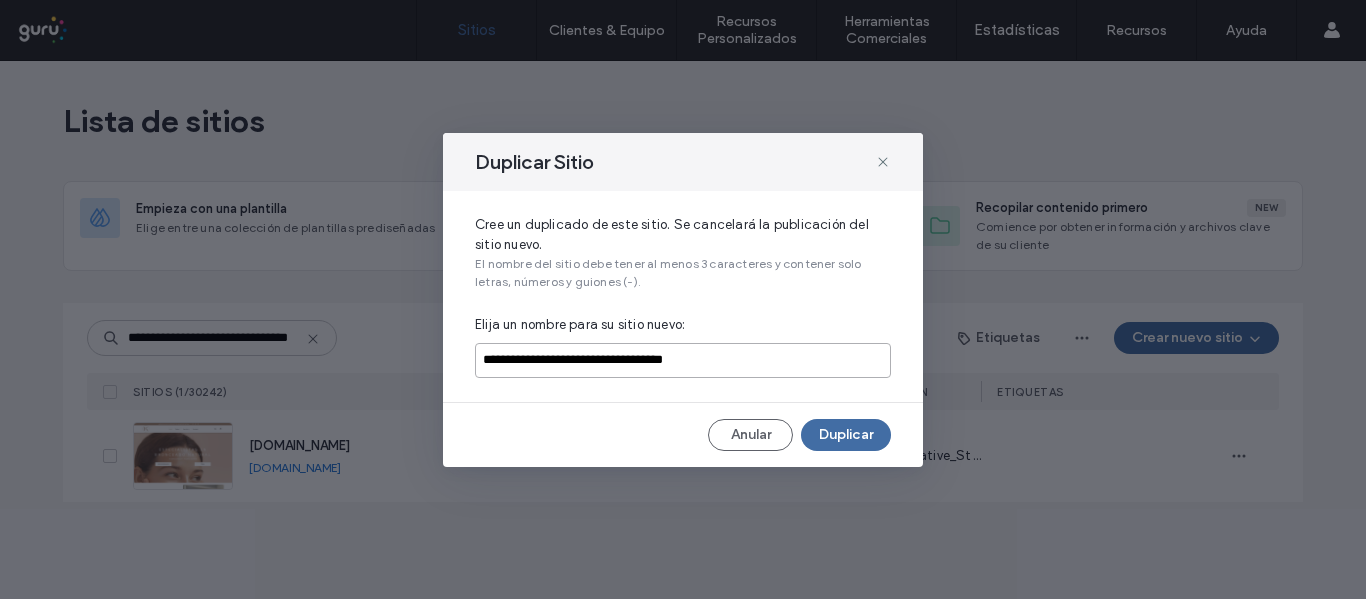 click on "**********" at bounding box center (683, 360) 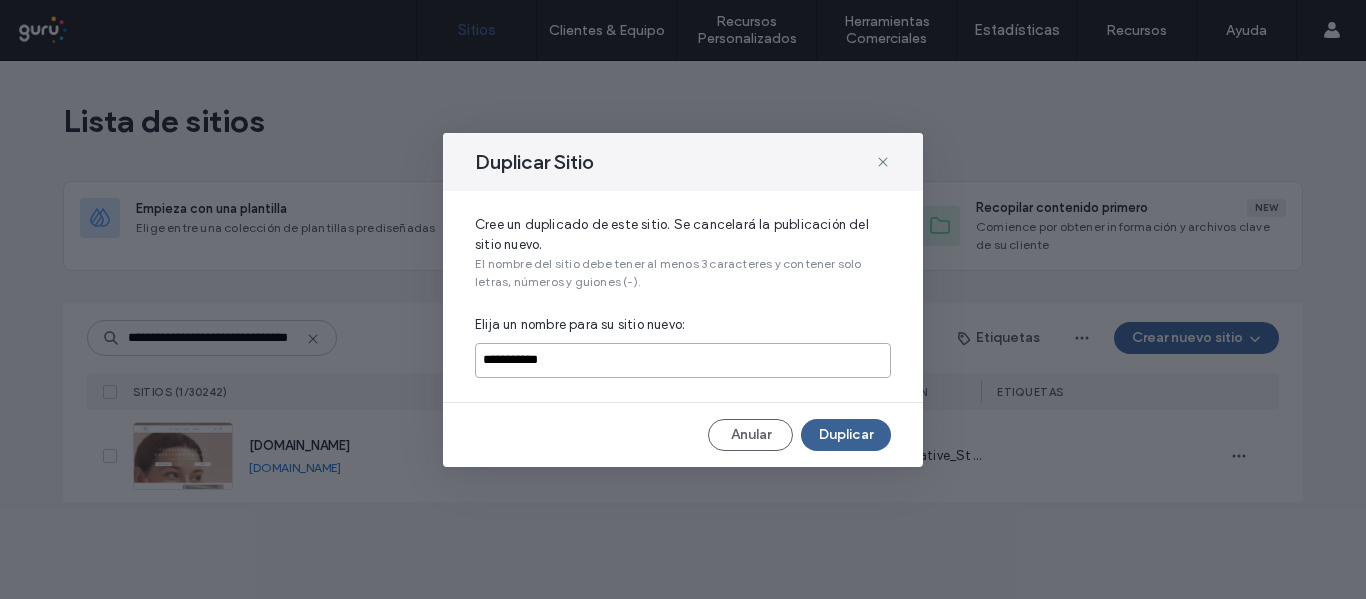 type on "**********" 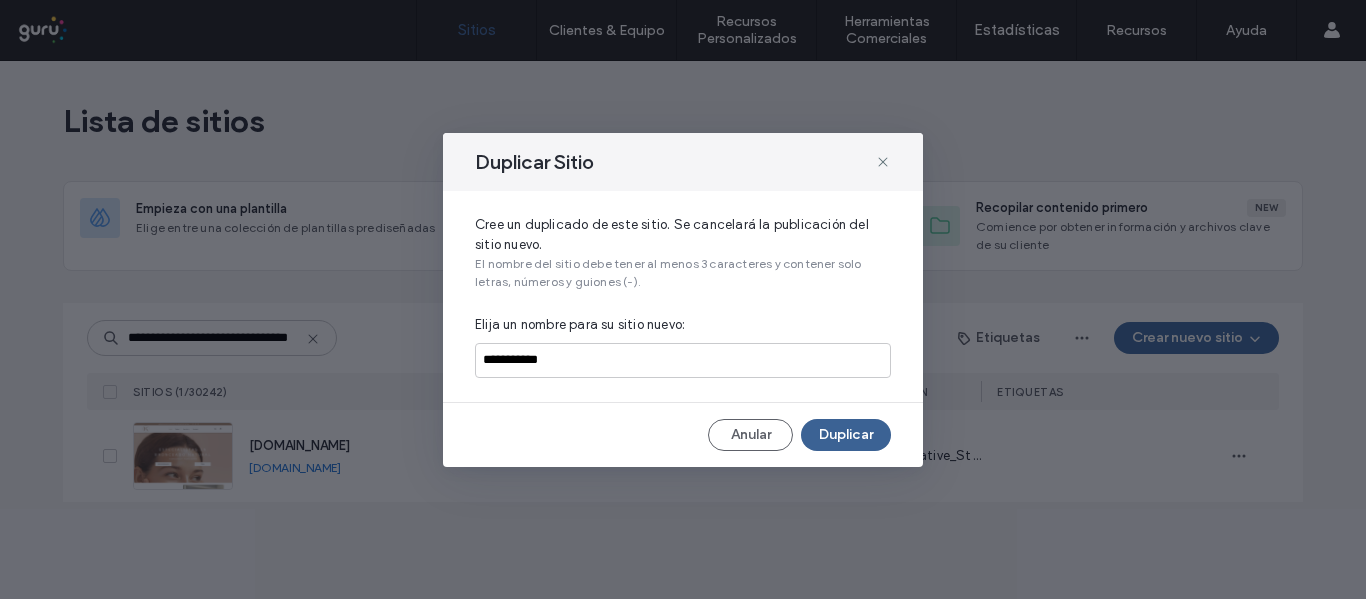 click on "Duplicar" at bounding box center (846, 435) 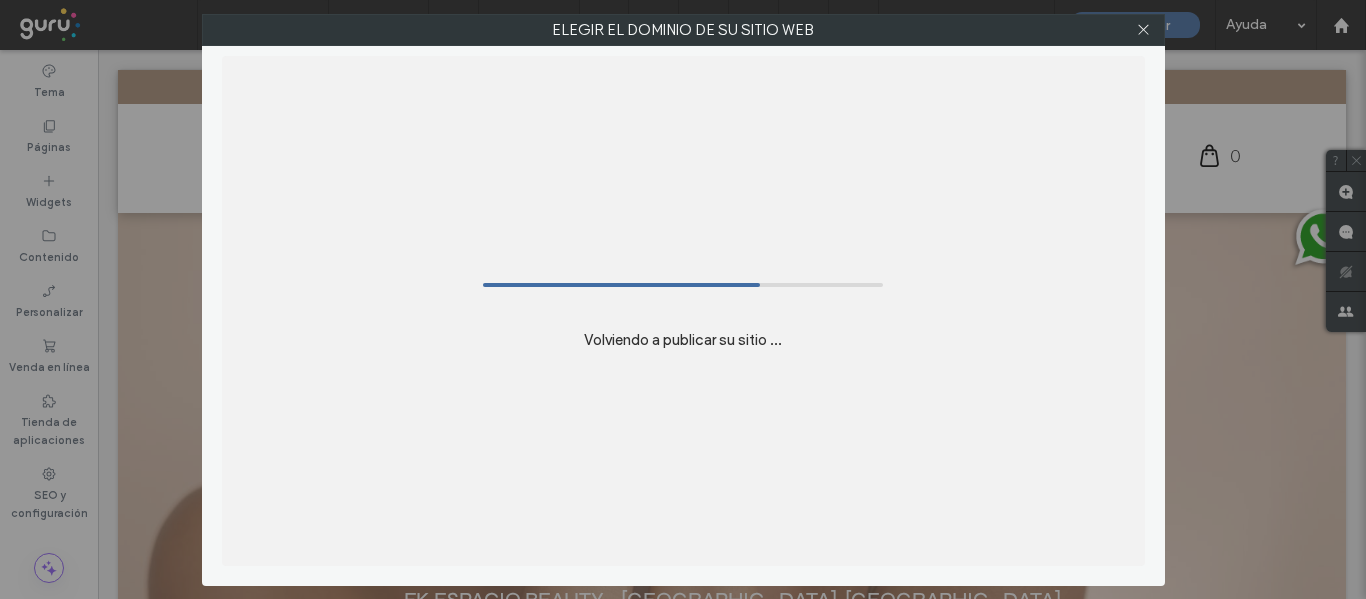 scroll, scrollTop: 0, scrollLeft: 0, axis: both 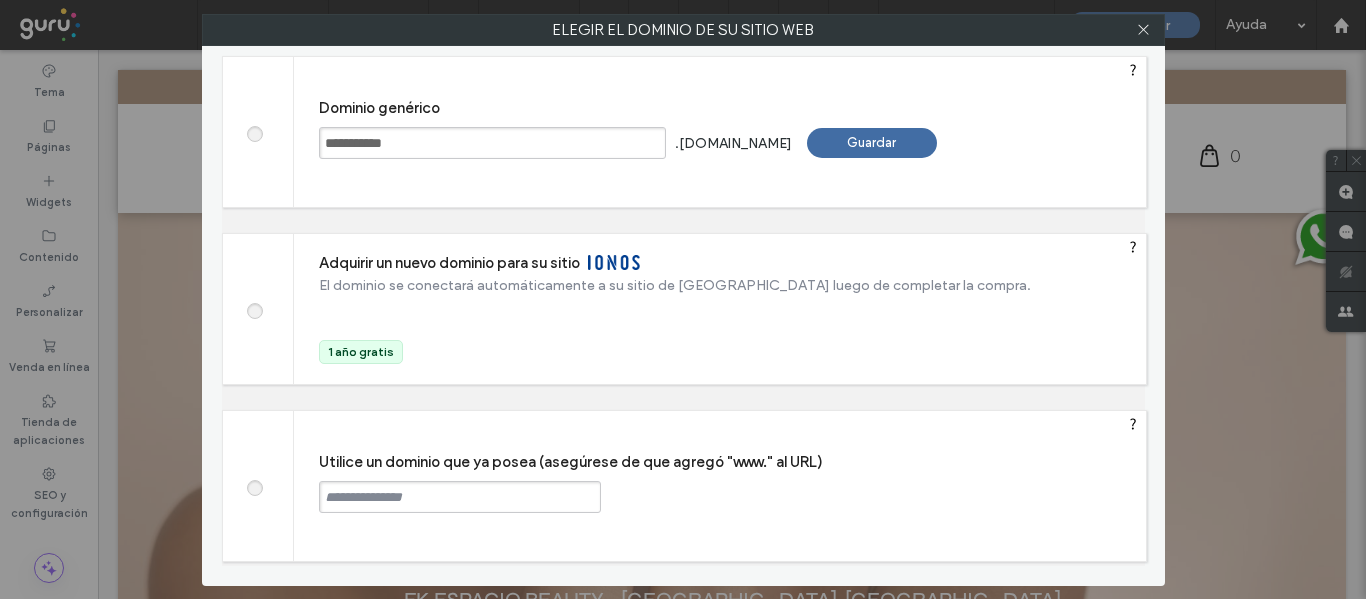 click on "**********" at bounding box center [720, 132] 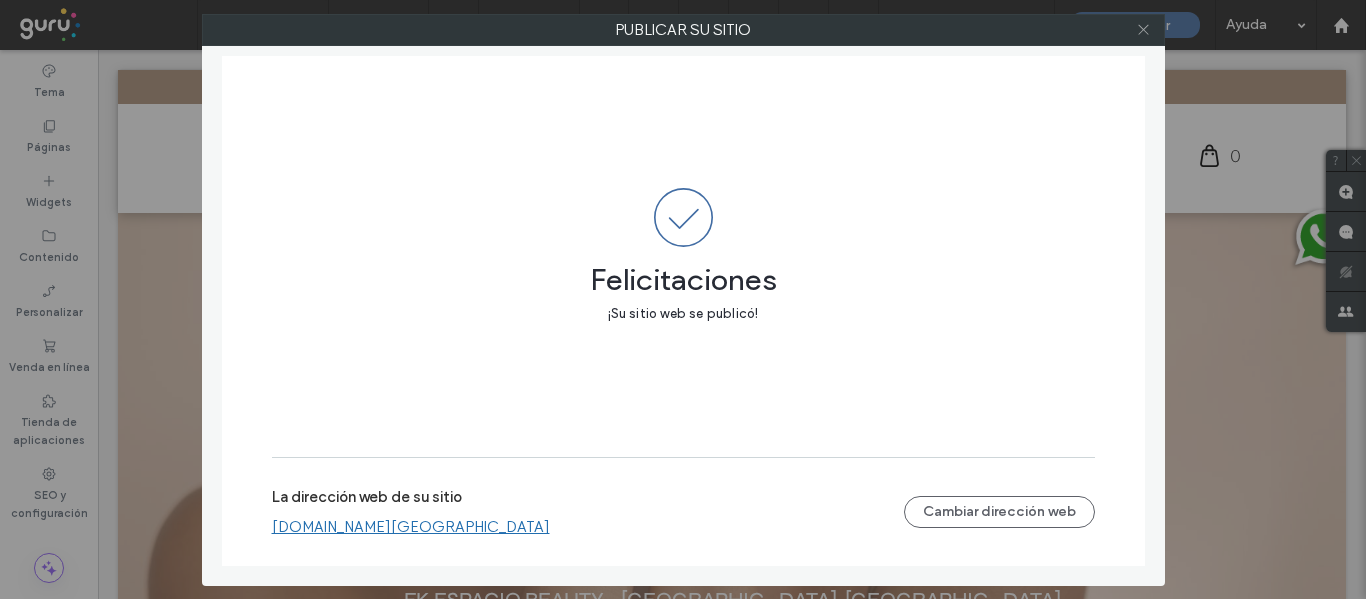 click 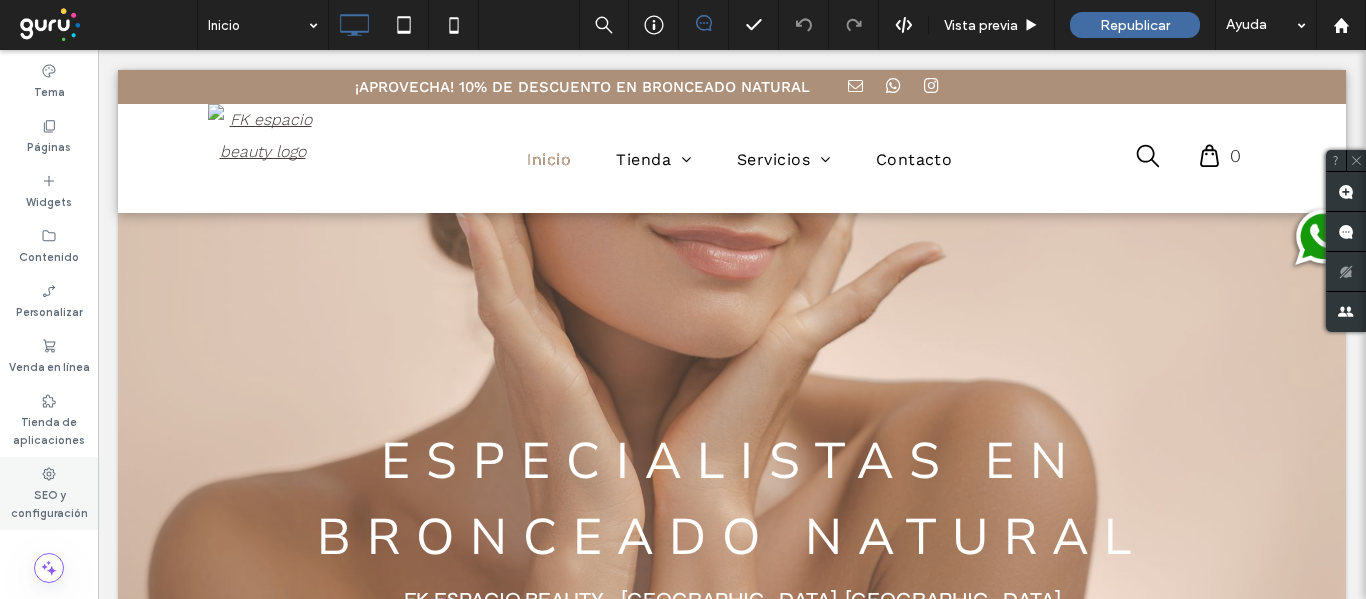 click on "SEO y configuración" at bounding box center [49, 502] 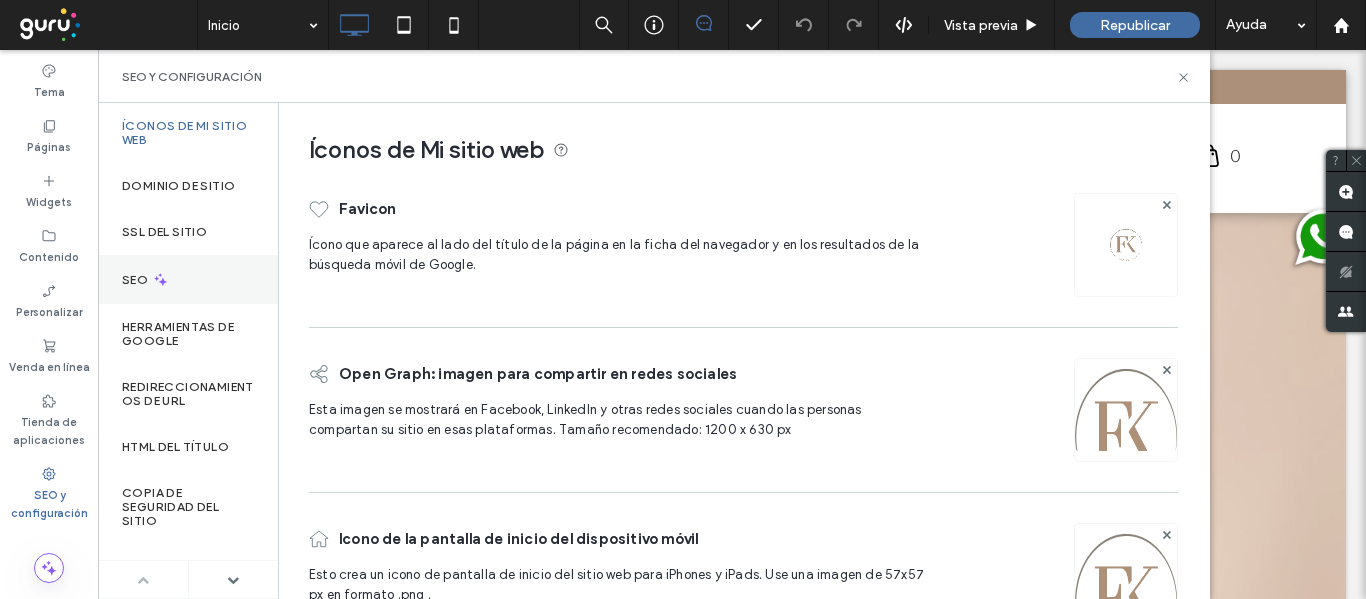 drag, startPoint x: 195, startPoint y: 180, endPoint x: 181, endPoint y: 285, distance: 105.92922 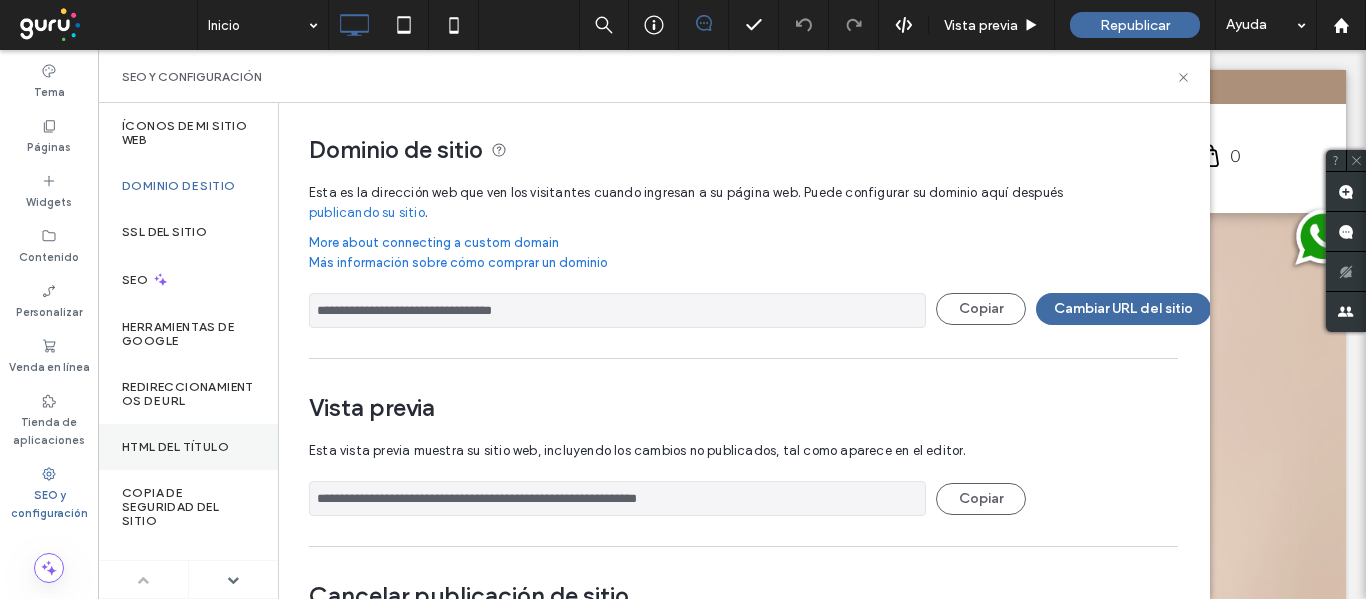 click on "HTML del título" at bounding box center [175, 447] 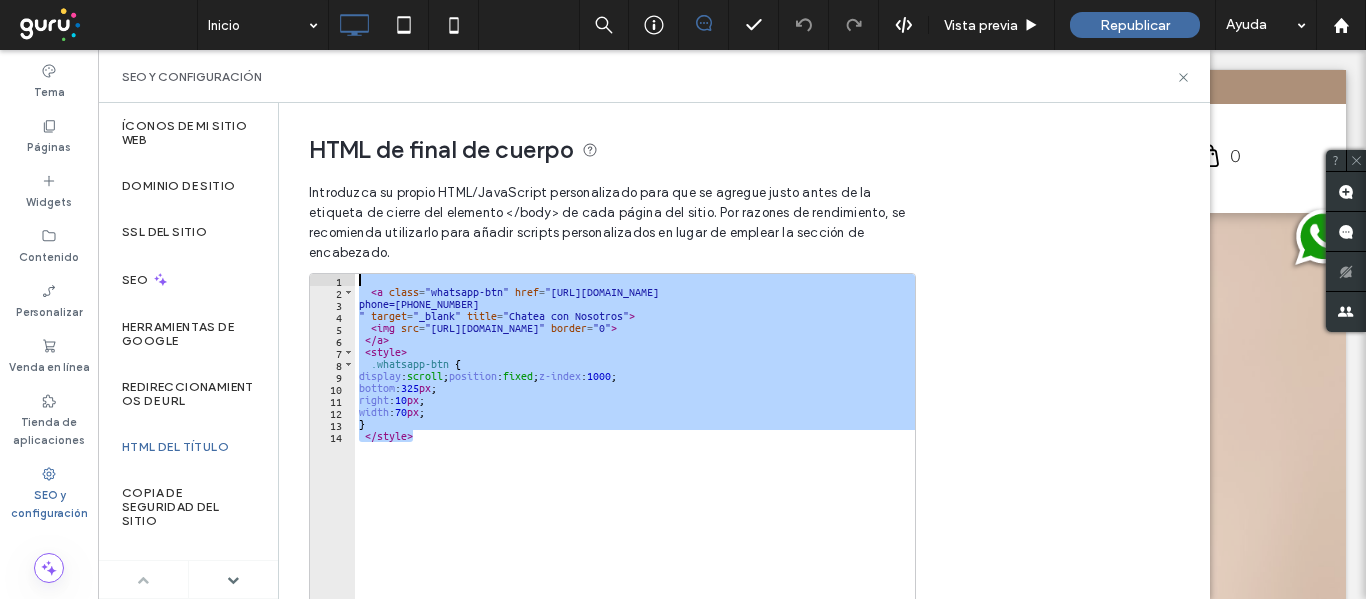 drag, startPoint x: 573, startPoint y: 466, endPoint x: 292, endPoint y: 165, distance: 411.77905 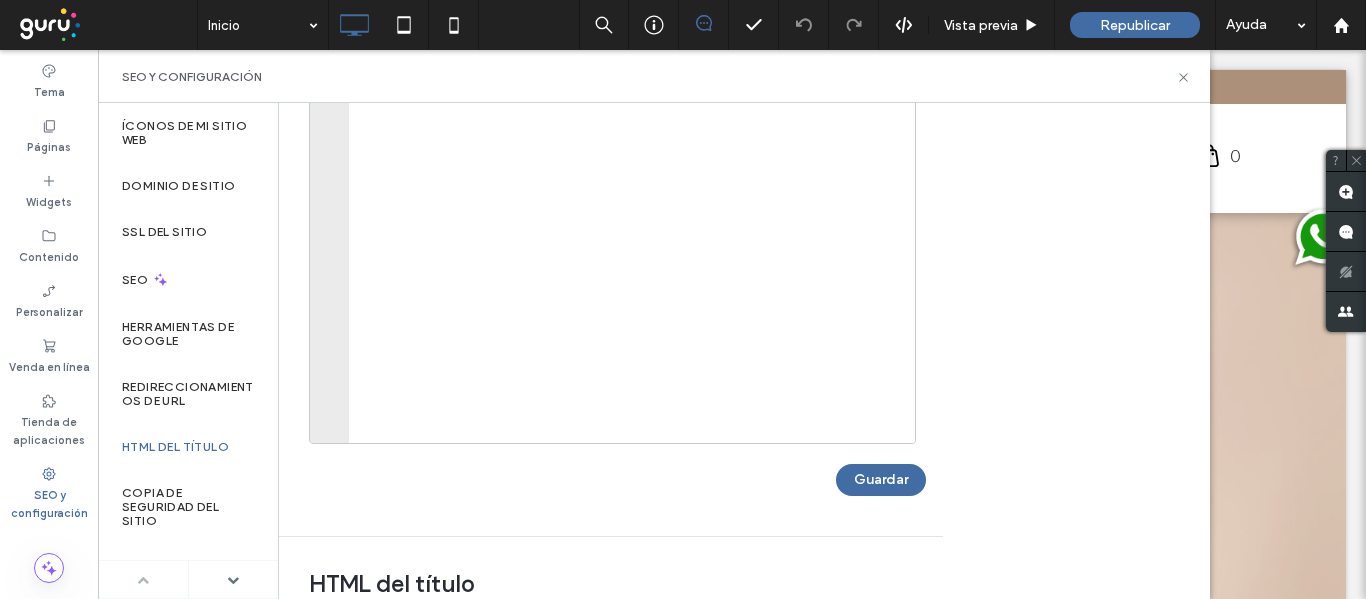 scroll, scrollTop: 500, scrollLeft: 0, axis: vertical 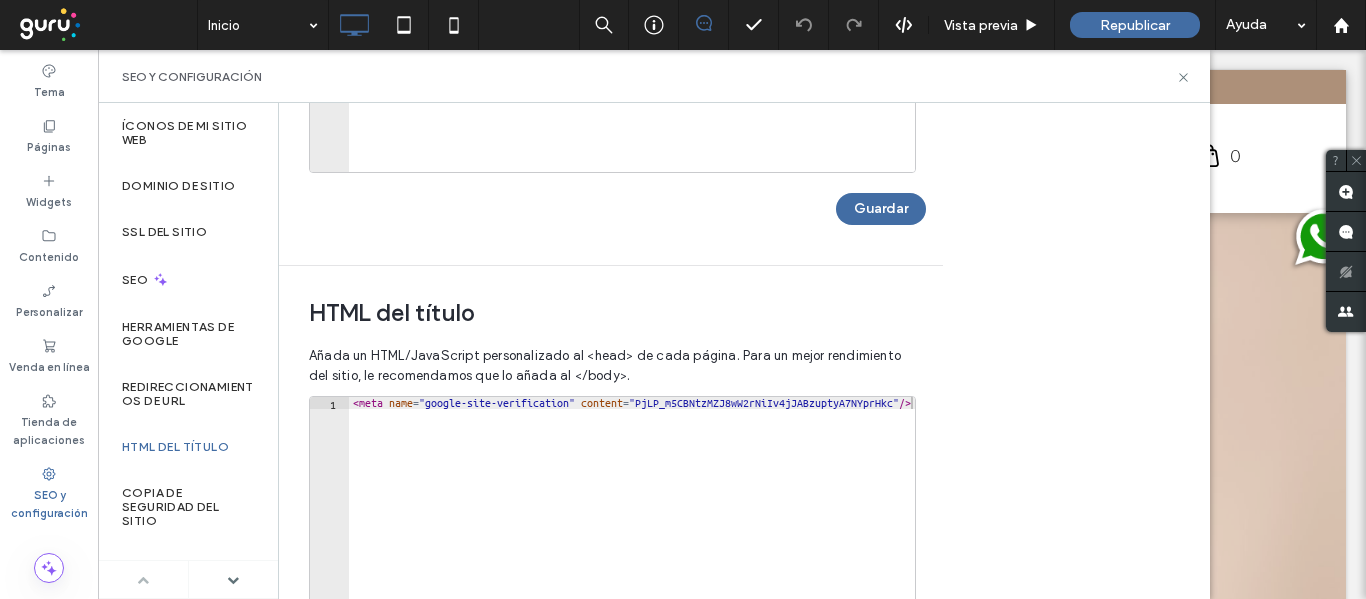 click on "Guardar" at bounding box center (881, 209) 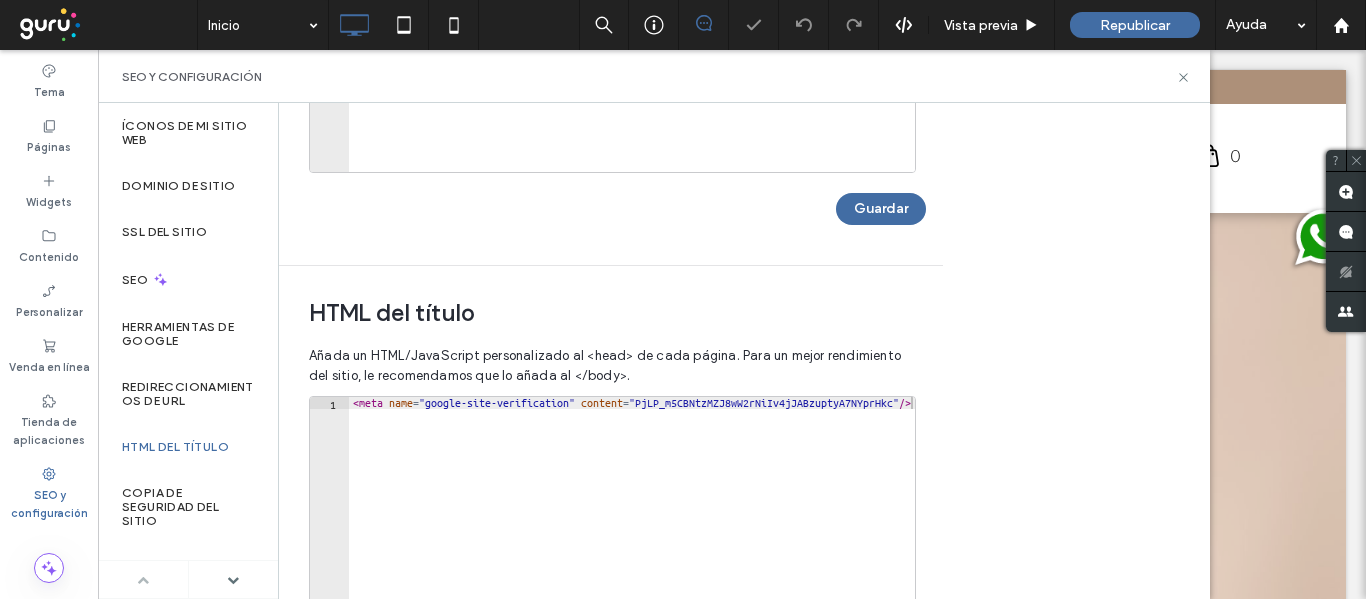 scroll, scrollTop: 0, scrollLeft: 0, axis: both 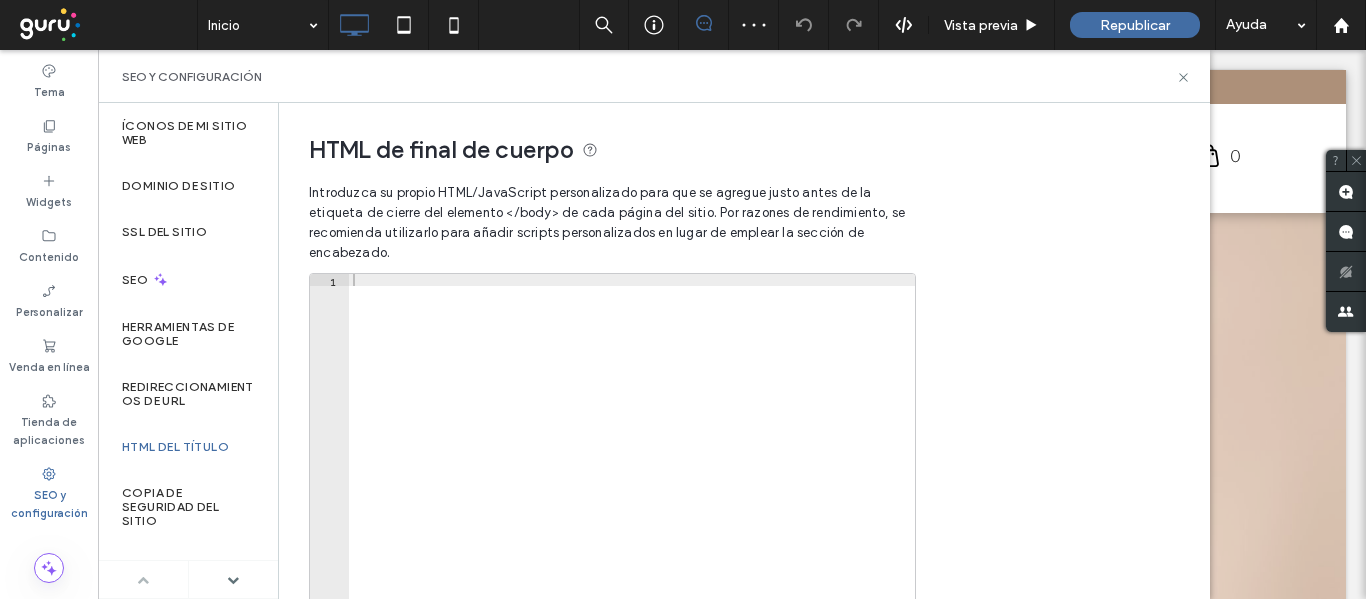 click on "SEO y configuración" at bounding box center (654, 77) 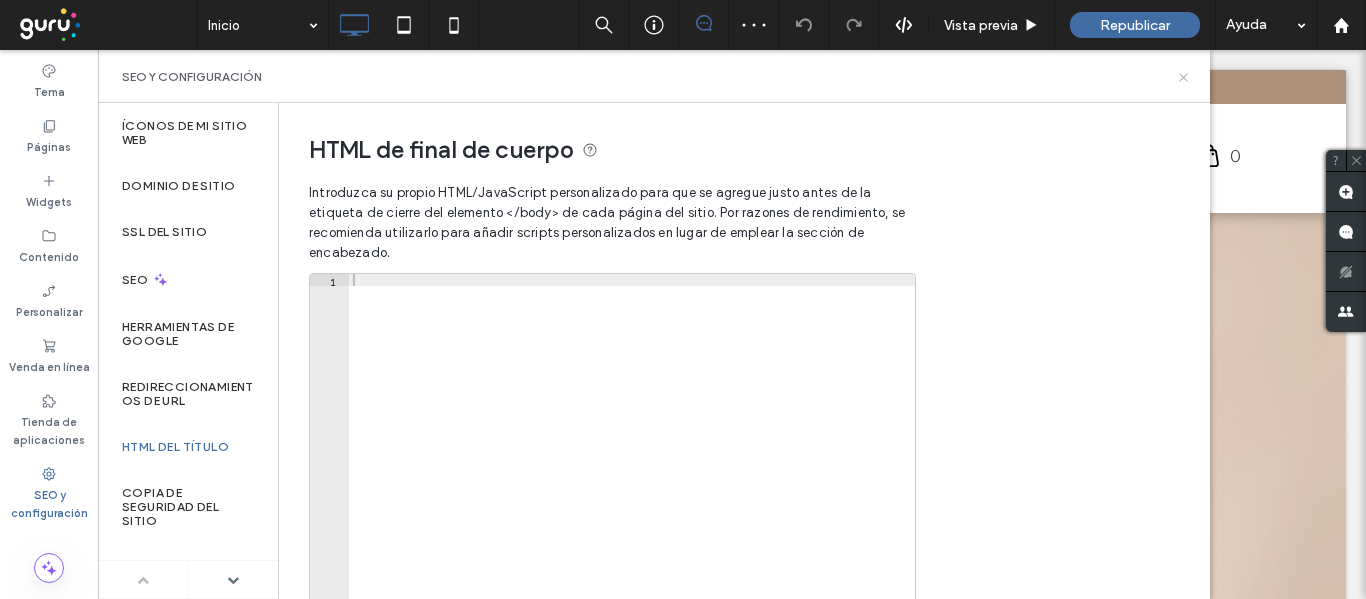 click 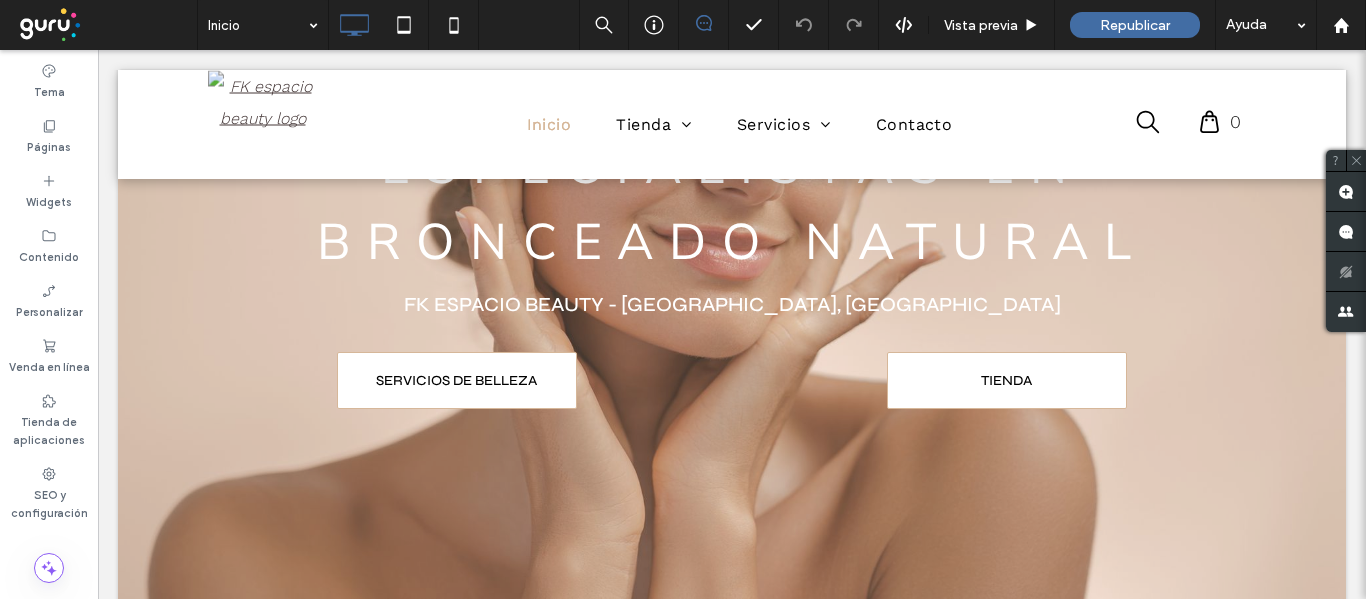 scroll, scrollTop: 300, scrollLeft: 0, axis: vertical 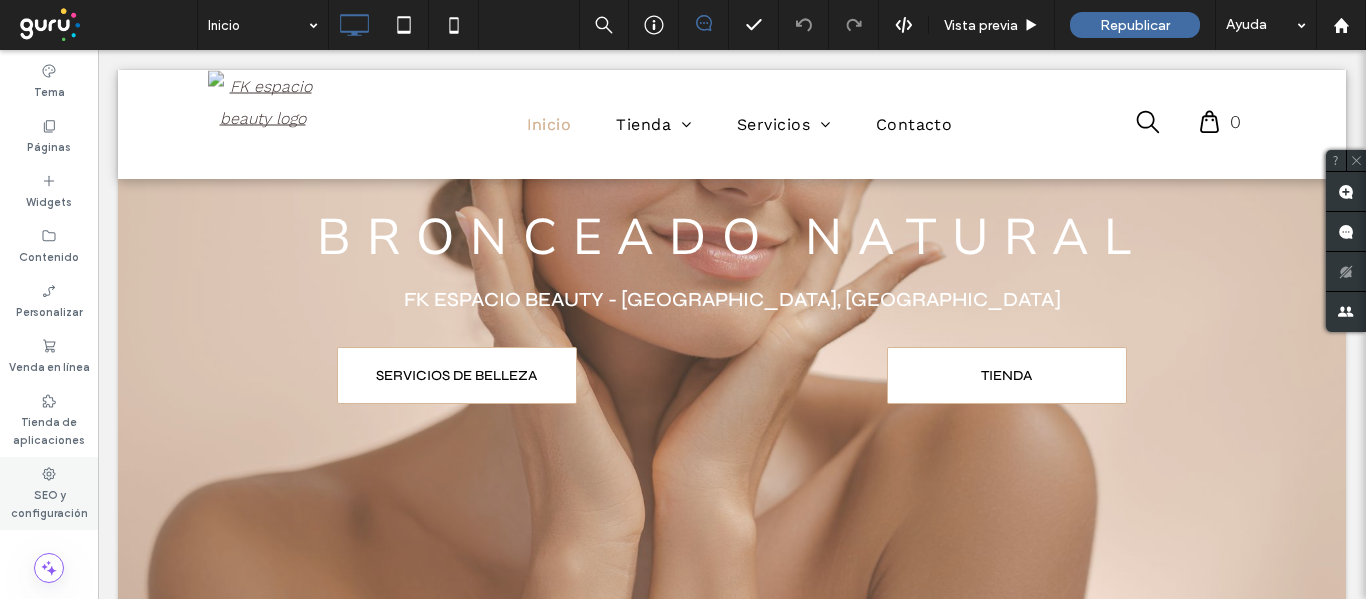 click on "SEO y configuración" at bounding box center [49, 493] 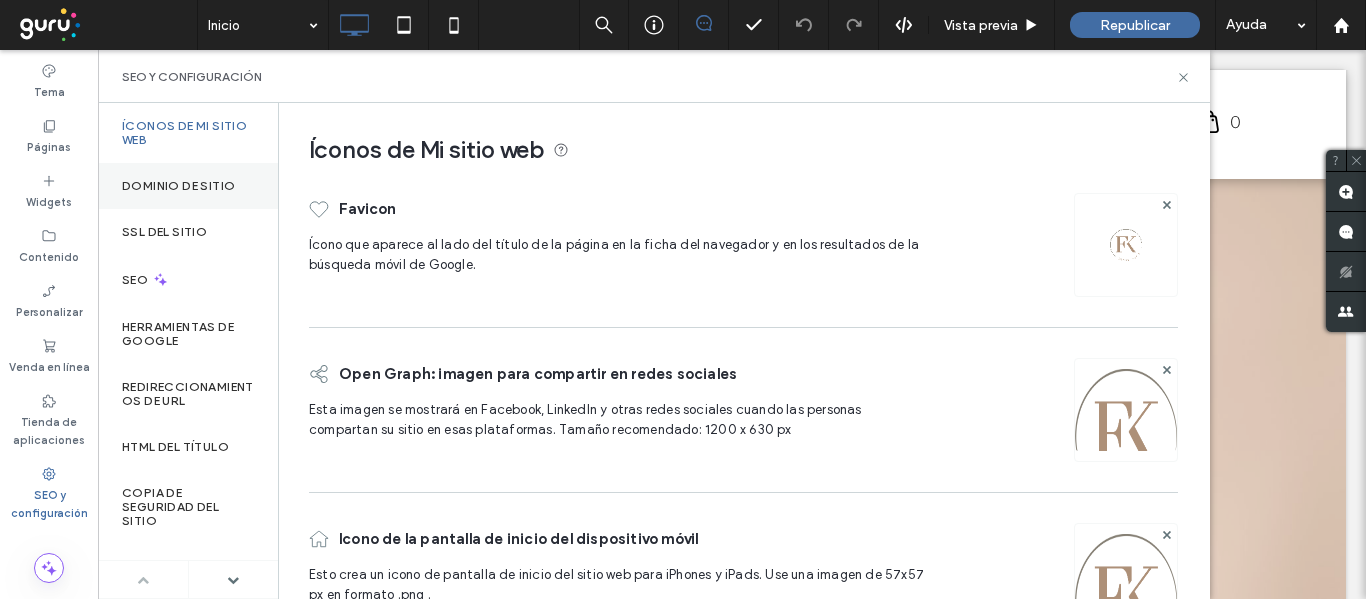 click on "Dominio de sitio" at bounding box center [178, 186] 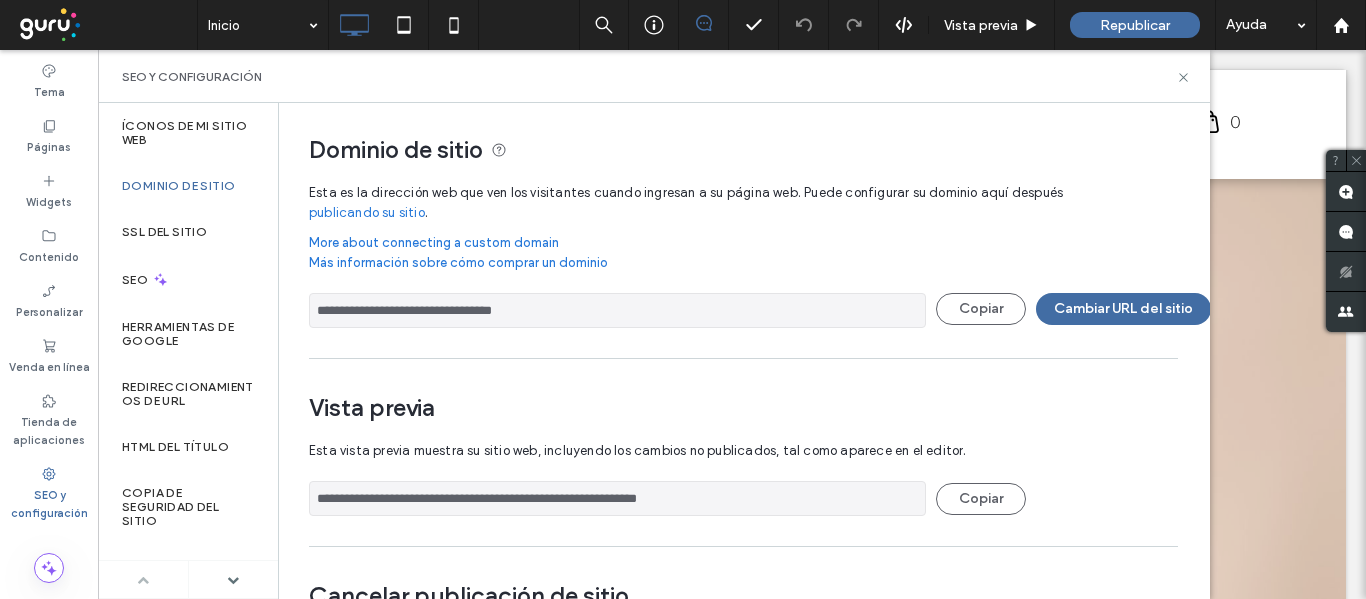 click on "SEO y configuración" at bounding box center (49, 502) 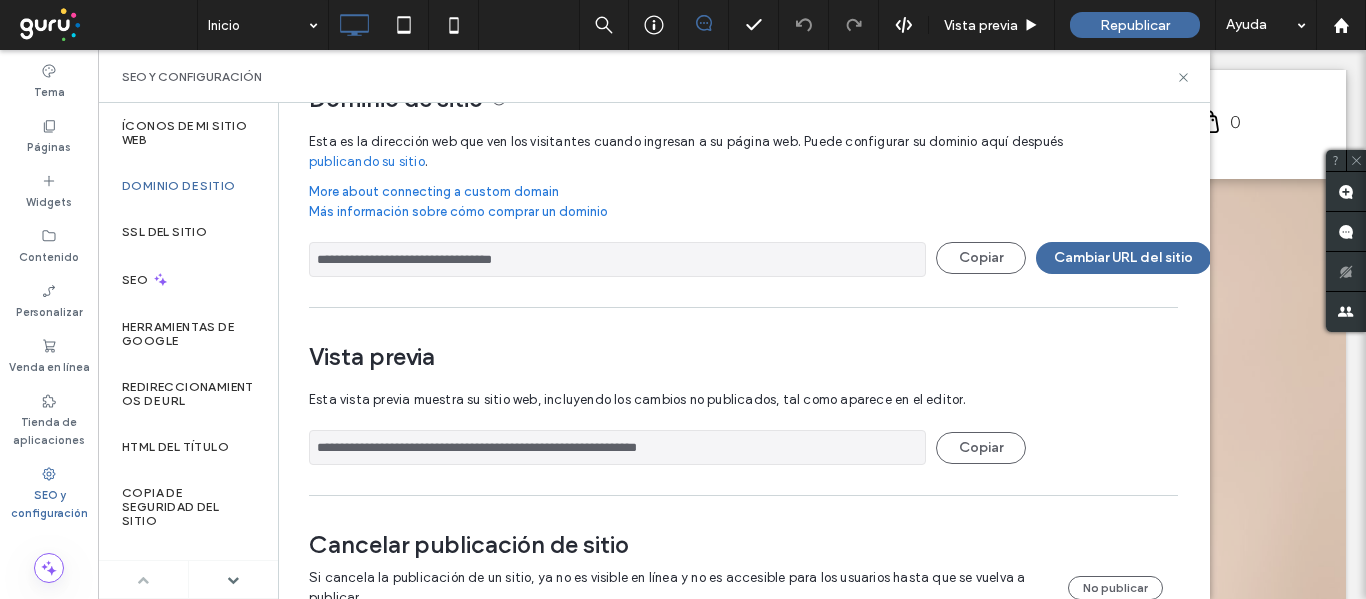 scroll, scrollTop: 0, scrollLeft: 0, axis: both 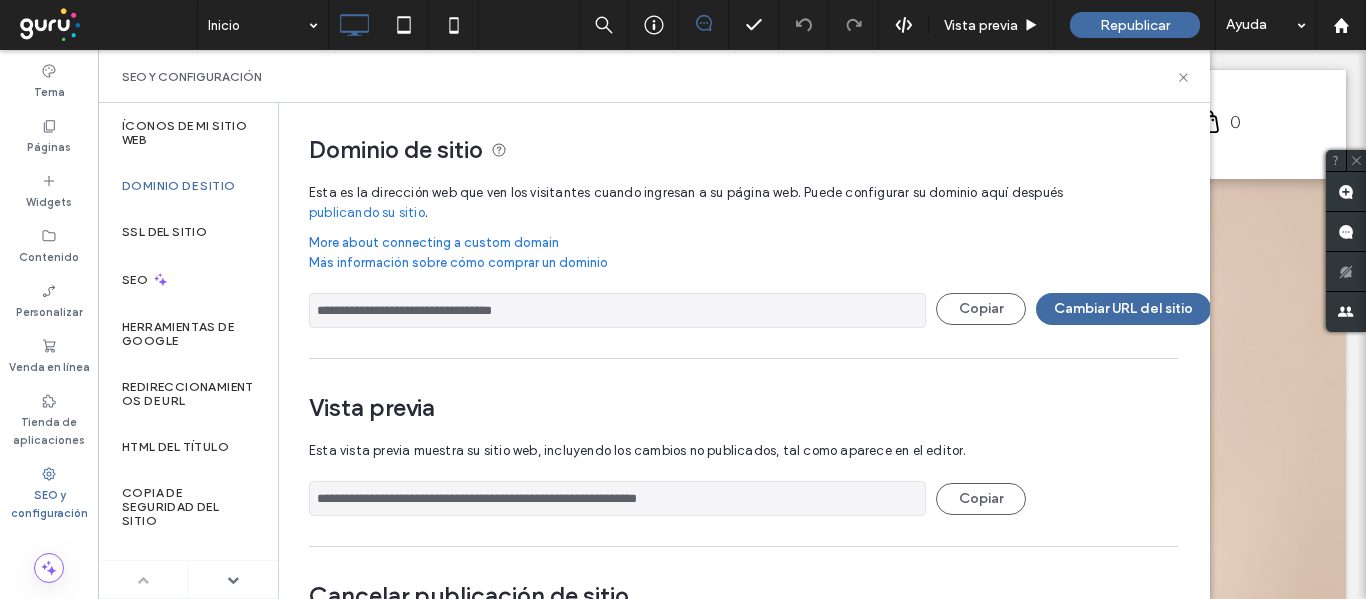 click 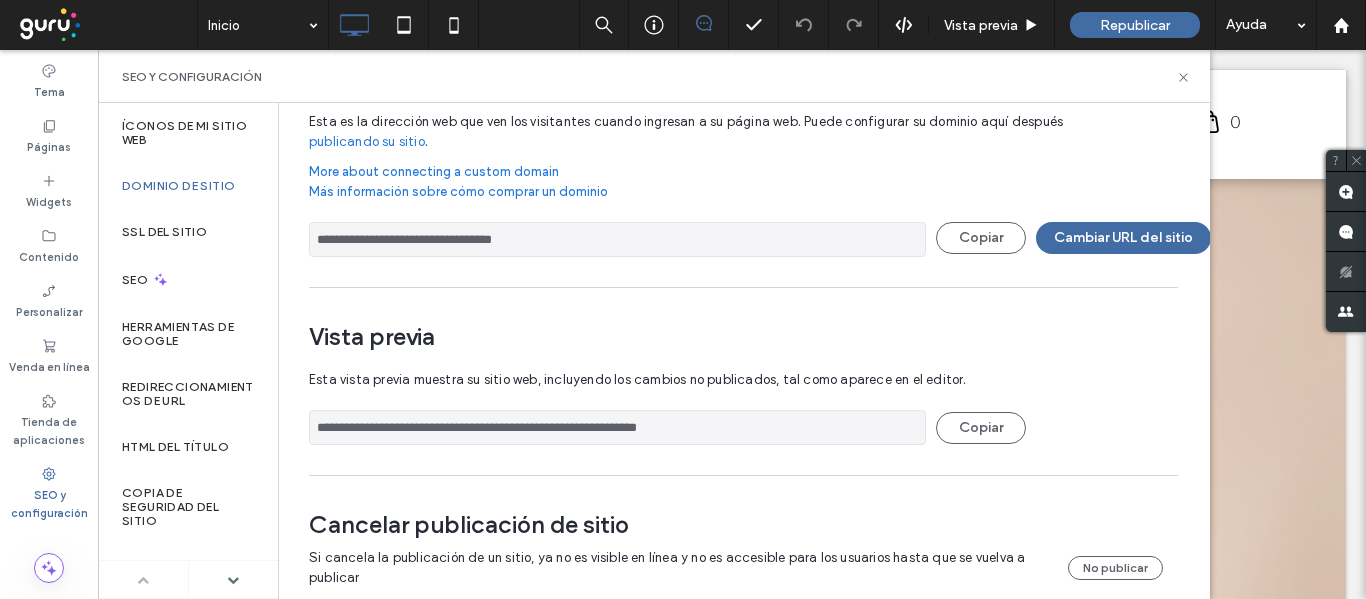 scroll, scrollTop: 113, scrollLeft: 0, axis: vertical 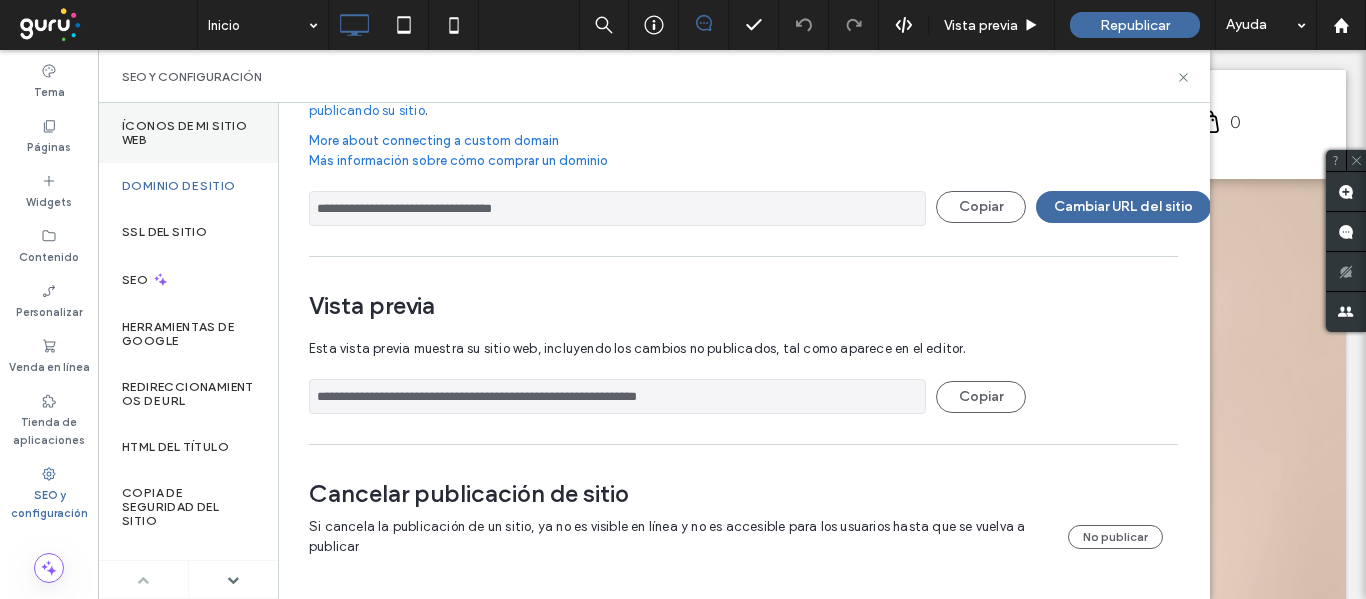click on "Íconos de Mi sitio web" at bounding box center (188, 133) 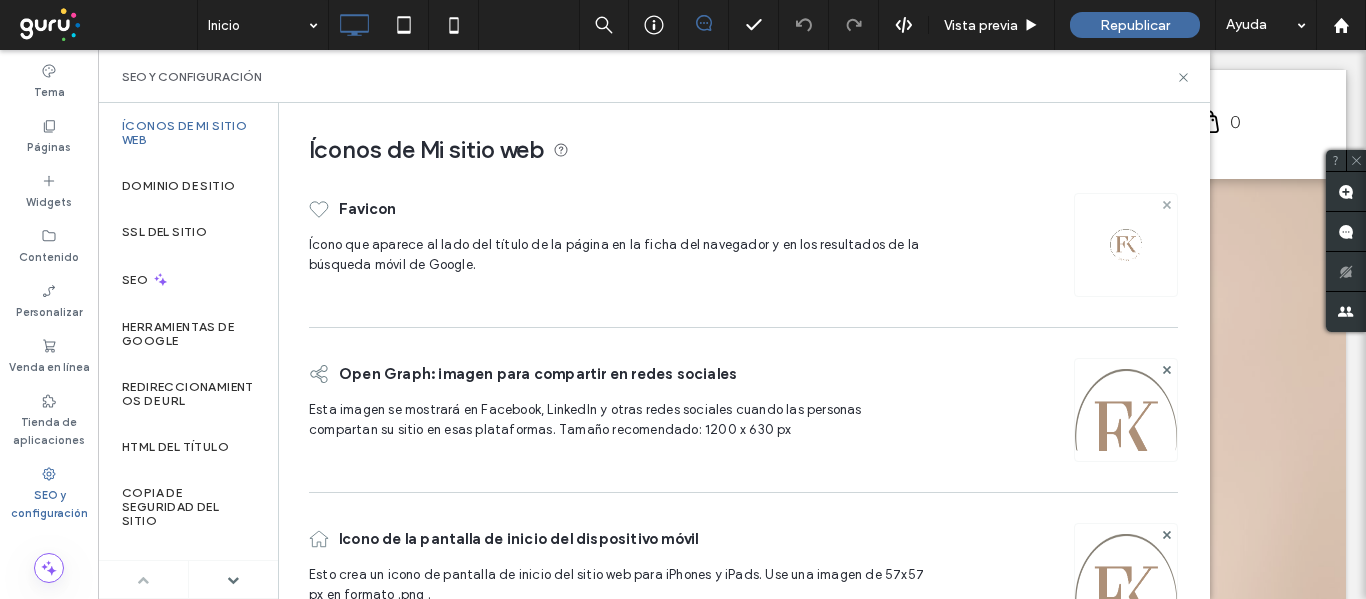 click 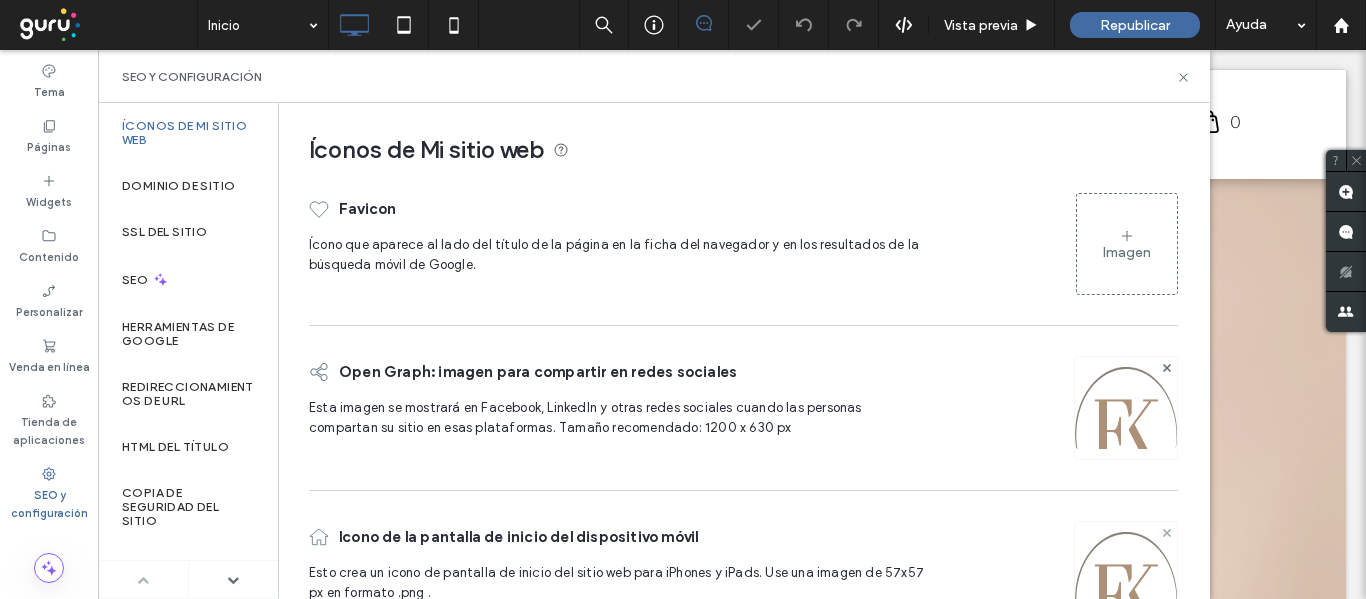 click at bounding box center [1167, 367] 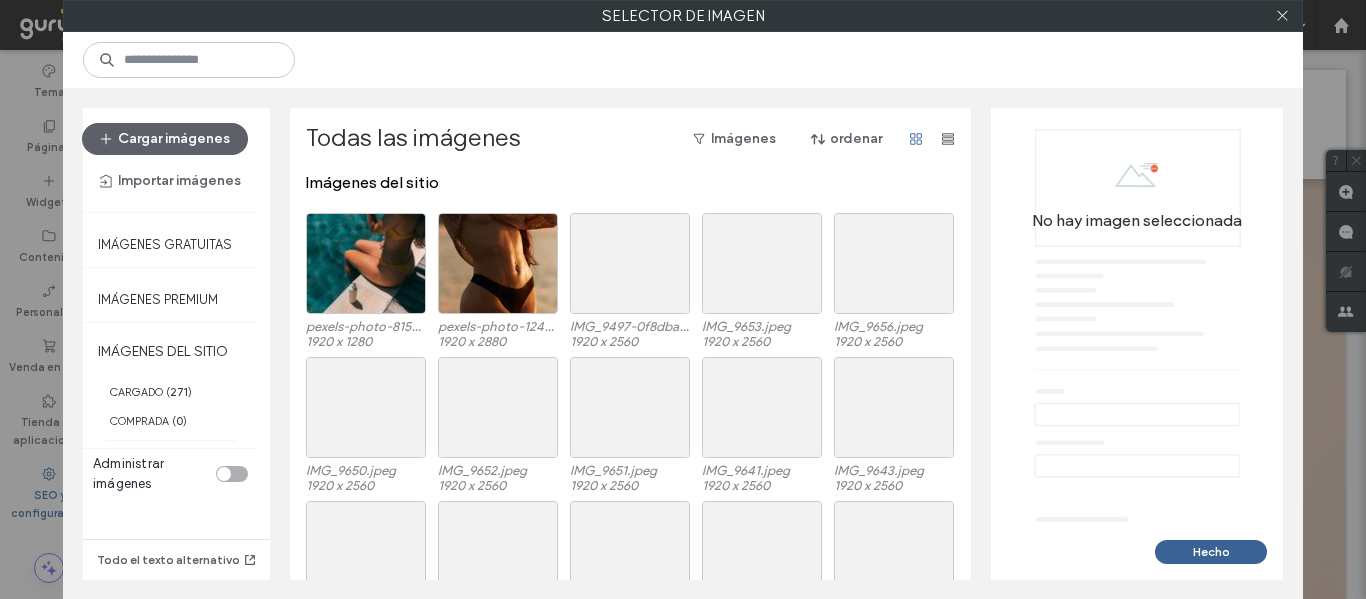 click on "Hecho" at bounding box center [1211, 552] 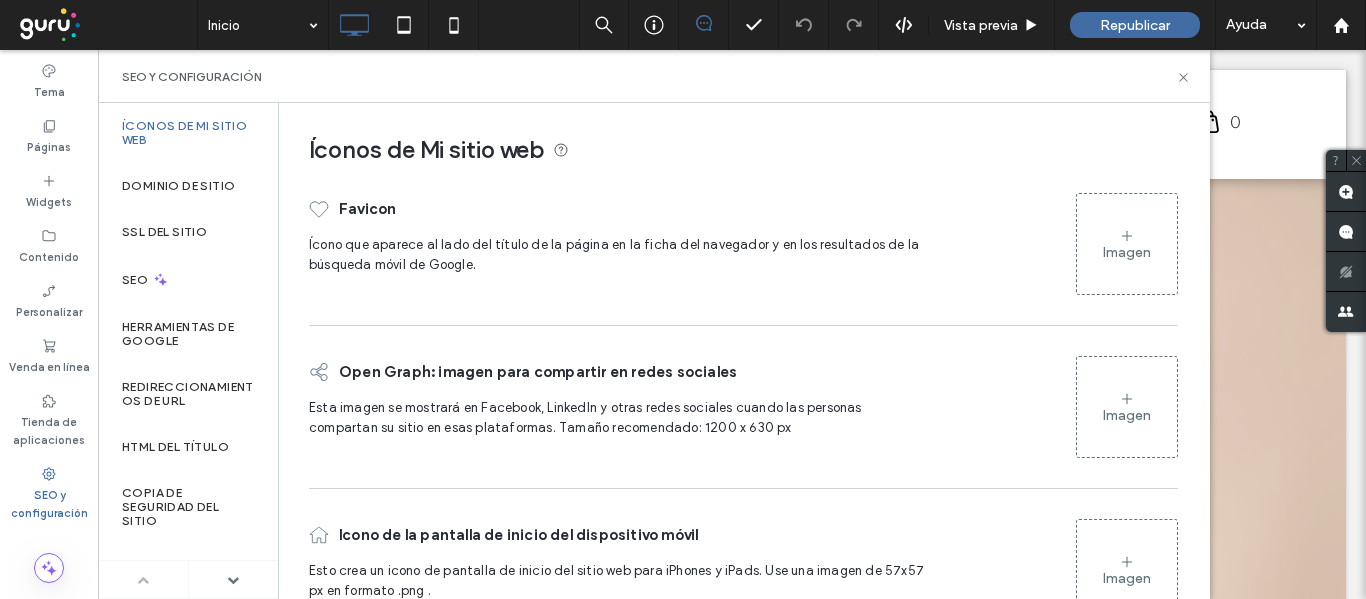 scroll, scrollTop: 65, scrollLeft: 0, axis: vertical 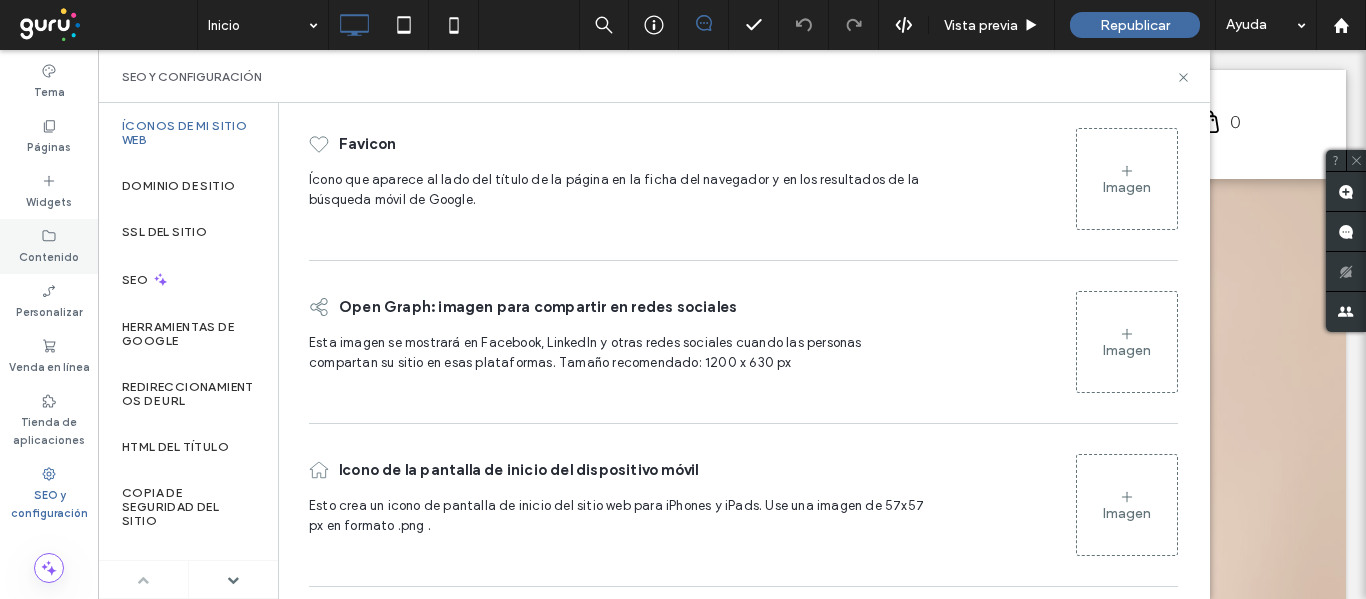 click on "Contenido" at bounding box center [49, 255] 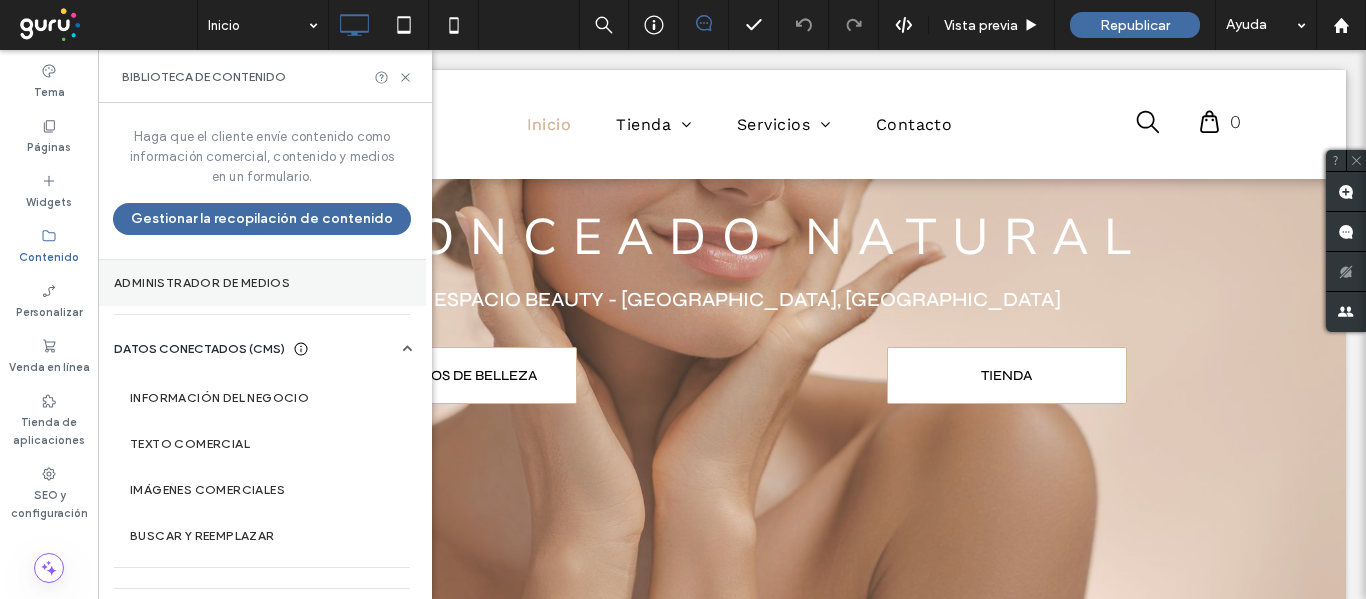 click on "Administrador de medios" at bounding box center [262, 283] 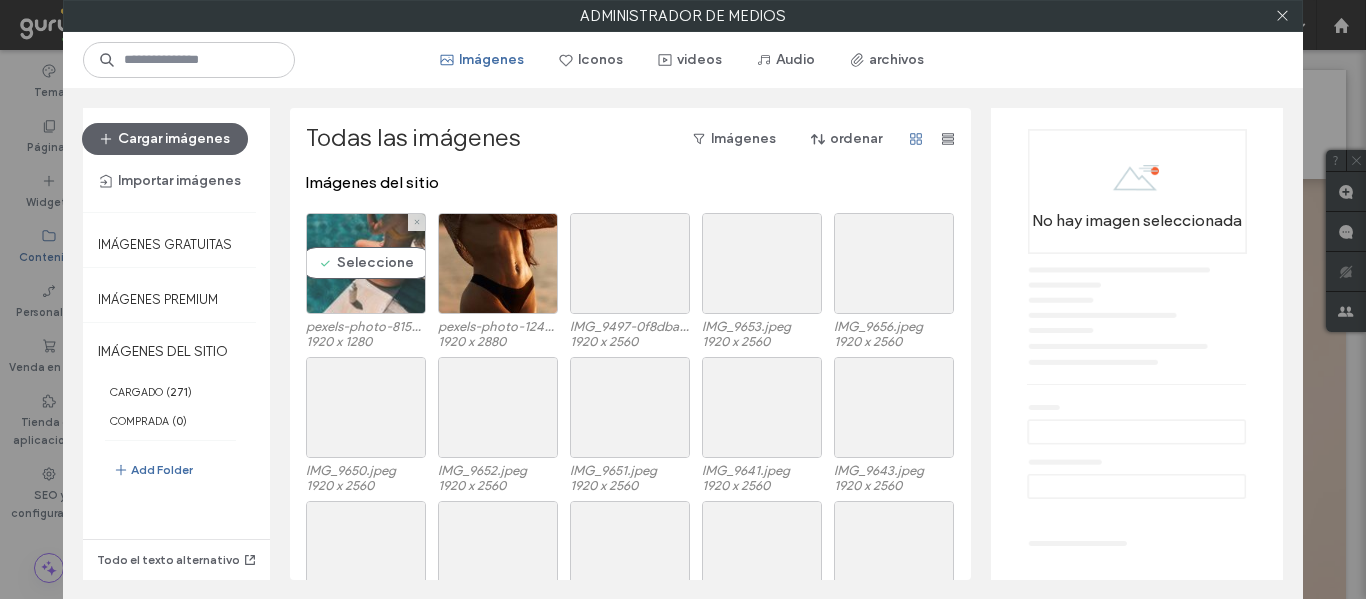click on "Seleccione" at bounding box center [366, 263] 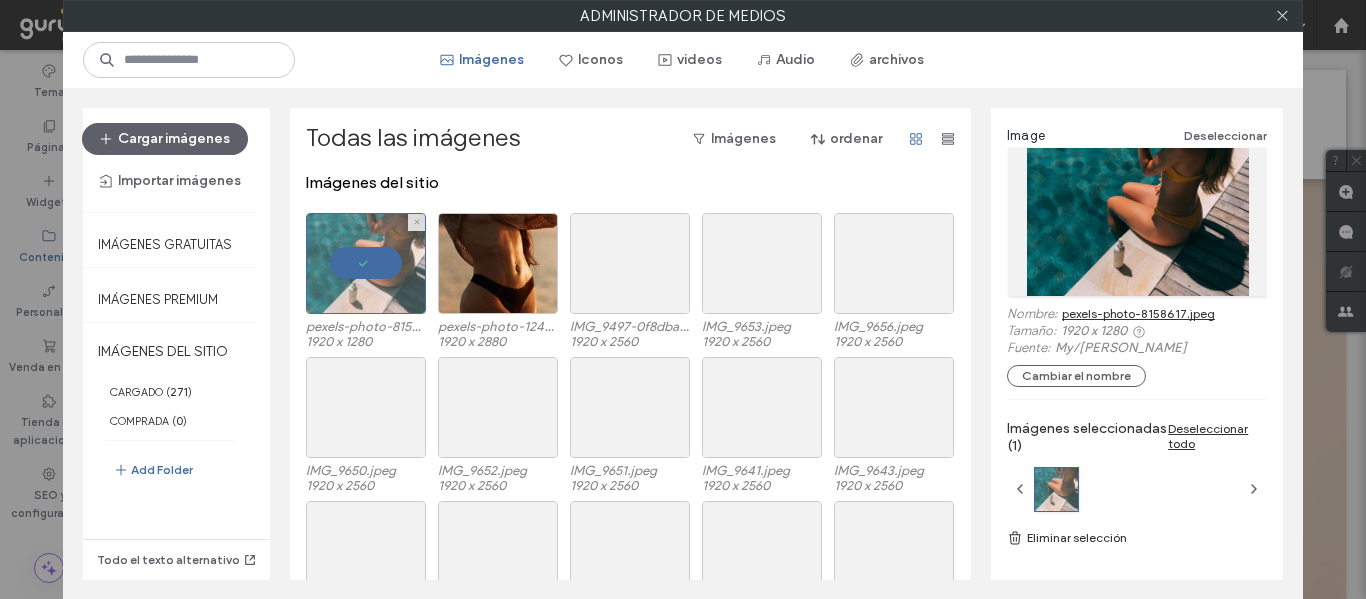 click at bounding box center (366, 263) 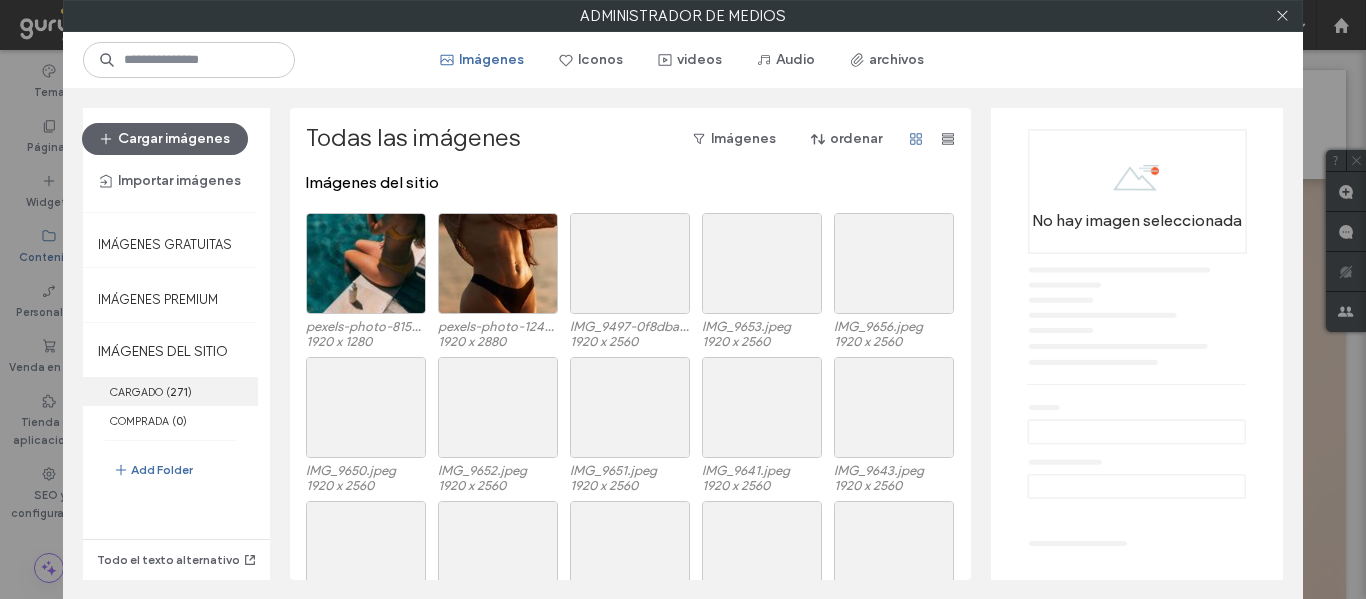 click on "271" at bounding box center (179, 392) 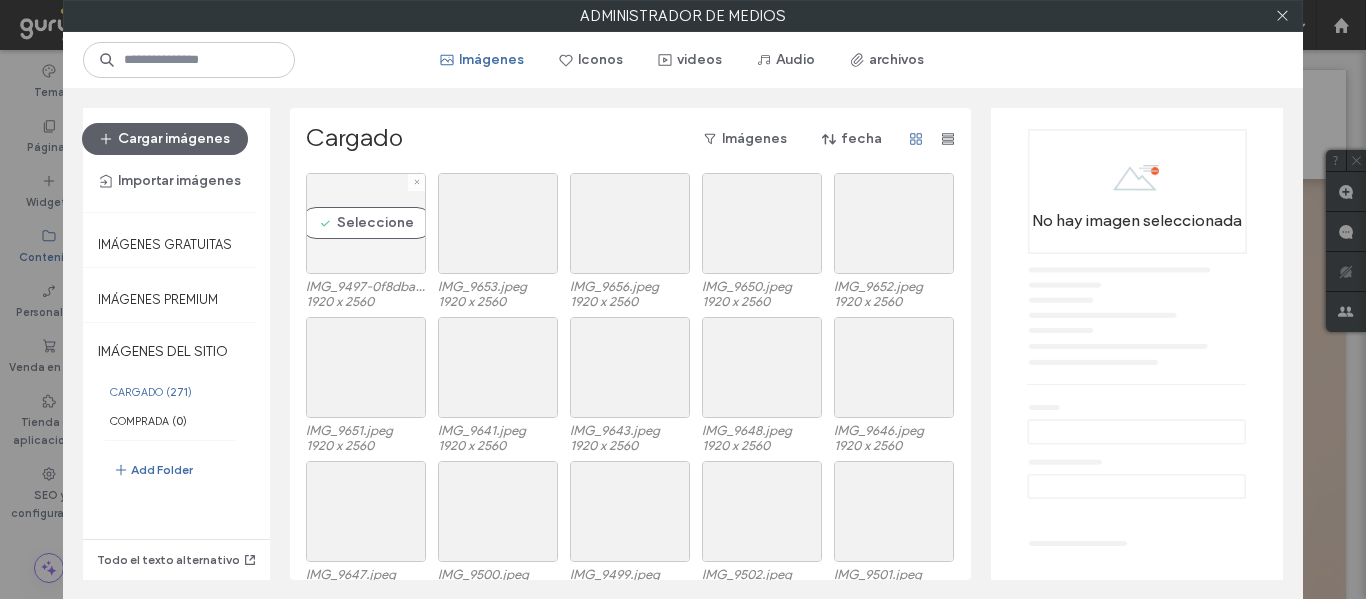 click on "Seleccione" at bounding box center (366, 223) 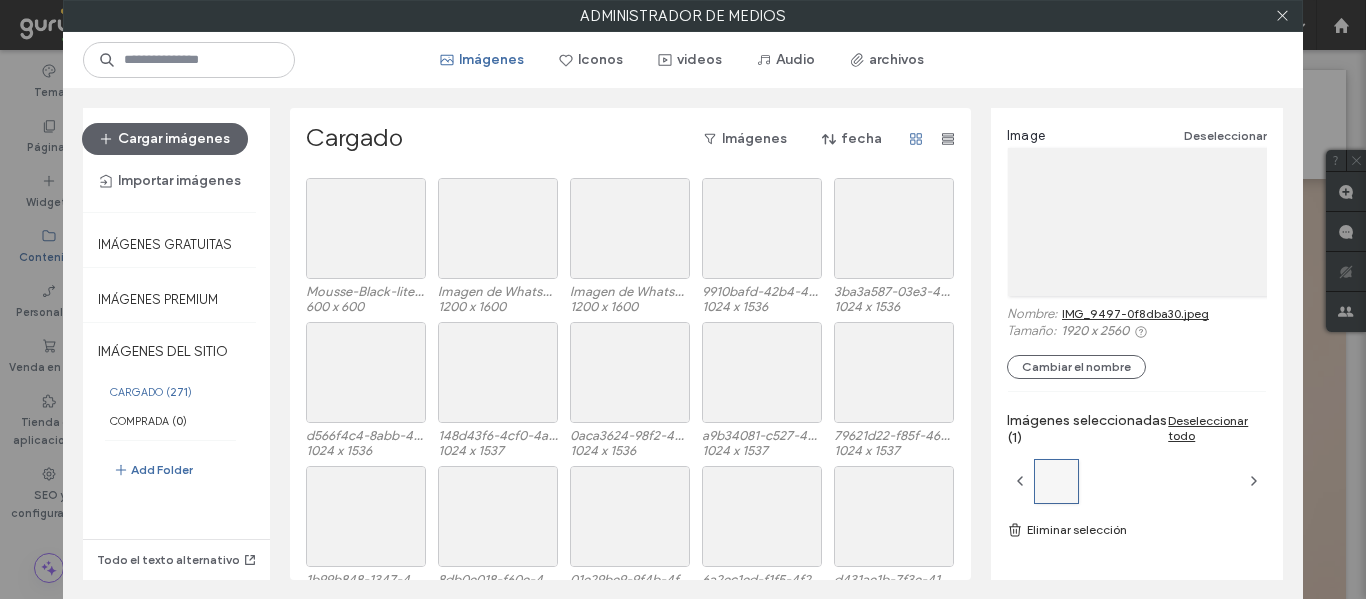 scroll, scrollTop: 1828, scrollLeft: 0, axis: vertical 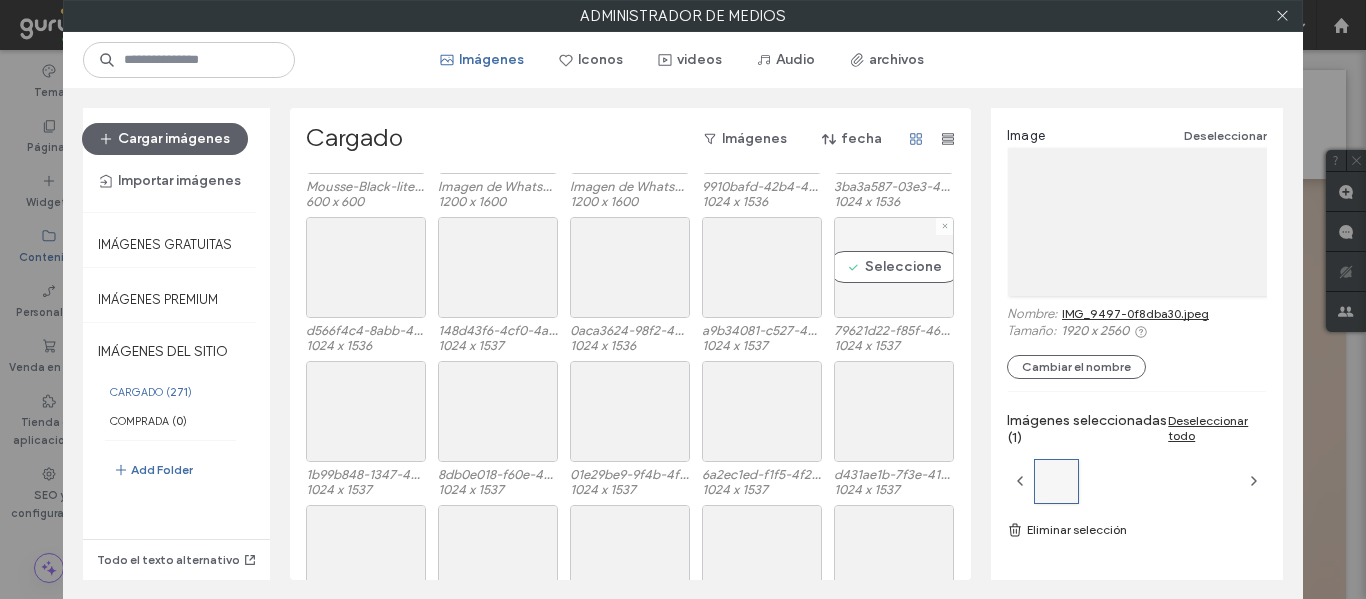 click on "Seleccione" at bounding box center (894, 267) 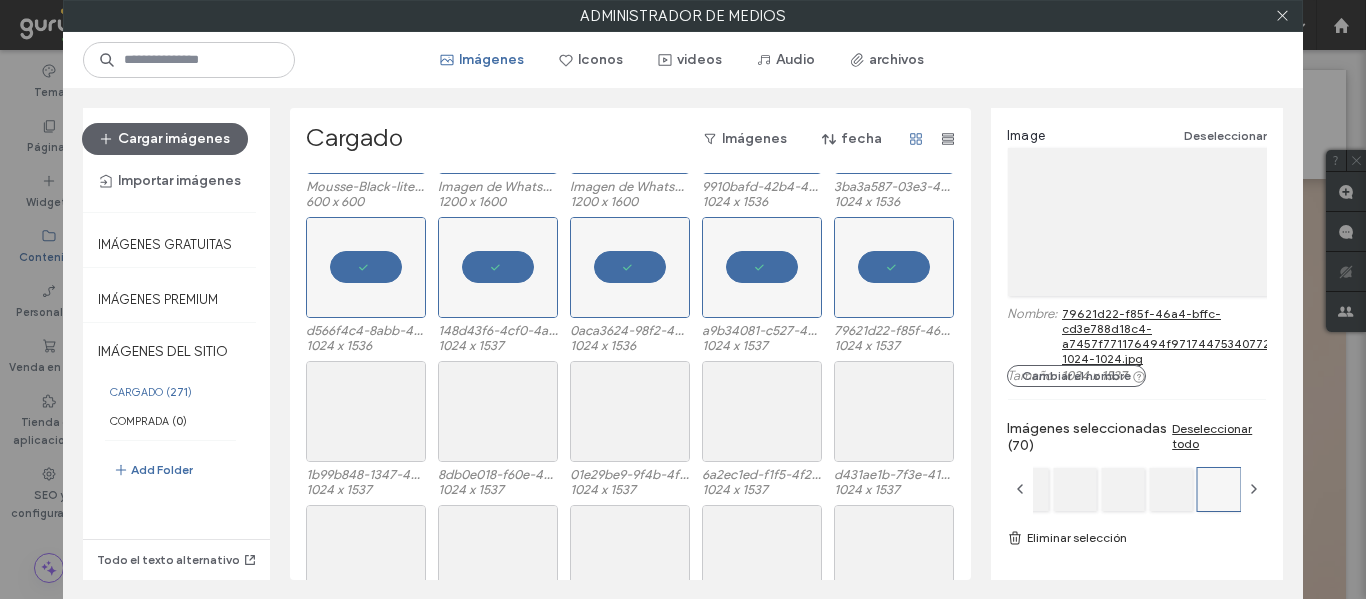 click on "Eliminar selección" at bounding box center [1137, 538] 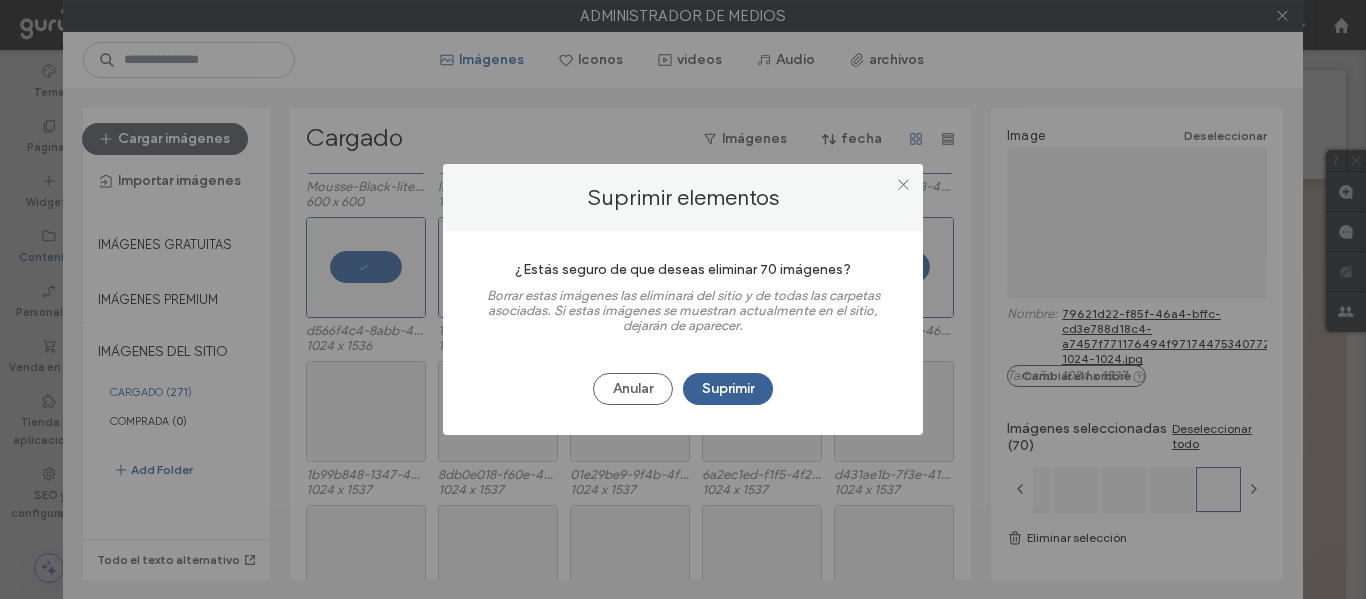click on "Suprimir" at bounding box center [728, 389] 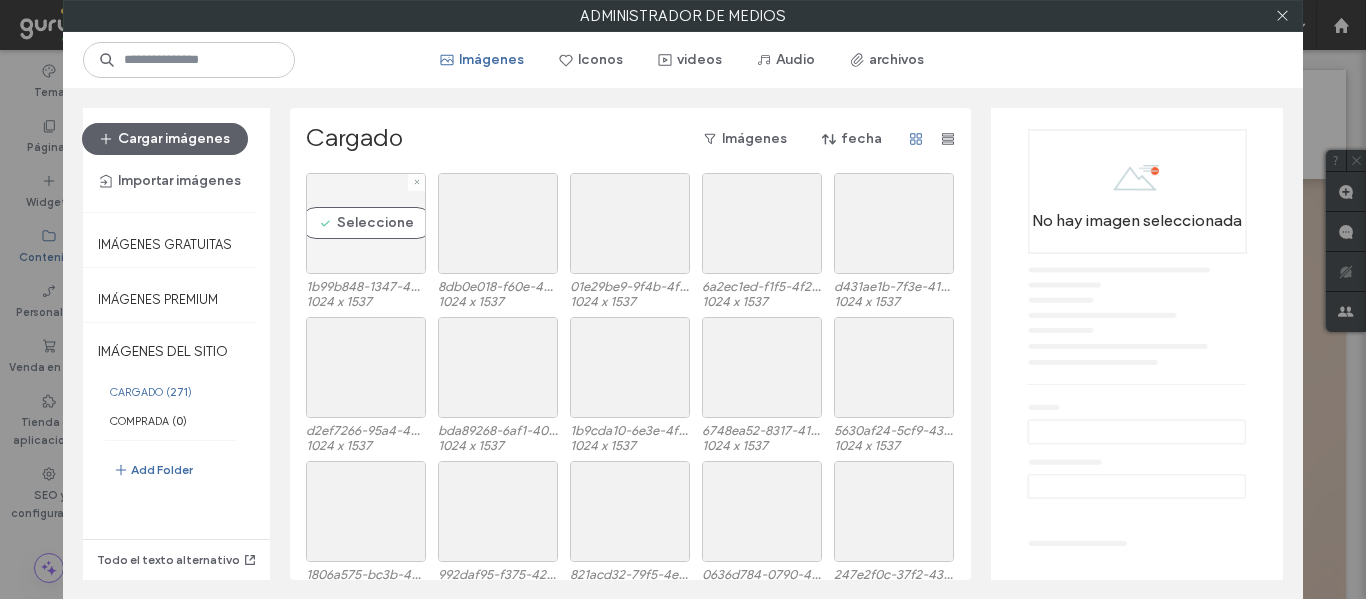 click on "Seleccione" at bounding box center [366, 223] 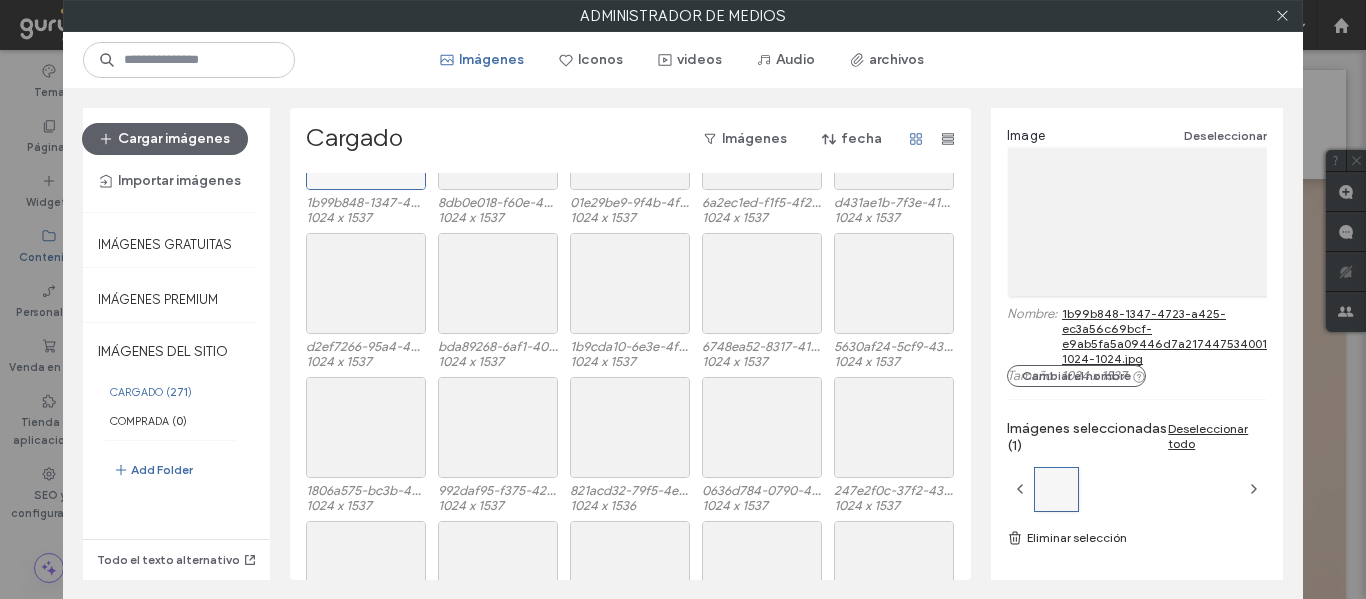 scroll, scrollTop: 169, scrollLeft: 0, axis: vertical 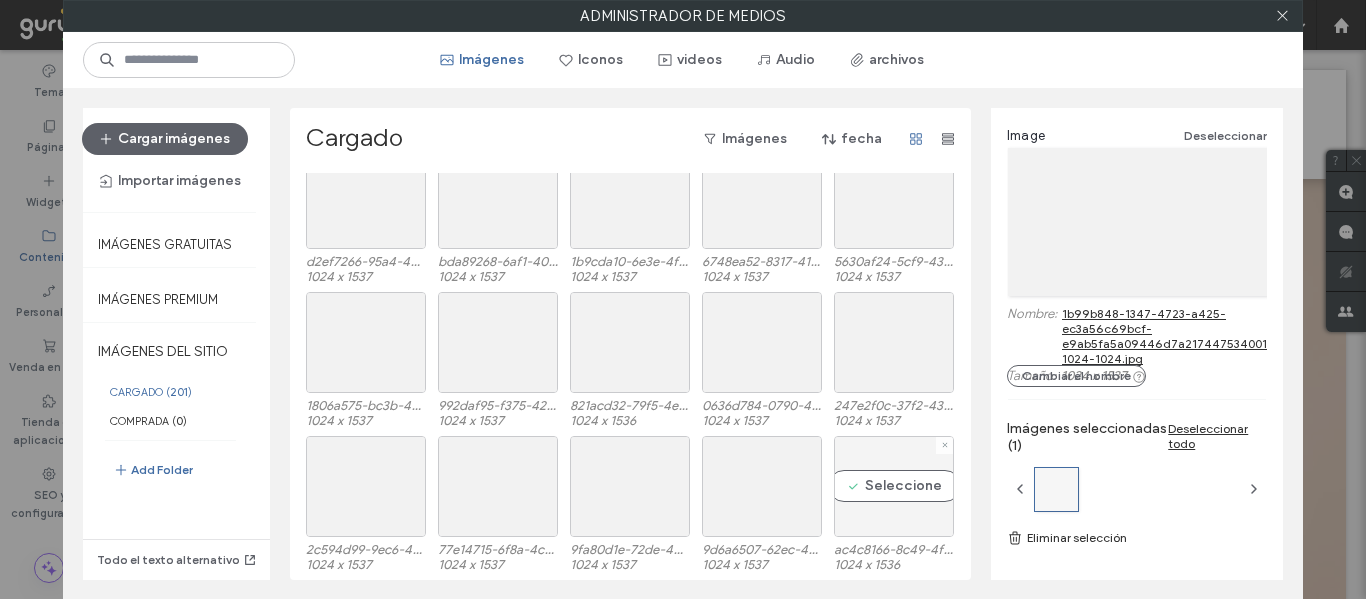 click on "Seleccione" at bounding box center [894, 486] 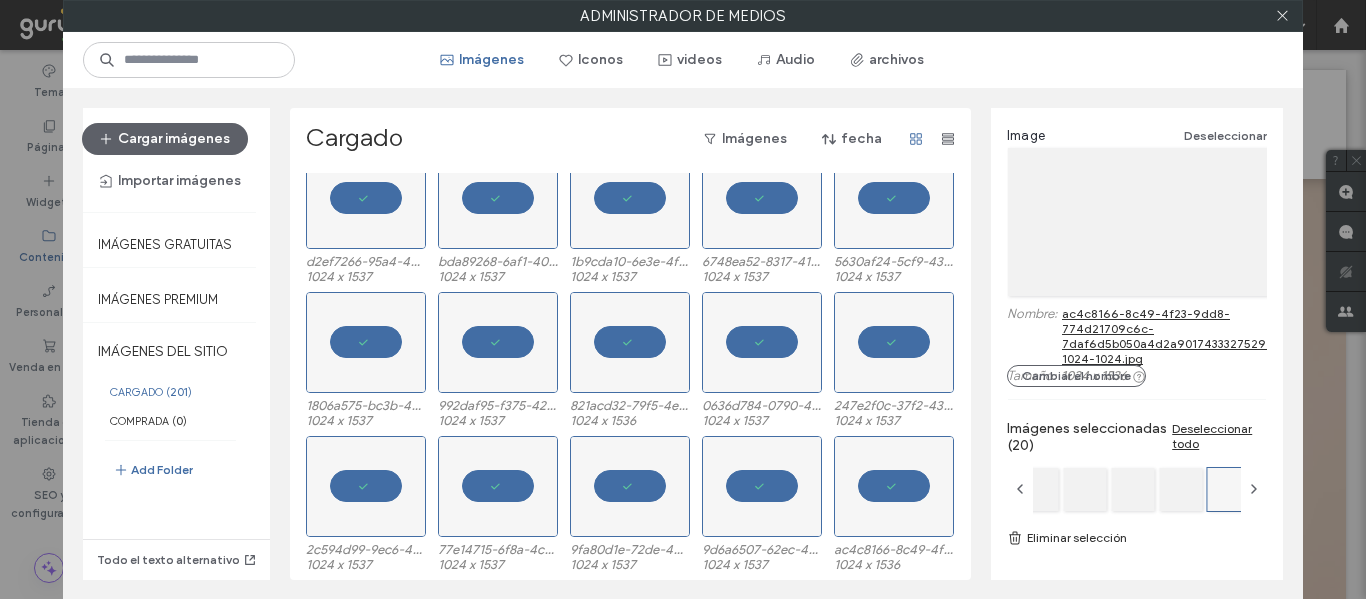 click on "Eliminar selección" at bounding box center (1137, 538) 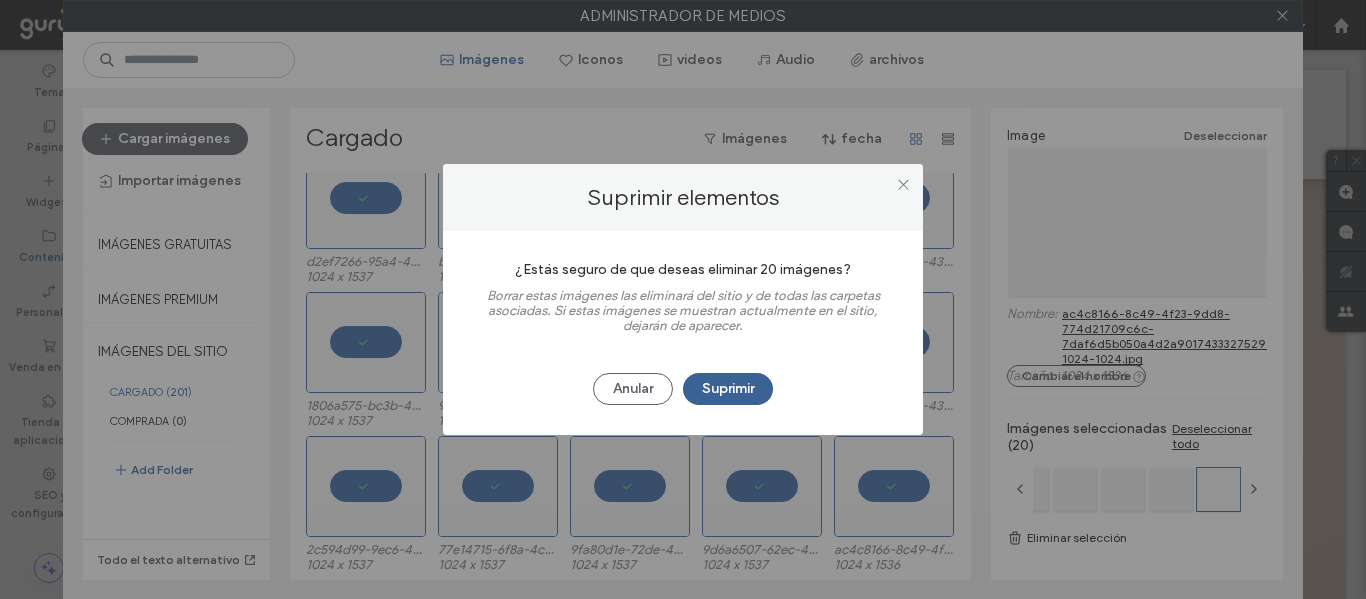 click on "Suprimir" at bounding box center [728, 389] 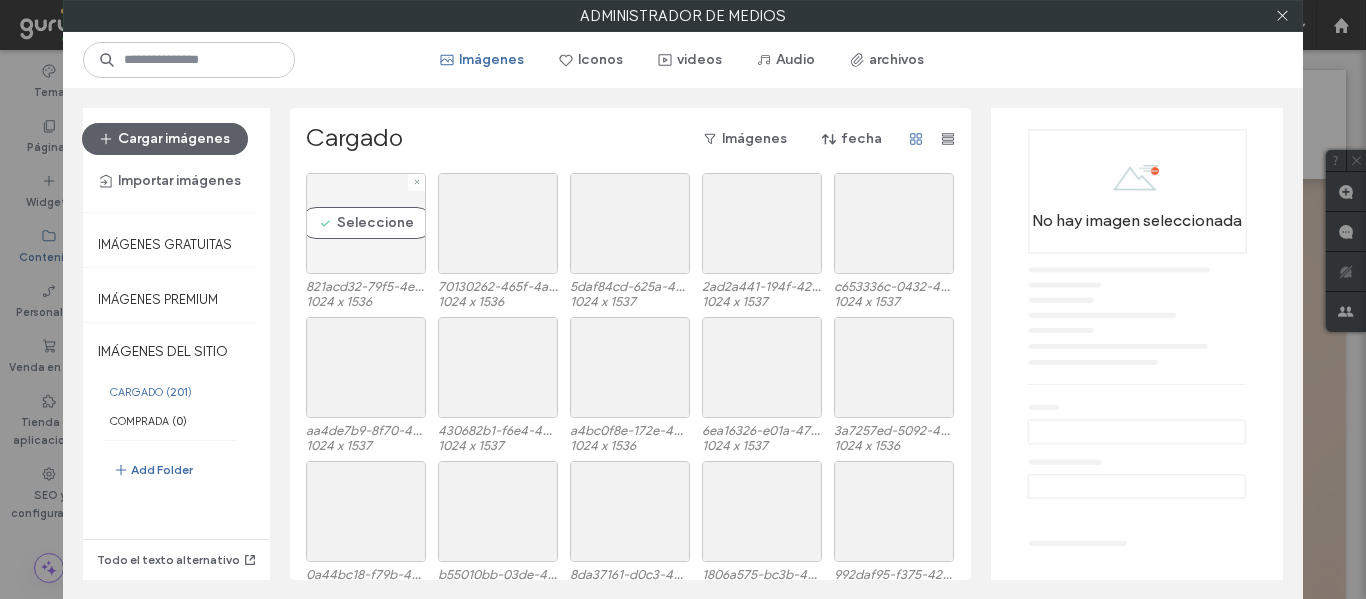 click on "Seleccione" at bounding box center (366, 223) 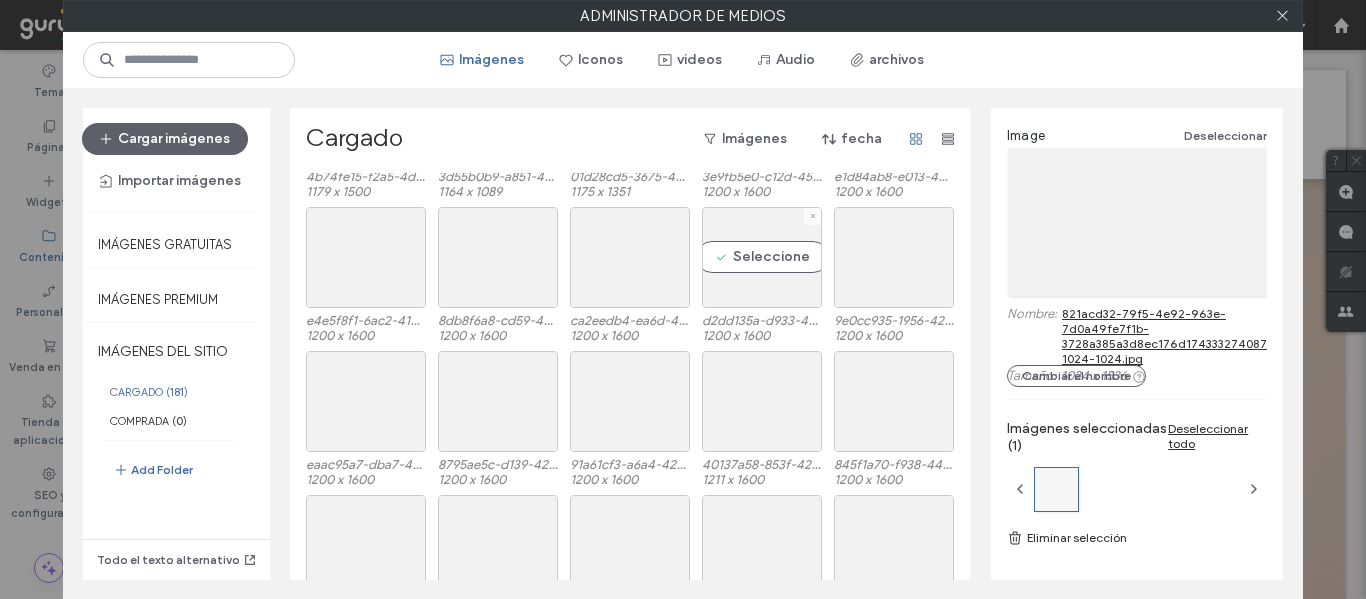 scroll, scrollTop: 2829, scrollLeft: 0, axis: vertical 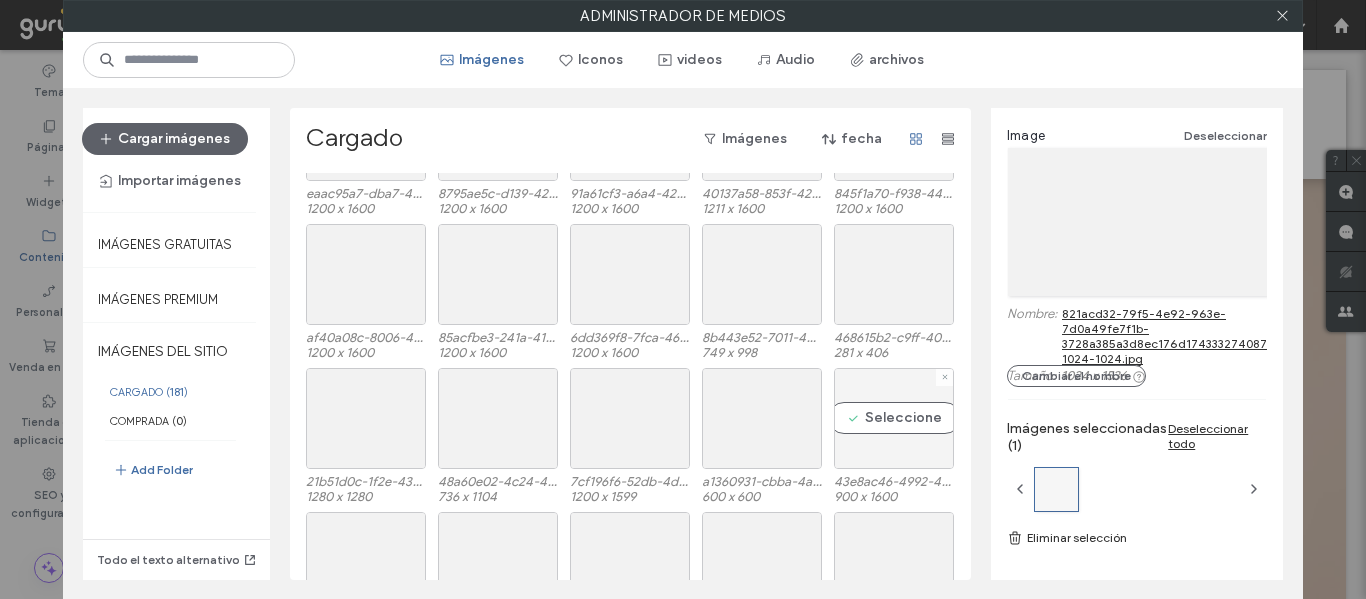 click on "Seleccione" at bounding box center (894, 418) 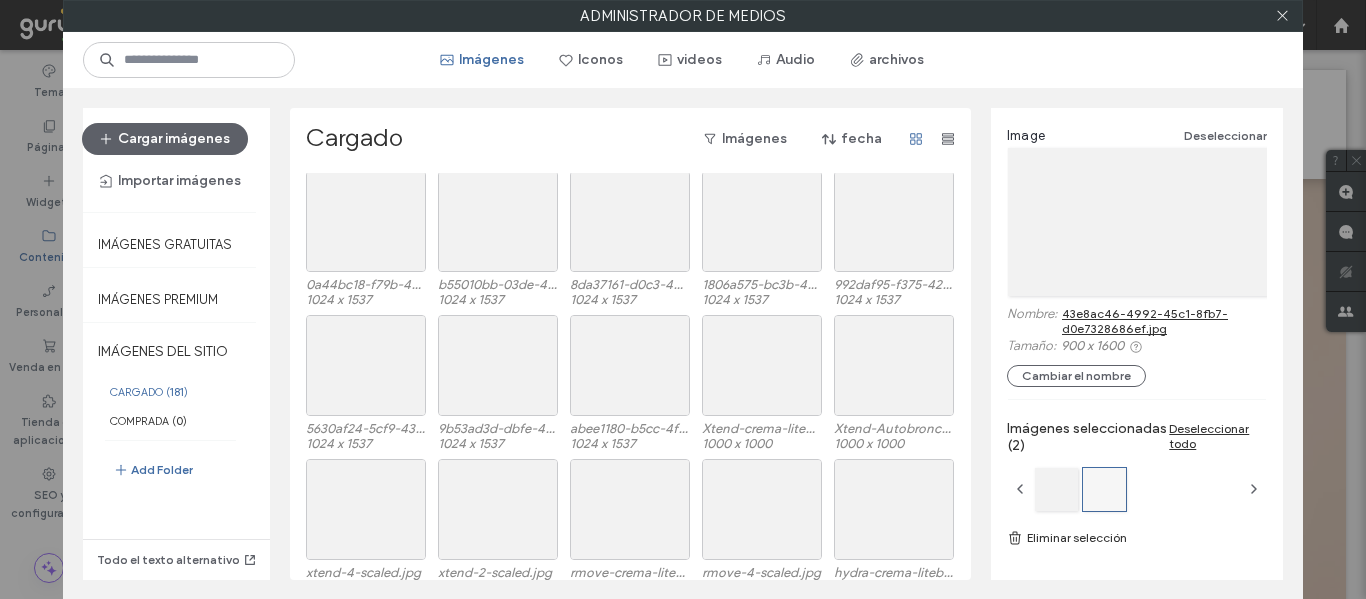scroll, scrollTop: 300, scrollLeft: 0, axis: vertical 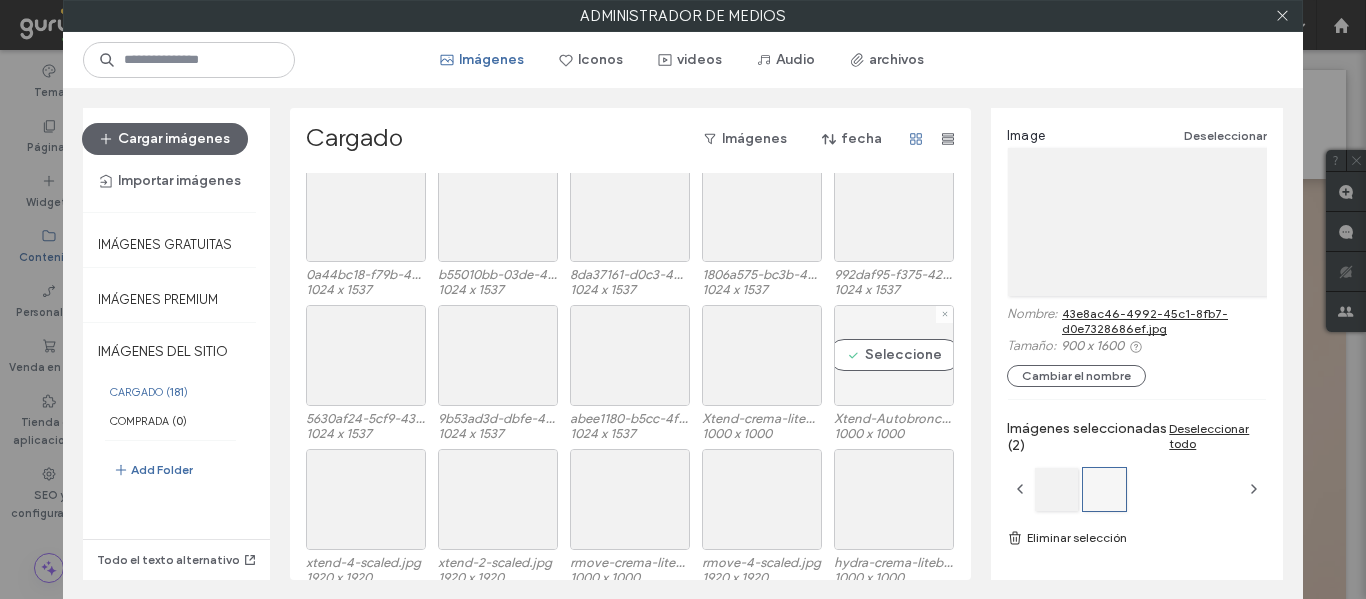 click on "Seleccione" at bounding box center (894, 355) 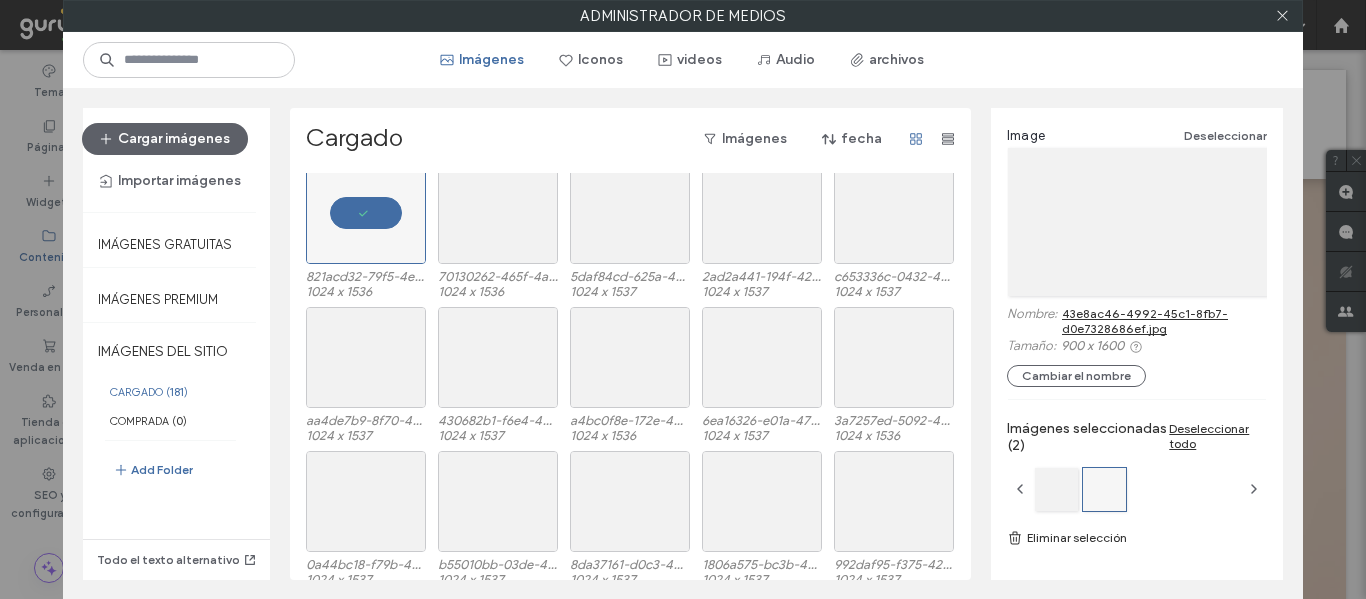 scroll, scrollTop: 0, scrollLeft: 0, axis: both 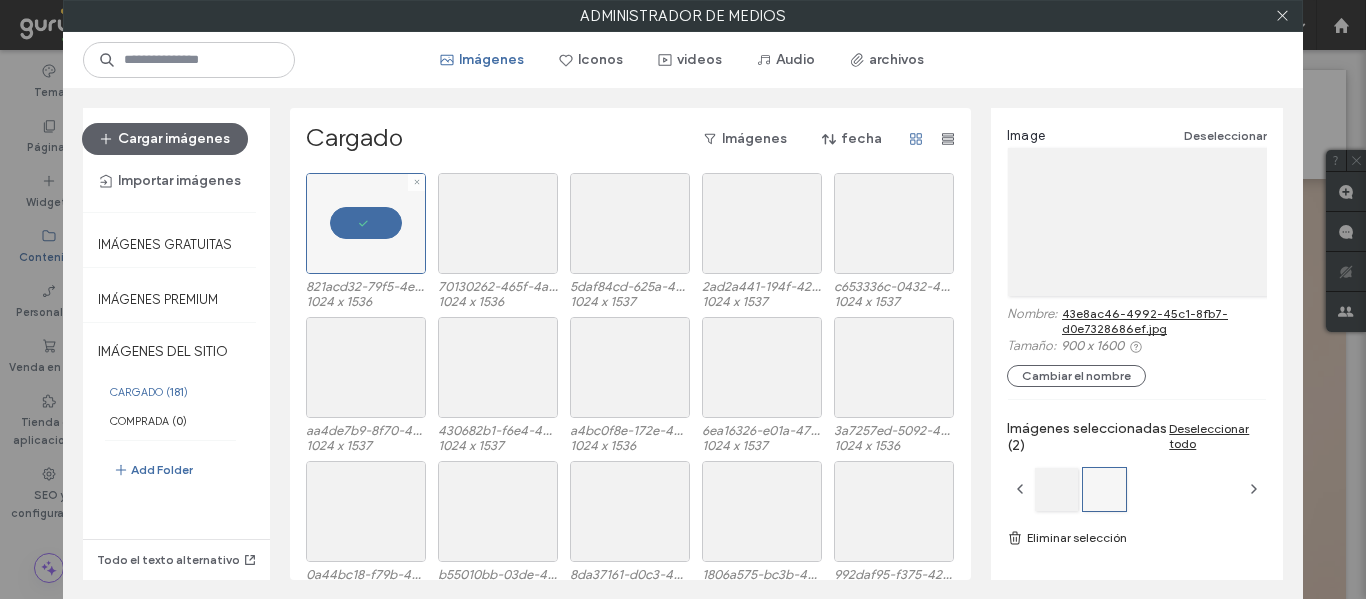 click at bounding box center [366, 223] 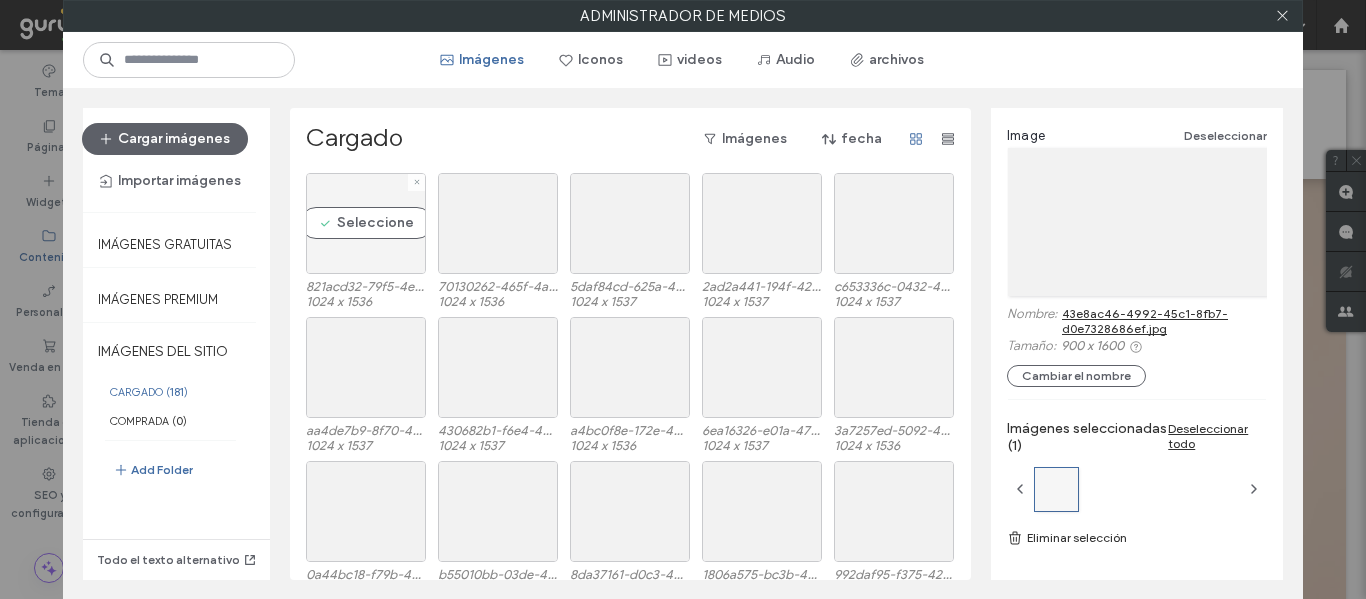 click on "Seleccione" at bounding box center [366, 223] 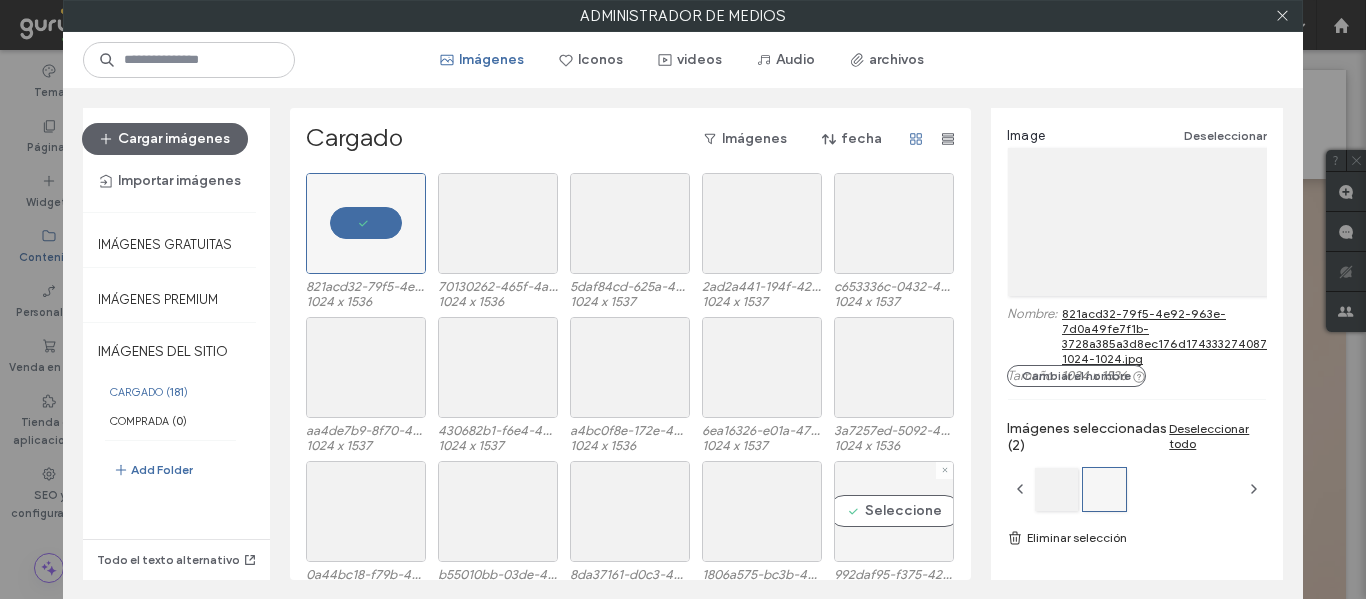 click on "Seleccione" at bounding box center (894, 511) 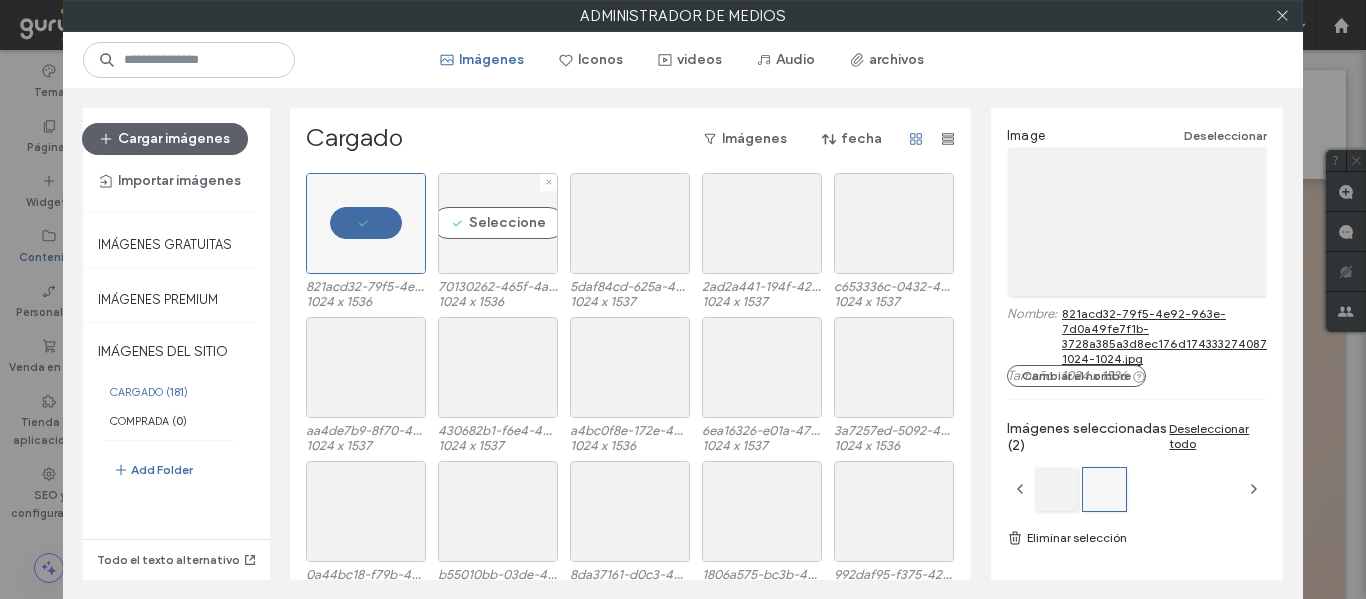 drag, startPoint x: 495, startPoint y: 235, endPoint x: 523, endPoint y: 246, distance: 30.083218 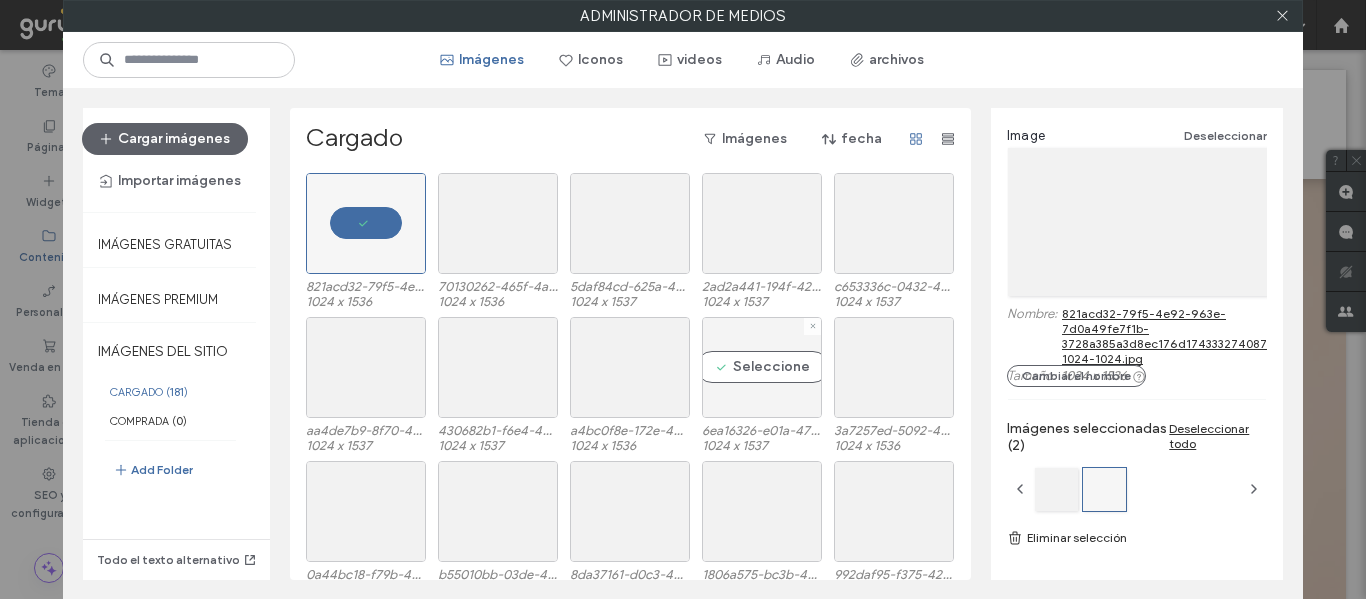 click on "Seleccione" at bounding box center (762, 367) 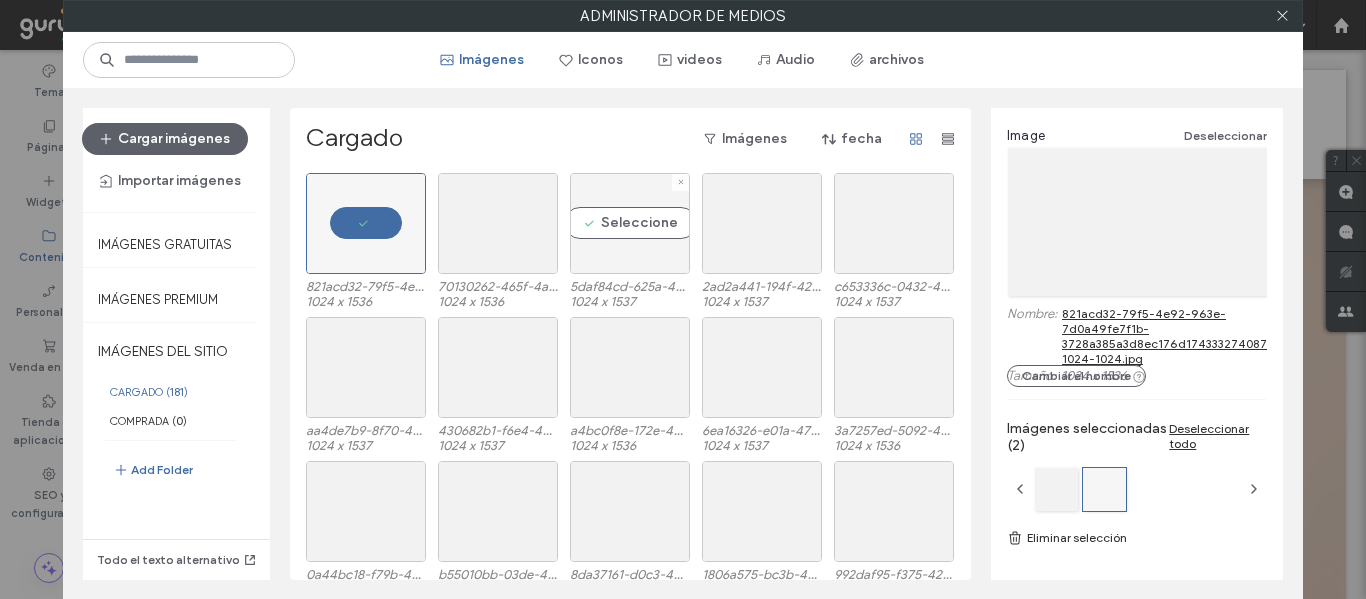 click on "Seleccione" at bounding box center (630, 223) 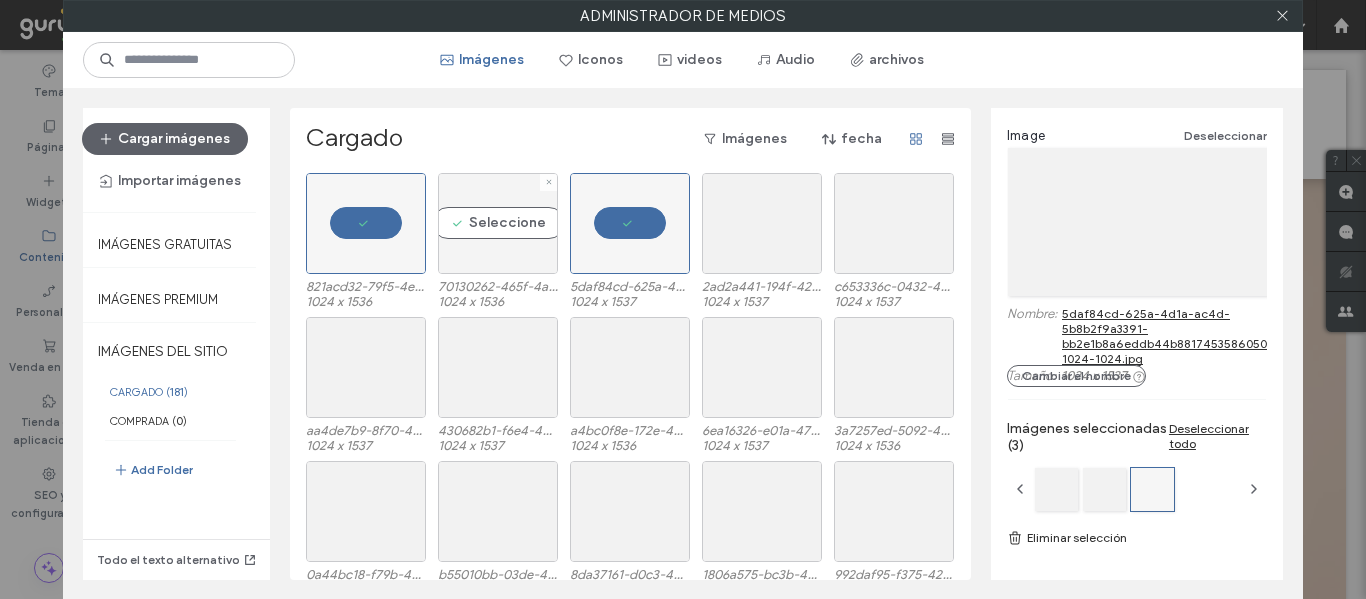 click on "Seleccione" at bounding box center [498, 223] 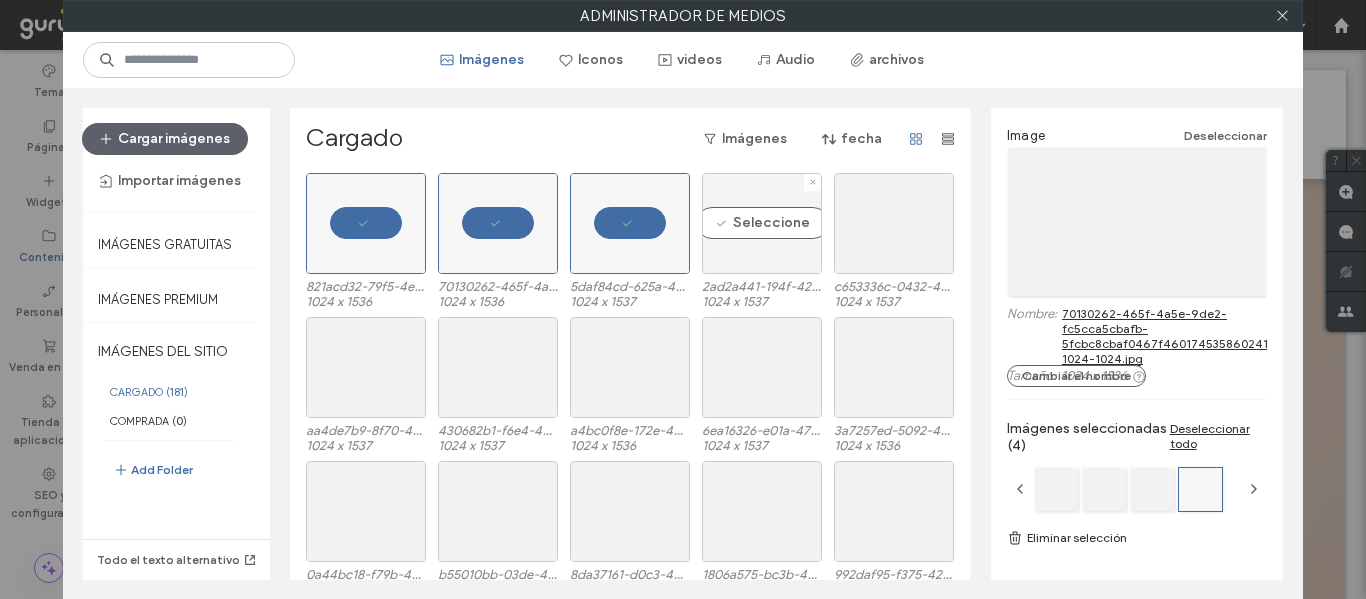 click on "Seleccione" at bounding box center [762, 223] 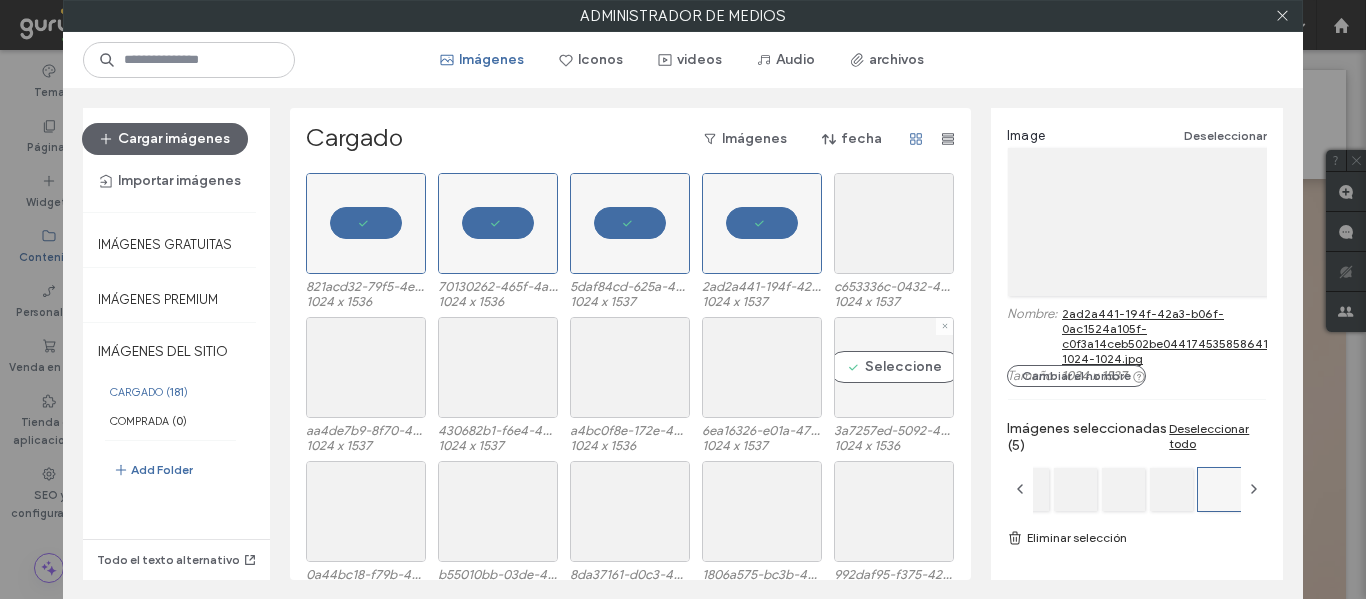 click on "Seleccione" at bounding box center (894, 367) 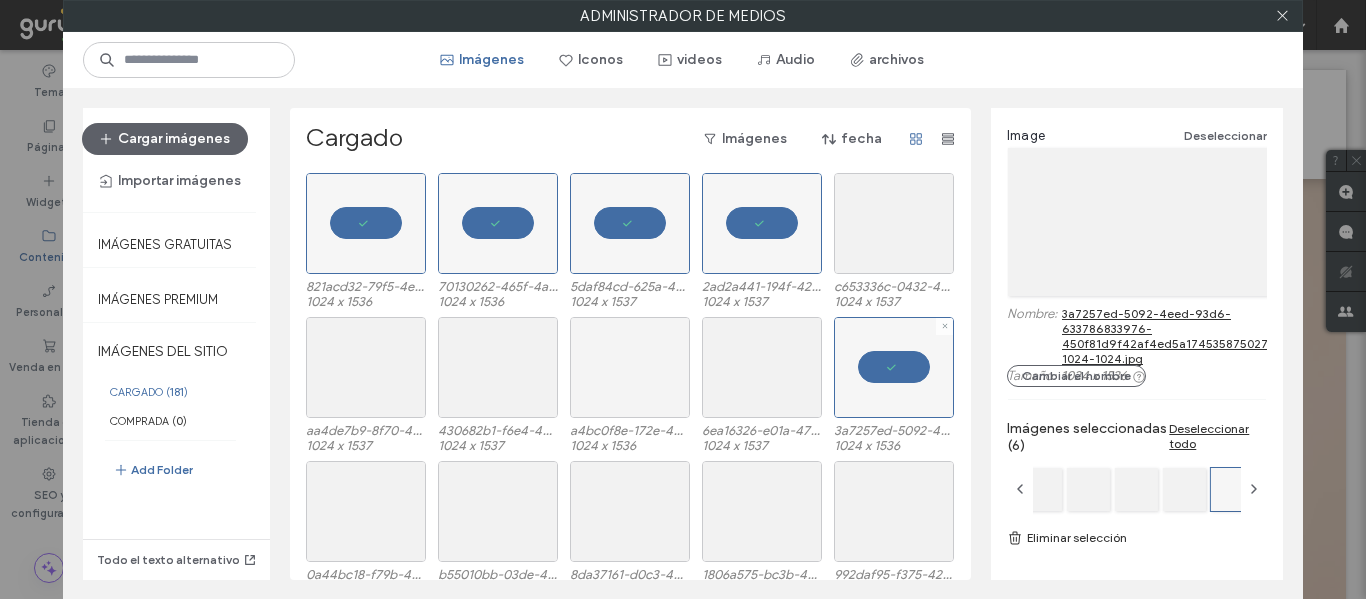 drag, startPoint x: 637, startPoint y: 384, endPoint x: 625, endPoint y: 388, distance: 12.649111 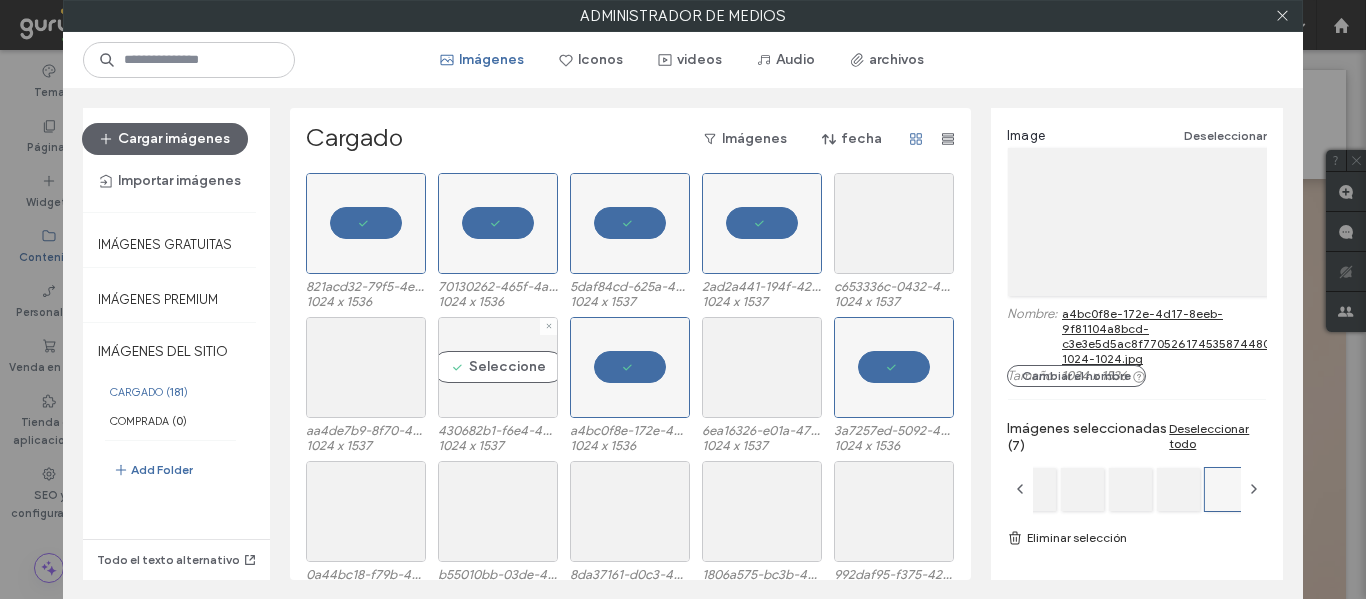 drag, startPoint x: 434, startPoint y: 388, endPoint x: 333, endPoint y: 377, distance: 101.597244 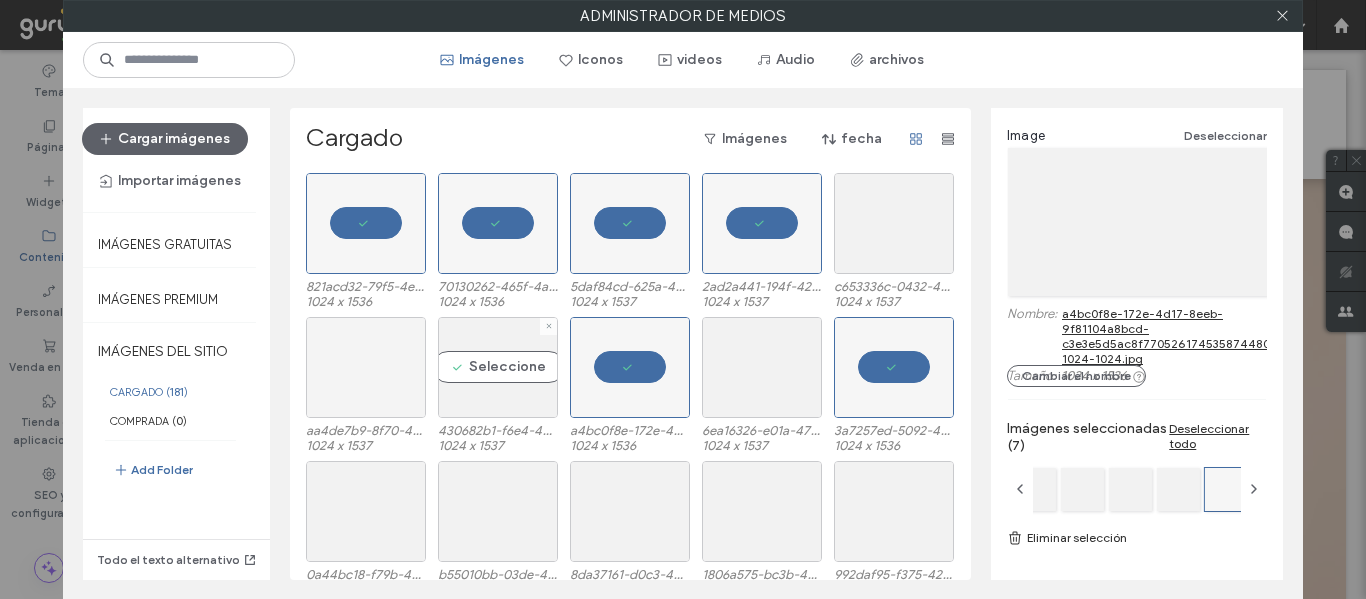 click on "Seleccione" at bounding box center (498, 367) 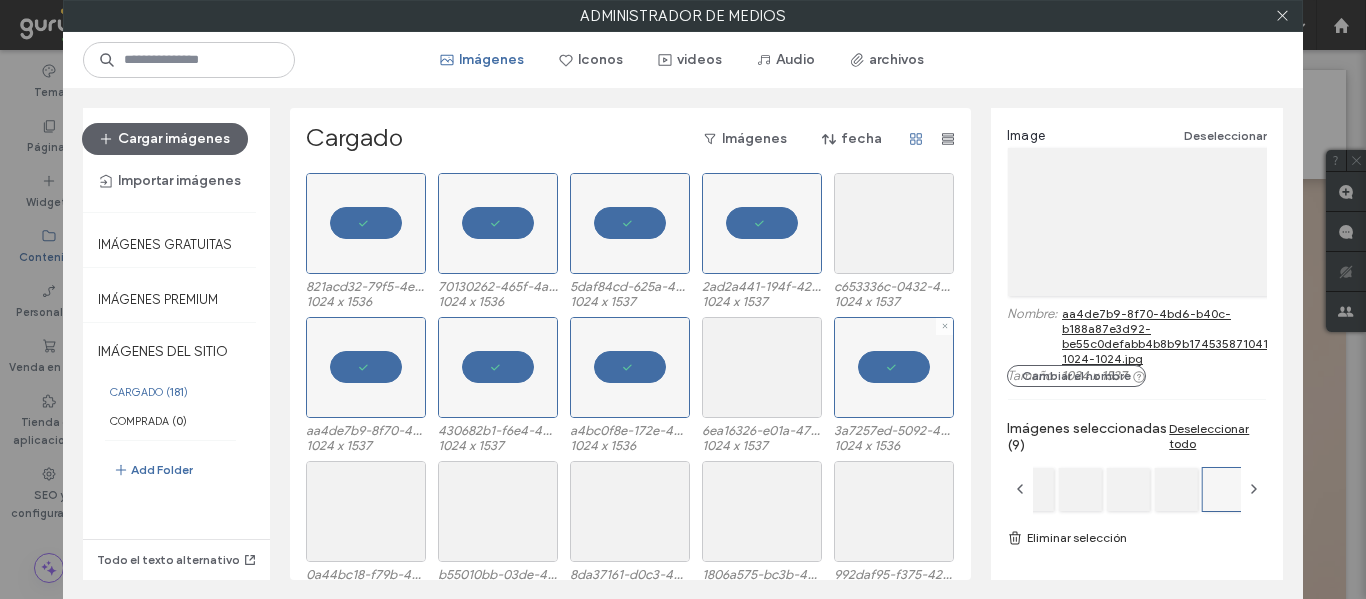 click at bounding box center (894, 367) 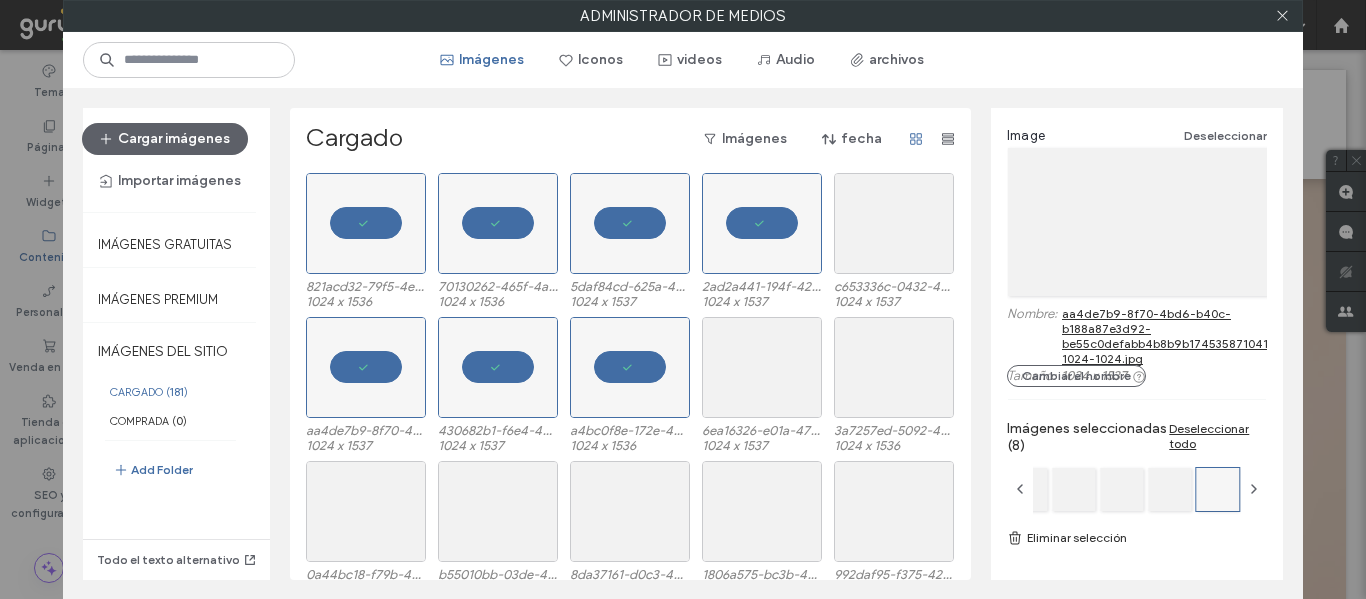 click on "Eliminar selección" at bounding box center (1137, 538) 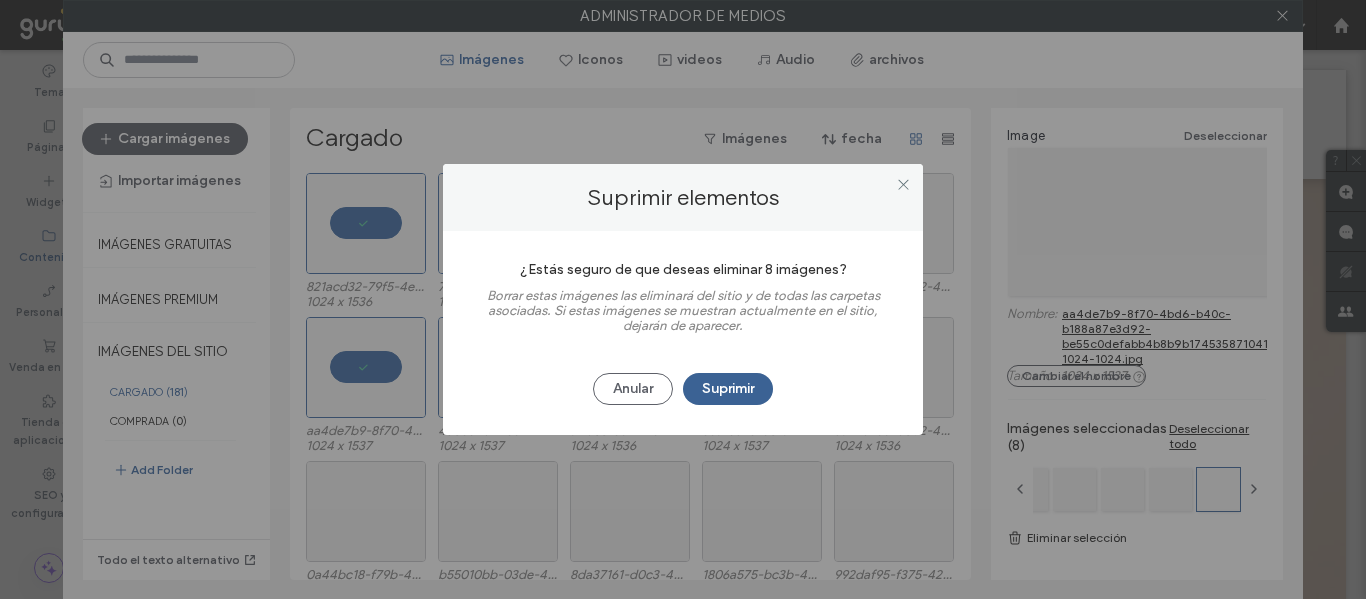click on "Suprimir" at bounding box center [728, 389] 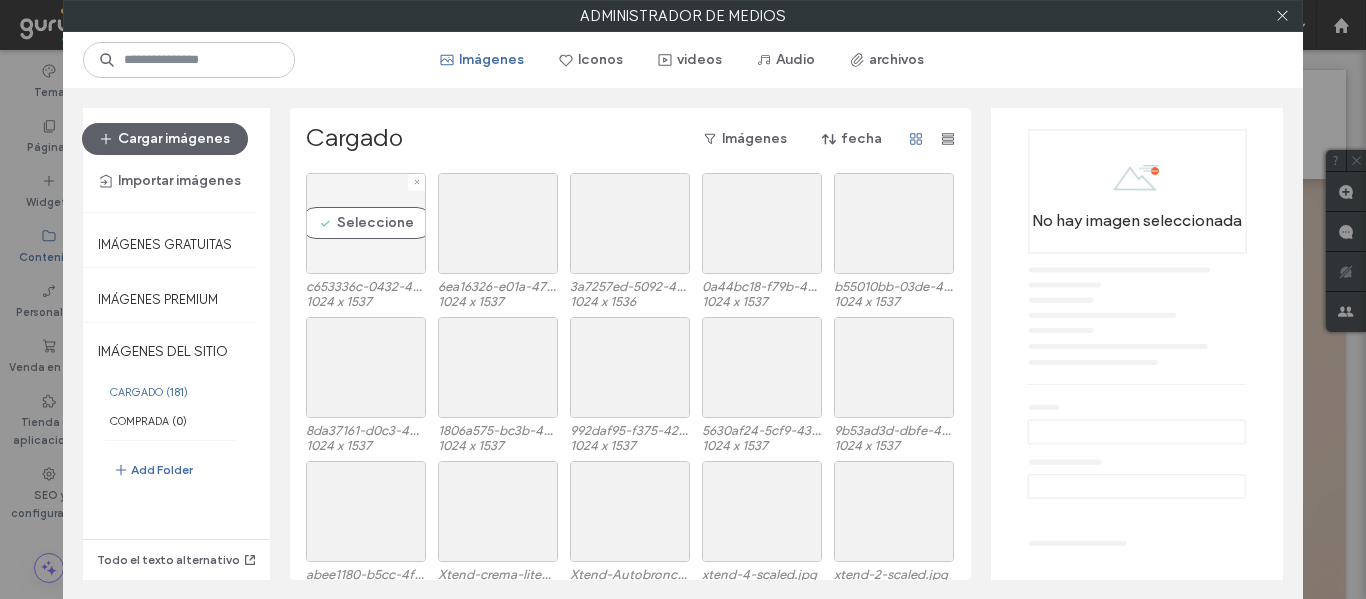 click on "Seleccione" at bounding box center [366, 223] 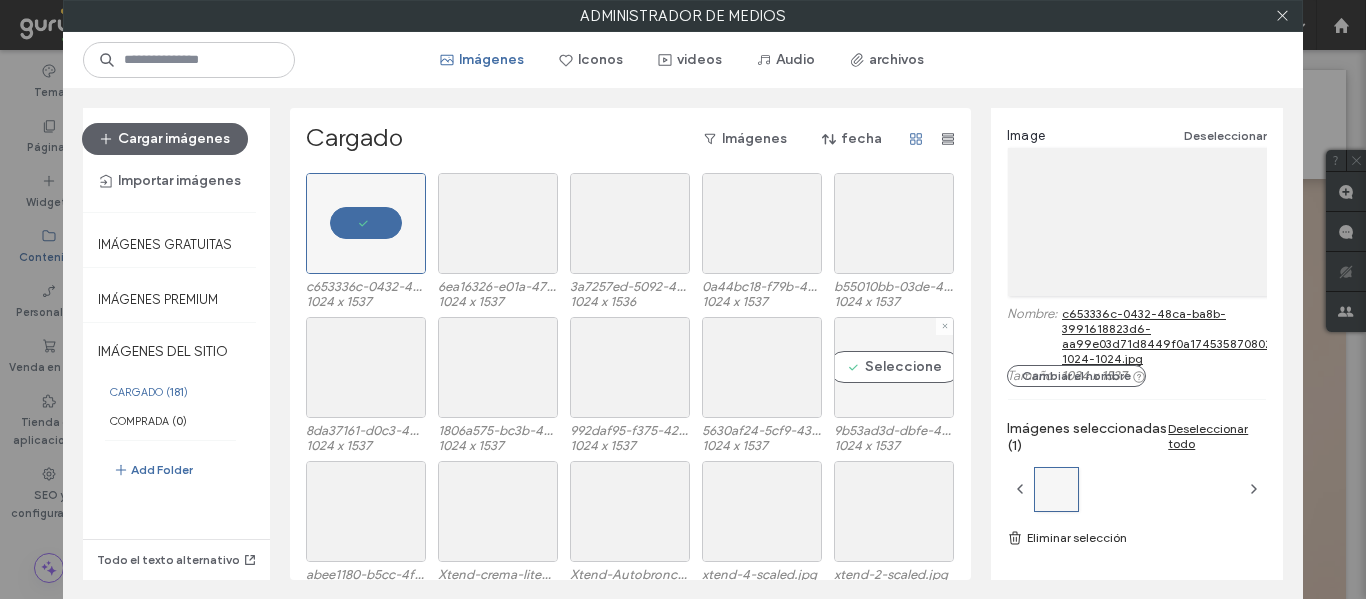 click on "Seleccione" at bounding box center [894, 367] 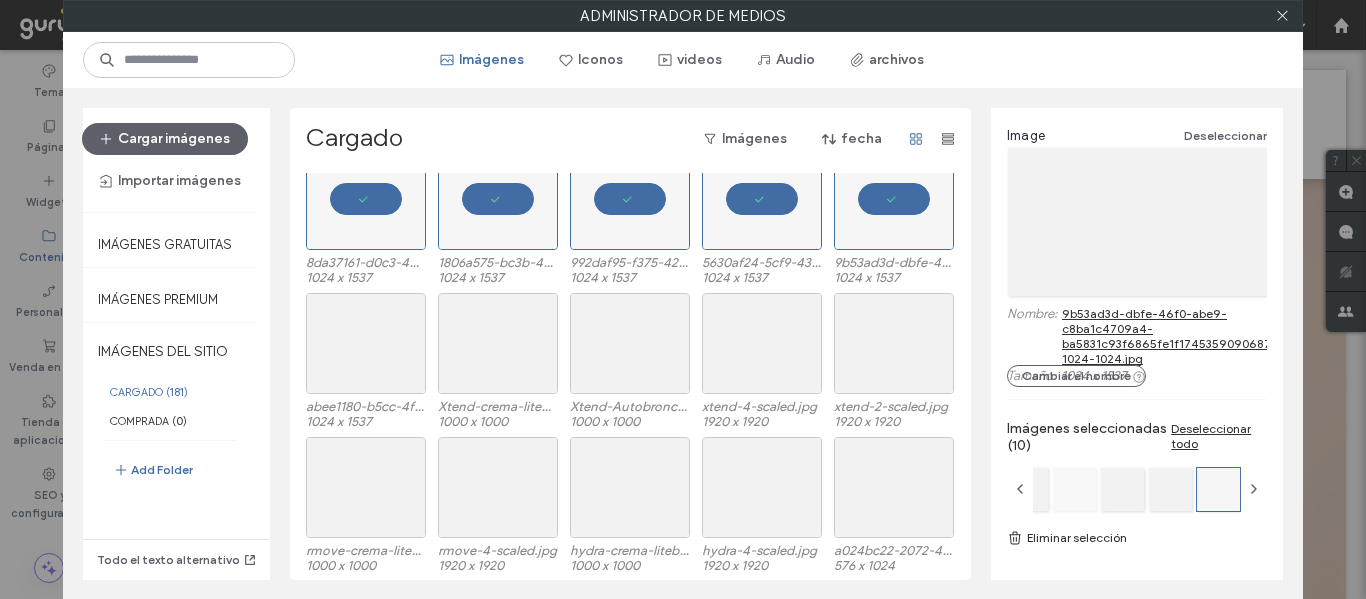 scroll, scrollTop: 169, scrollLeft: 0, axis: vertical 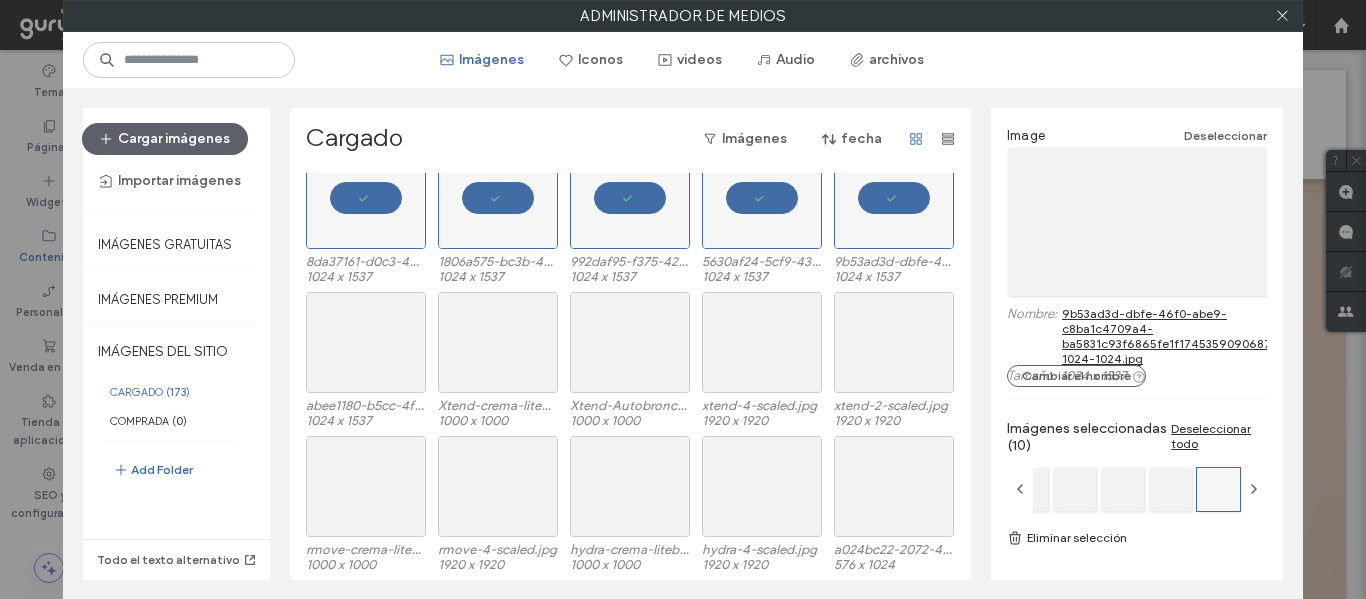 click on "Eliminar selección" at bounding box center [1137, 538] 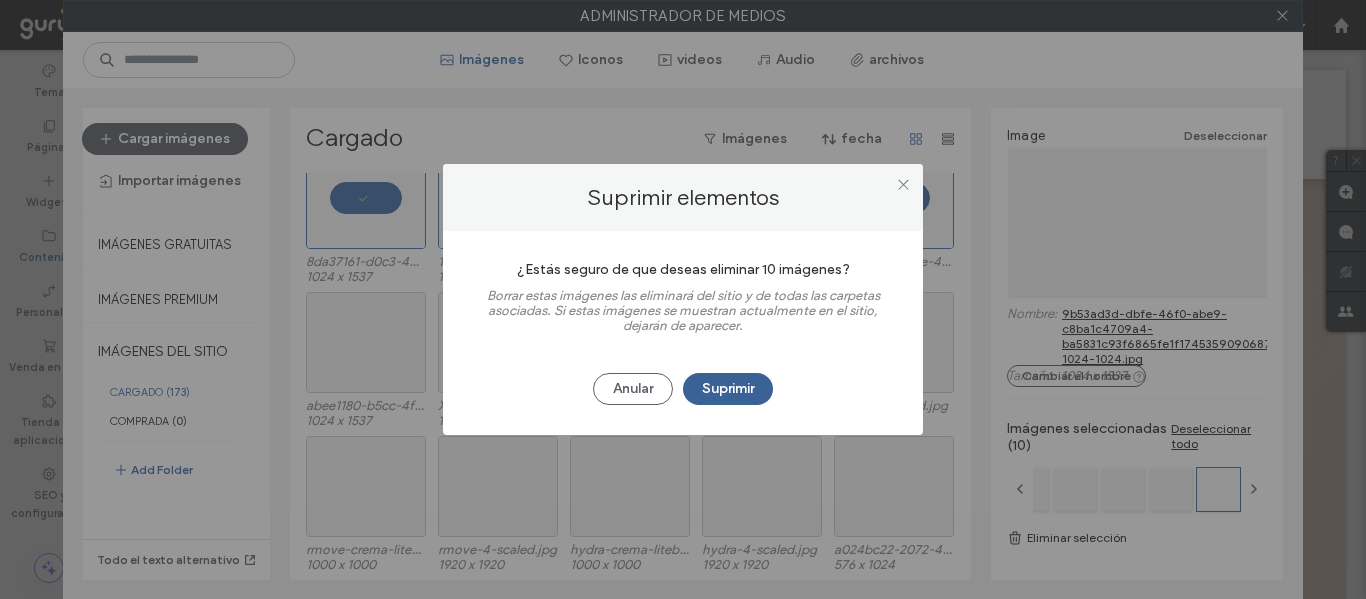 click on "Suprimir" at bounding box center [728, 389] 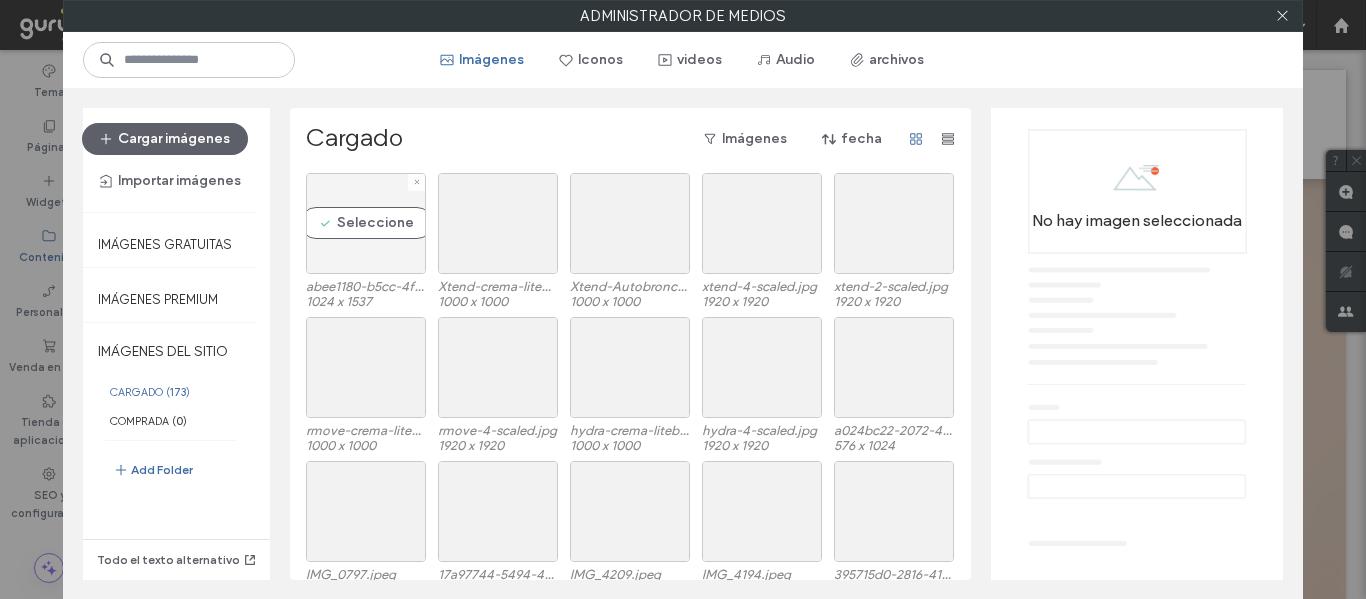 click on "Seleccione" at bounding box center (366, 223) 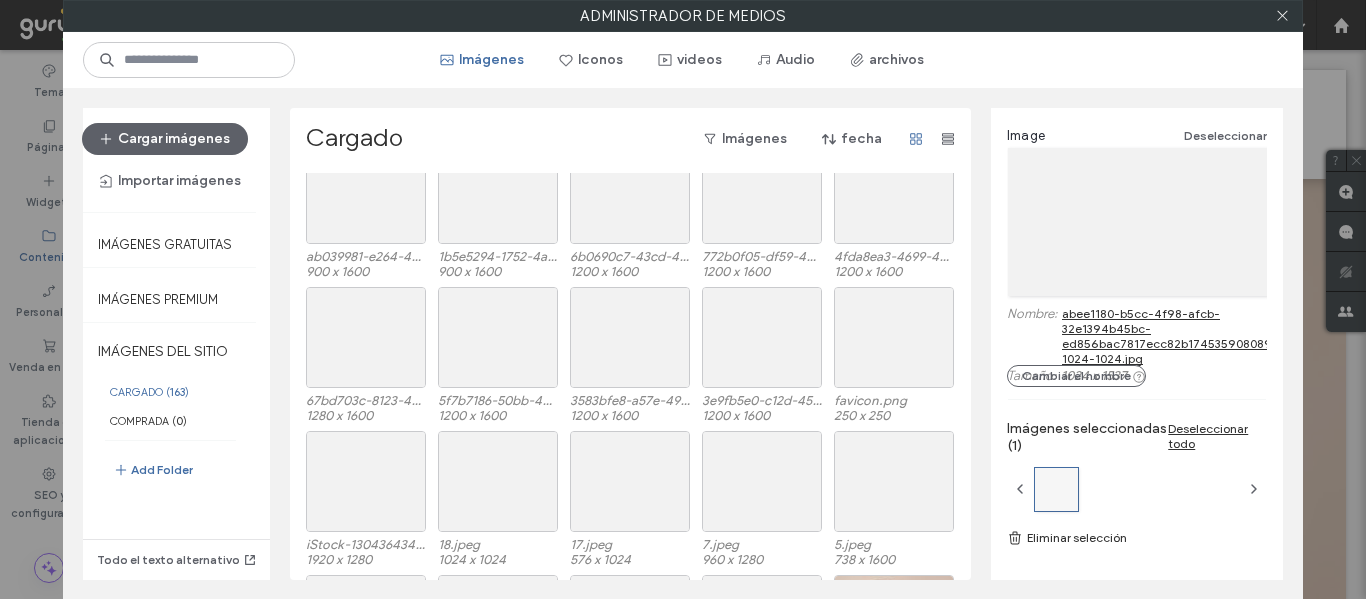 scroll, scrollTop: 2729, scrollLeft: 0, axis: vertical 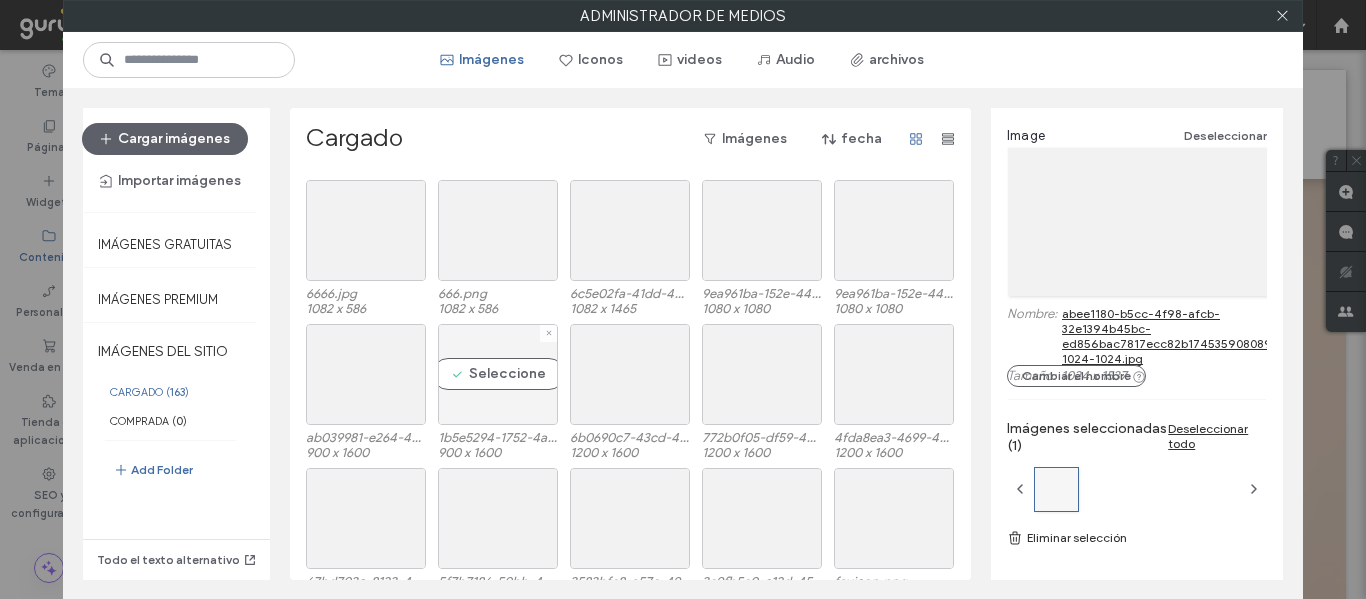 click on "Seleccione" at bounding box center (498, 374) 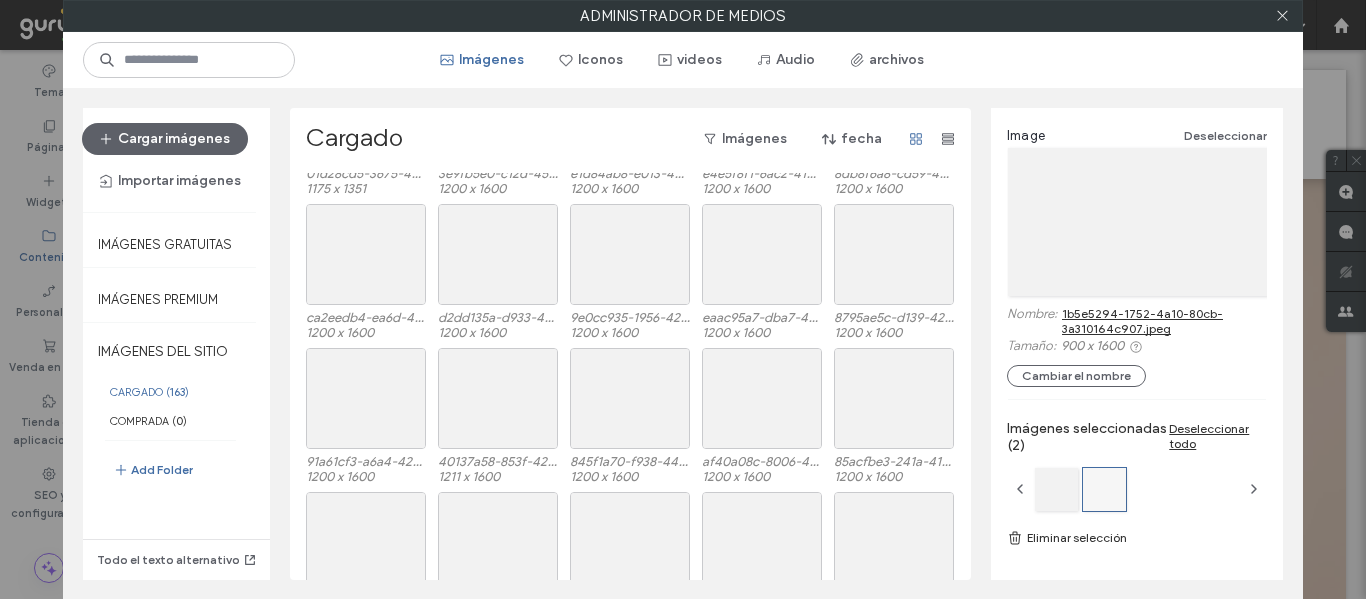 scroll, scrollTop: 1729, scrollLeft: 0, axis: vertical 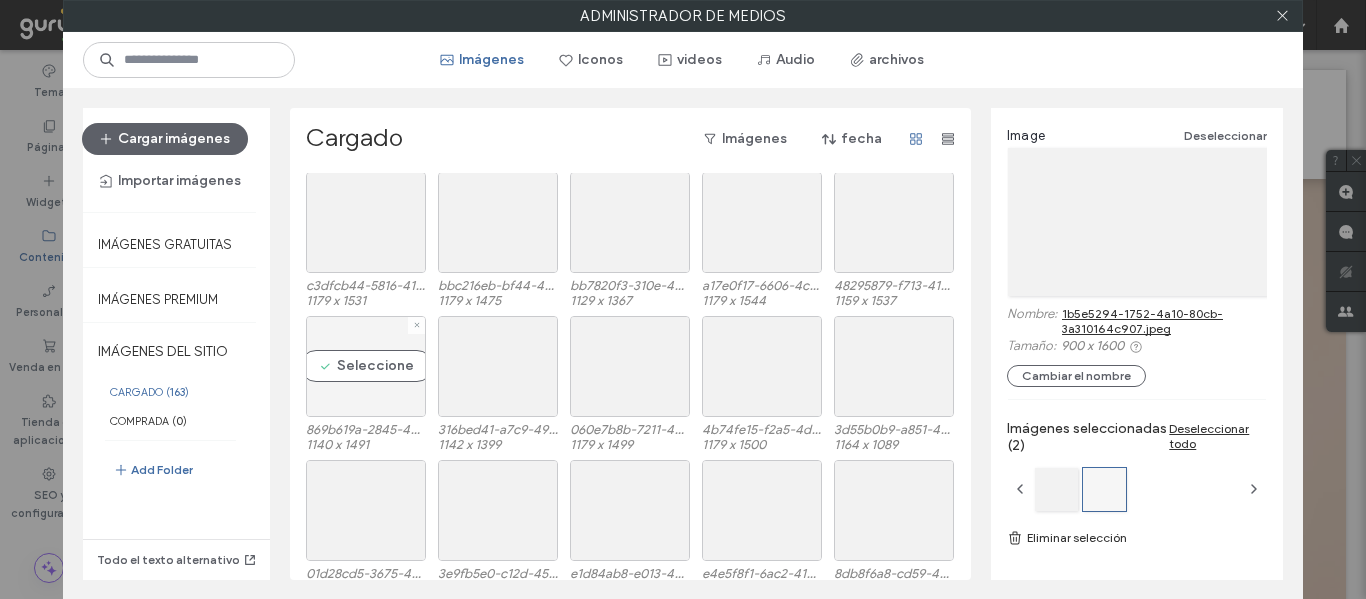 click on "Seleccione" at bounding box center [366, 366] 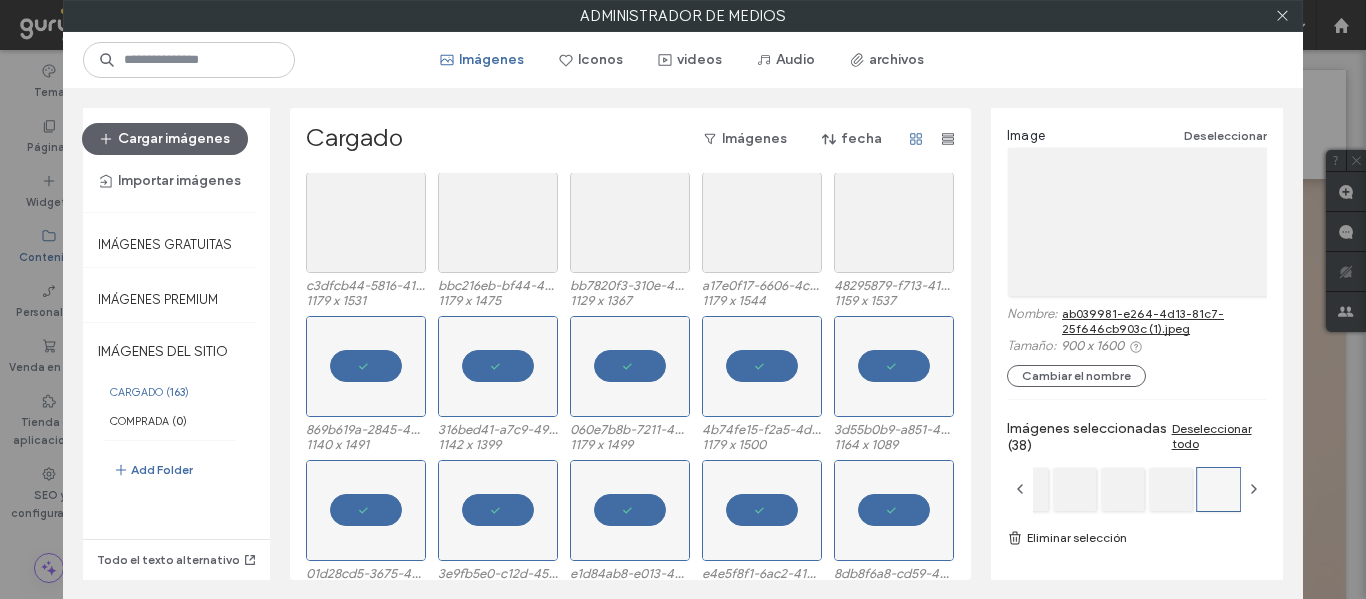 click on "Eliminar selección" at bounding box center (1137, 538) 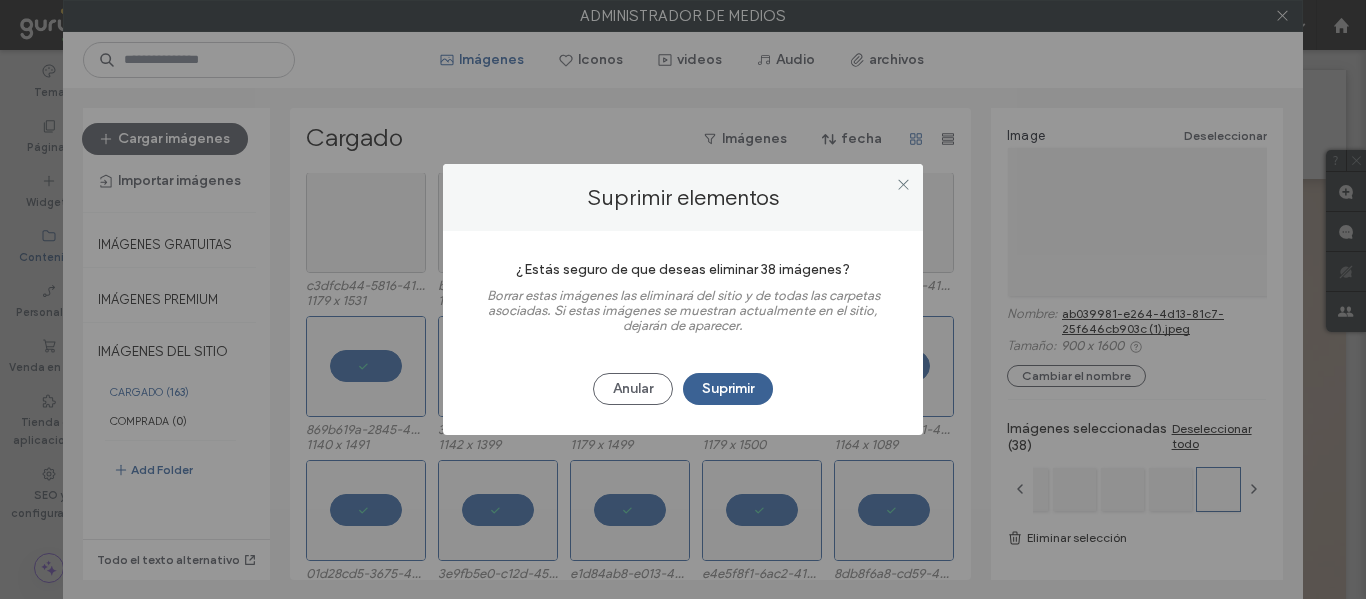 click on "Suprimir" at bounding box center (728, 389) 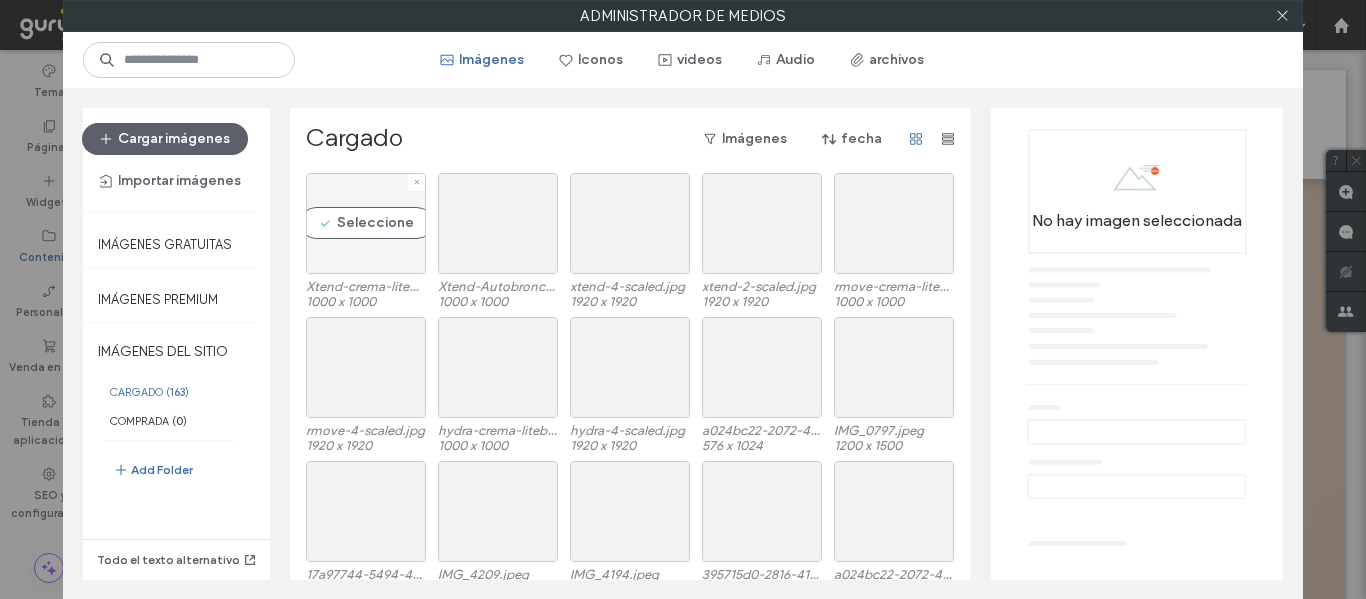 click on "Seleccione" at bounding box center [366, 223] 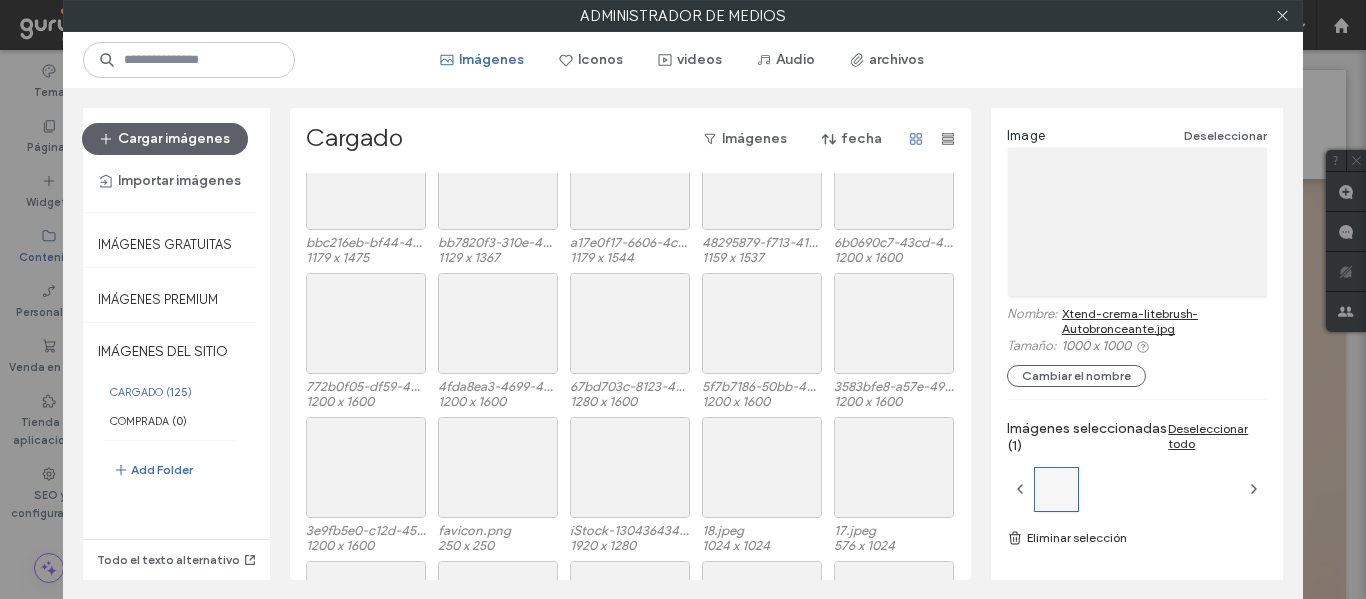 scroll, scrollTop: 2009, scrollLeft: 0, axis: vertical 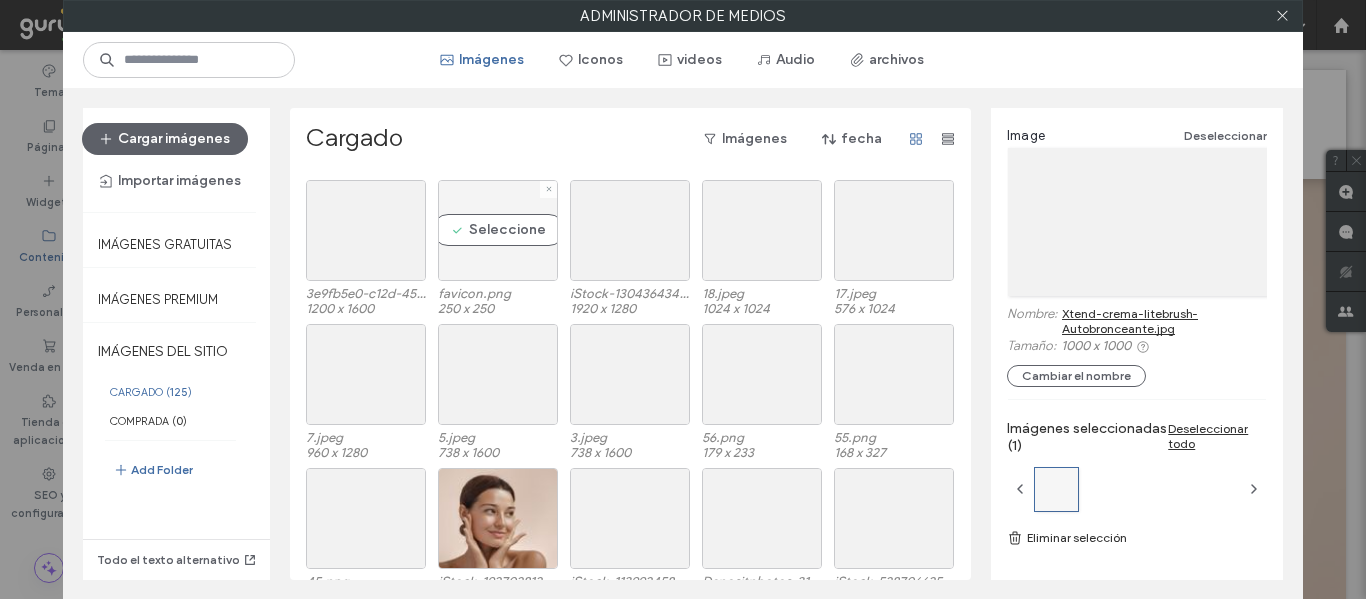 click on "Seleccione" at bounding box center (498, 230) 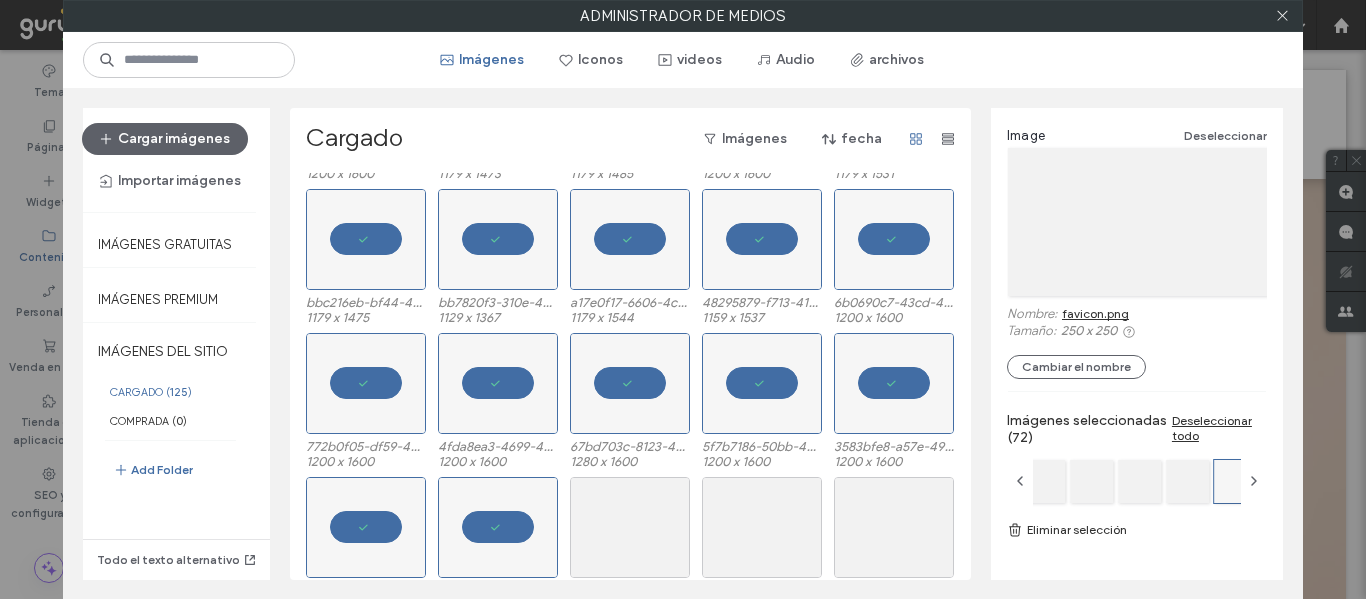 scroll, scrollTop: 1409, scrollLeft: 0, axis: vertical 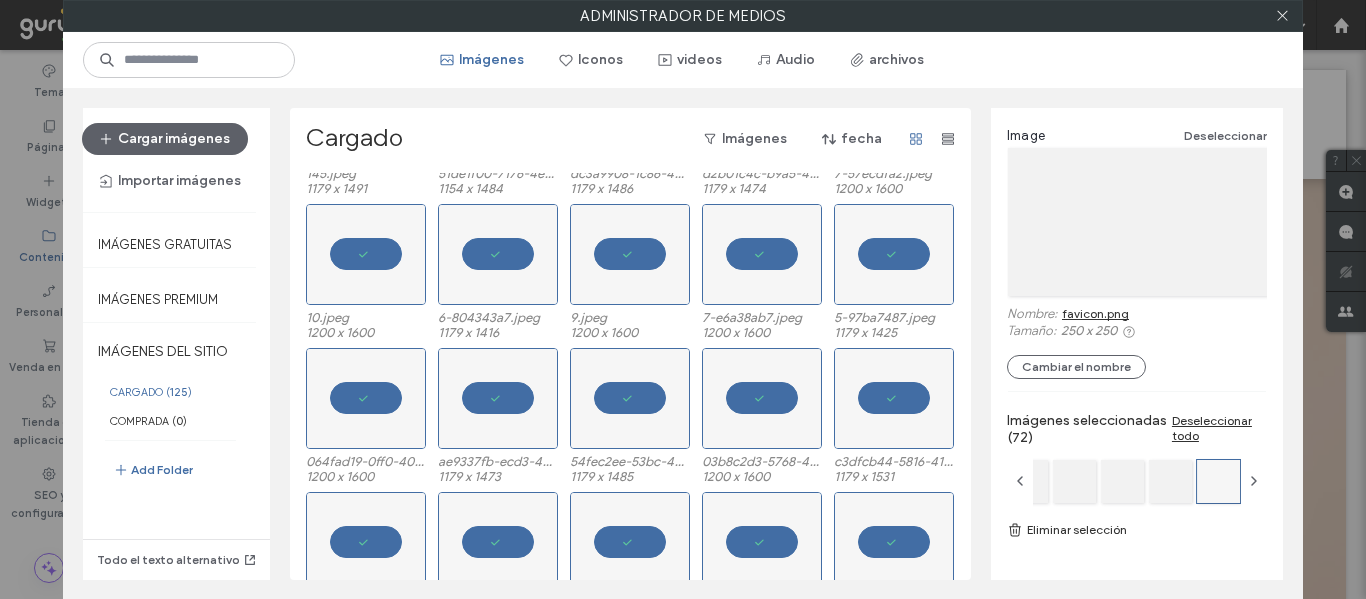 click on "Eliminar selección" at bounding box center [1137, 530] 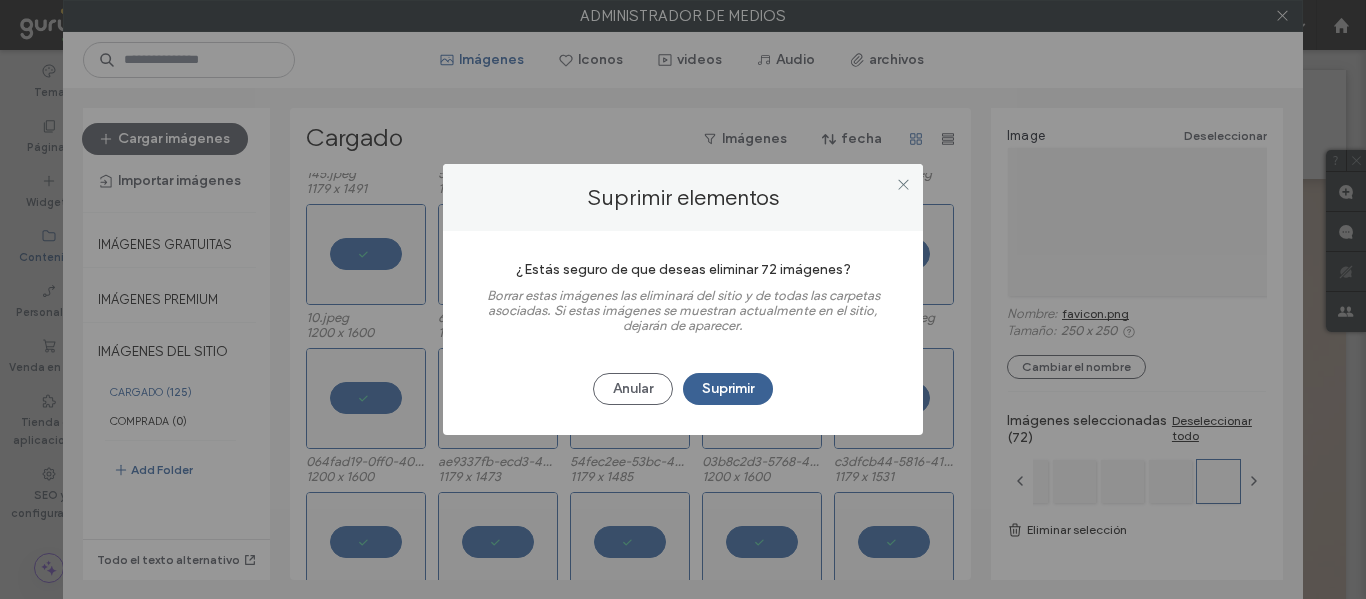 click on "Suprimir" at bounding box center (728, 389) 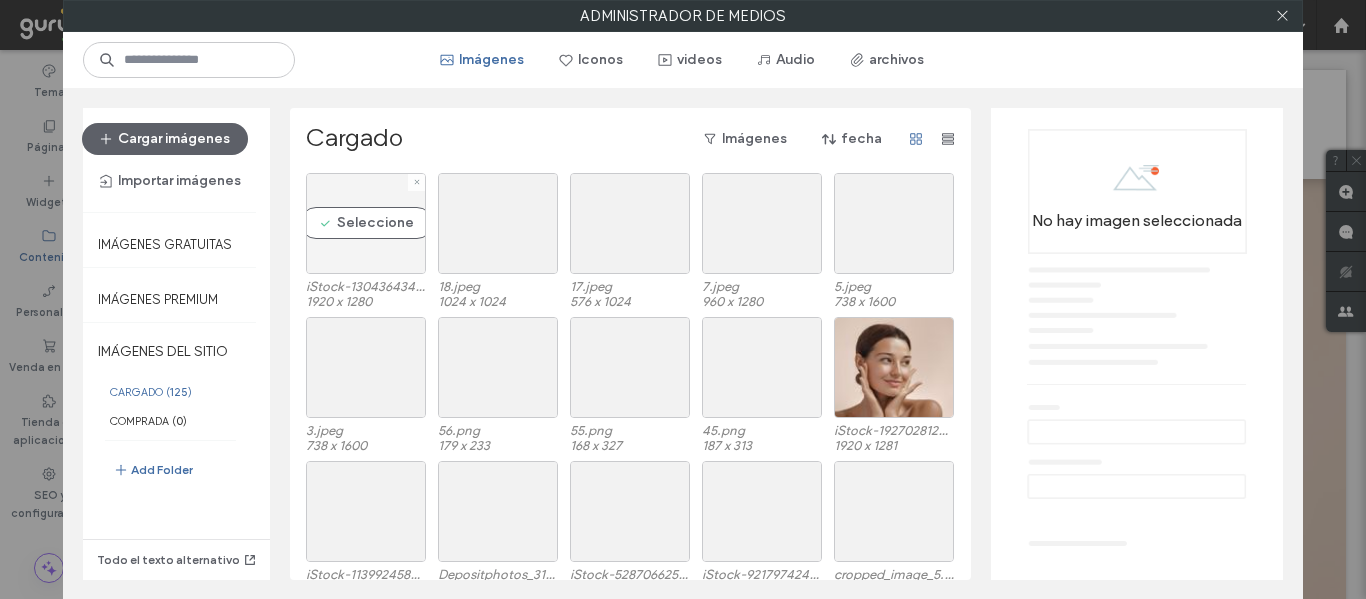 click on "Seleccione" at bounding box center [366, 223] 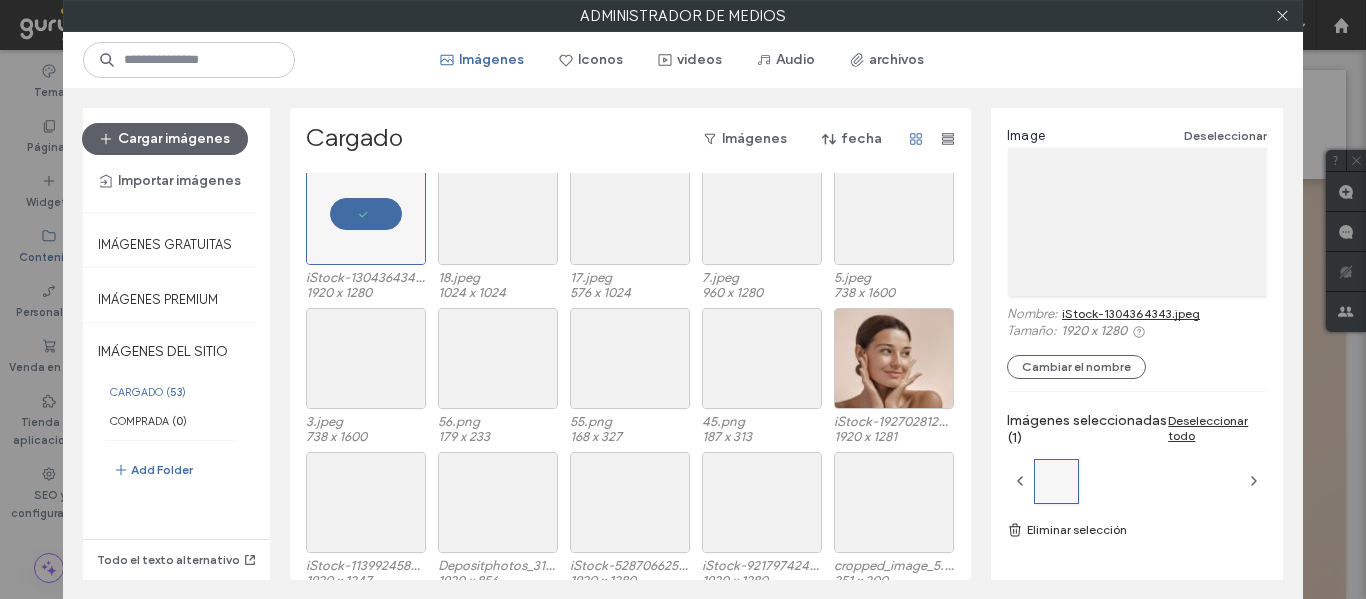scroll, scrollTop: 0, scrollLeft: 0, axis: both 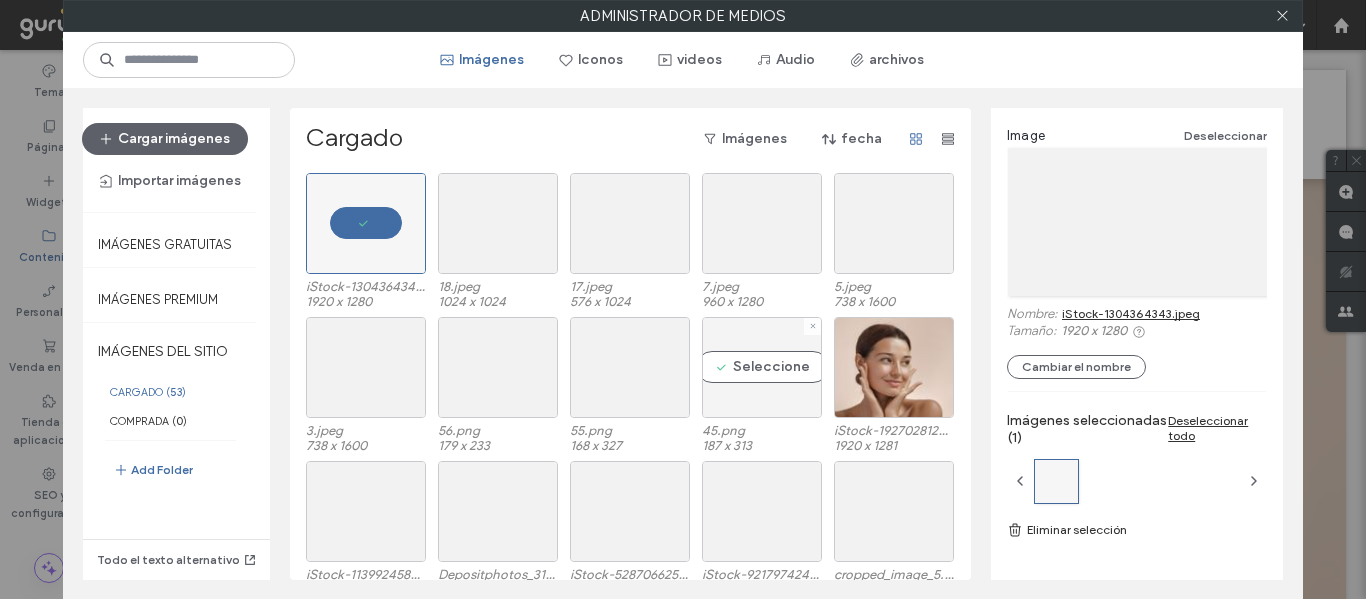 click on "Seleccione" at bounding box center (762, 367) 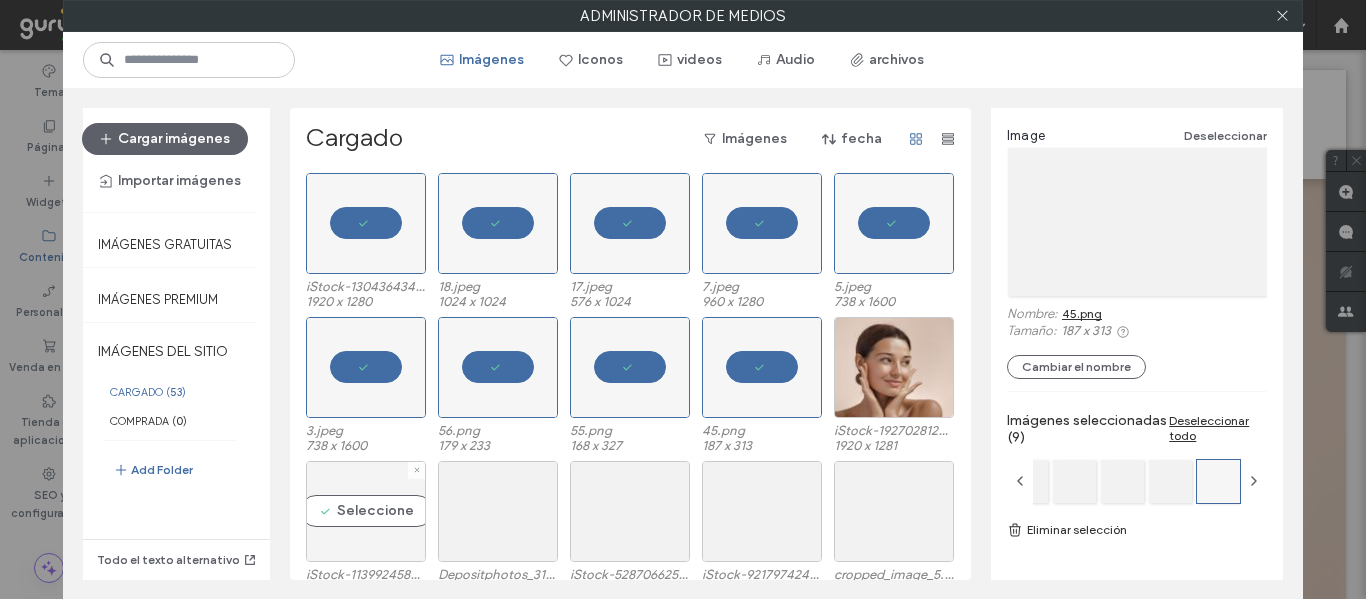 click on "Seleccione" at bounding box center (366, 511) 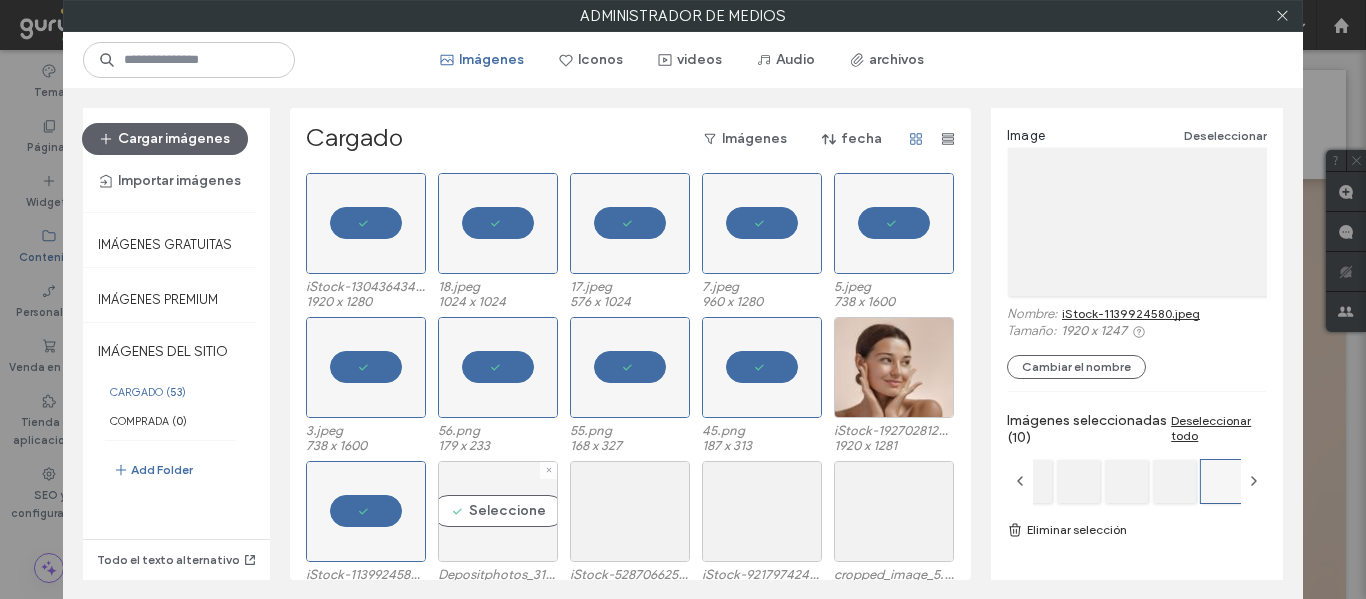 click on "Seleccione" at bounding box center (498, 511) 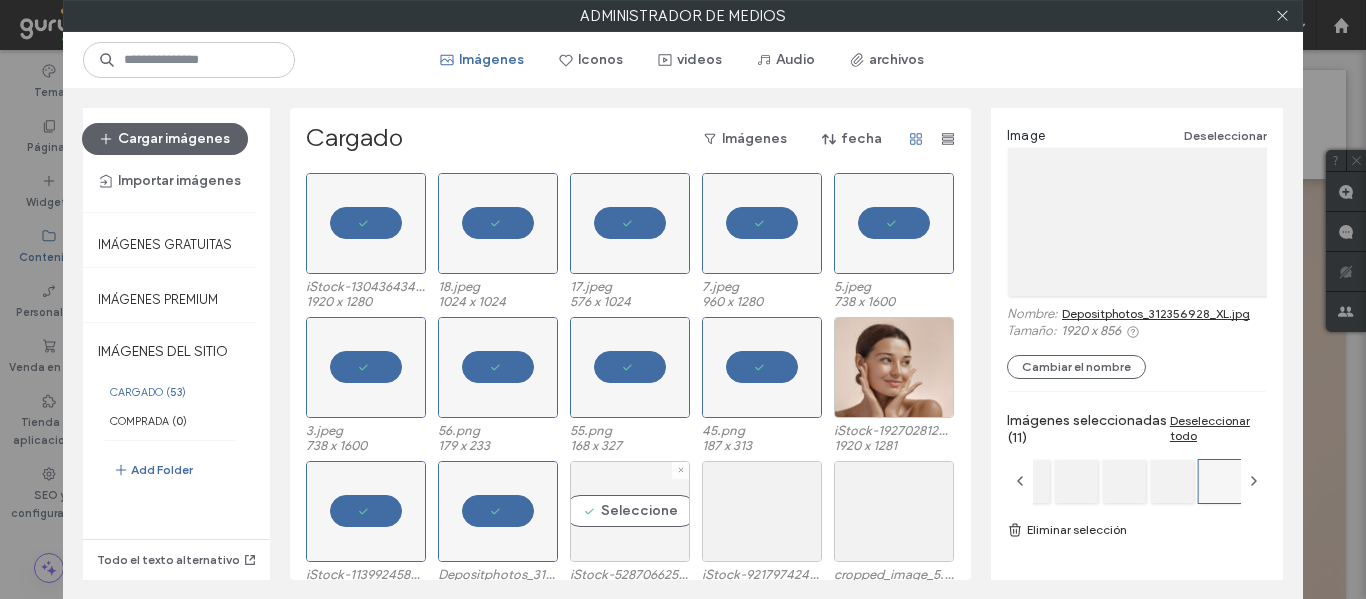 click on "Seleccione" at bounding box center [630, 511] 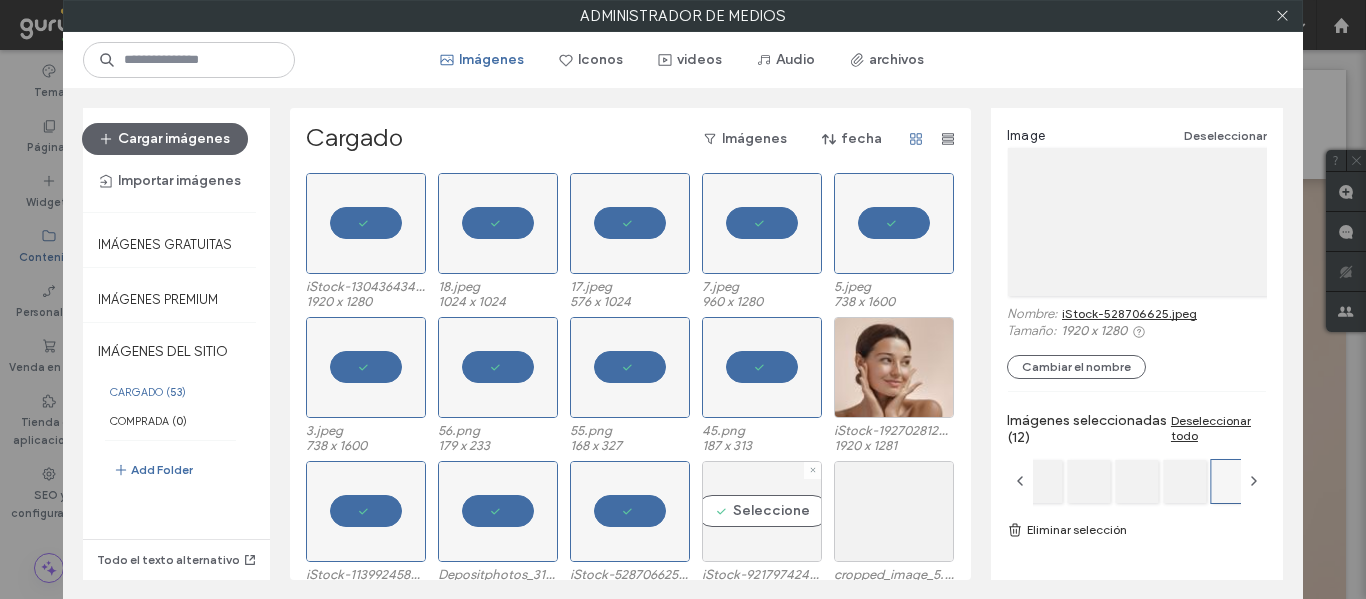 click on "Seleccione" at bounding box center [762, 511] 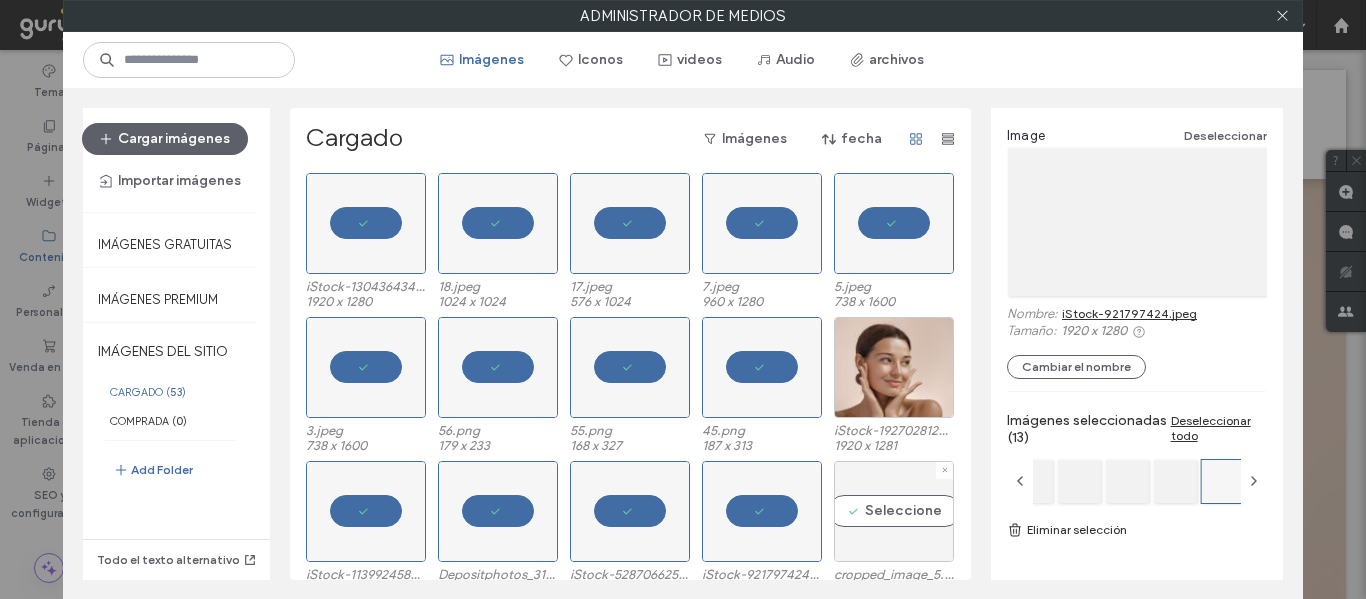 click on "Seleccione" at bounding box center (894, 511) 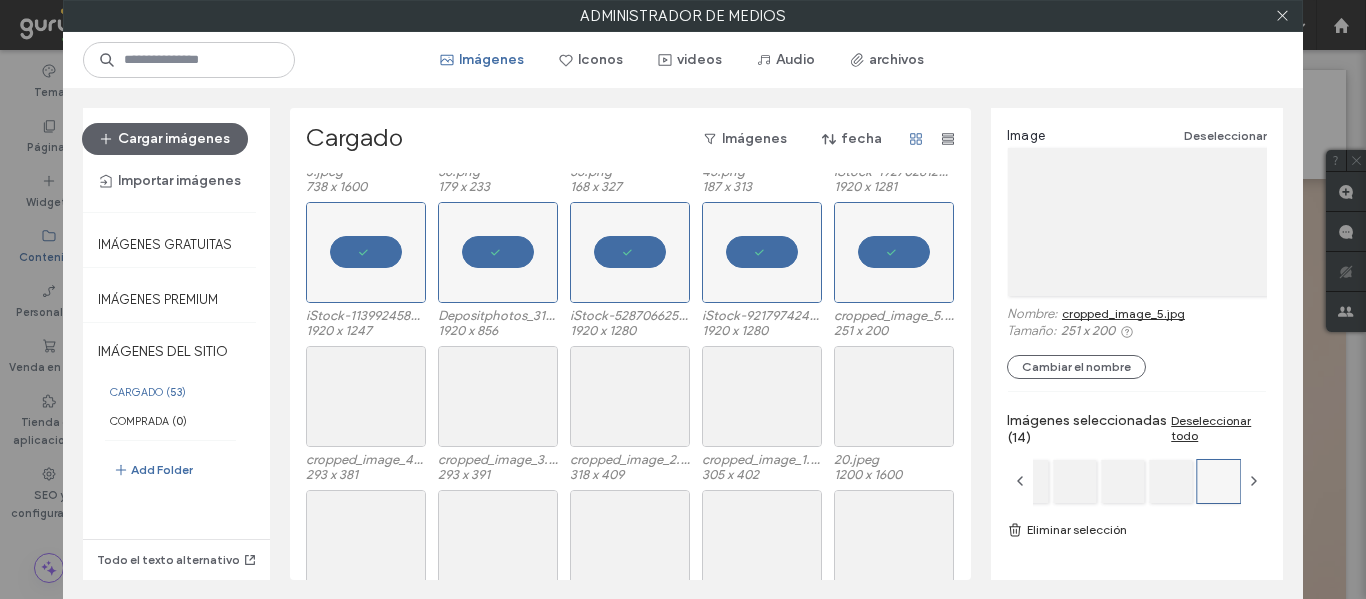 scroll, scrollTop: 300, scrollLeft: 0, axis: vertical 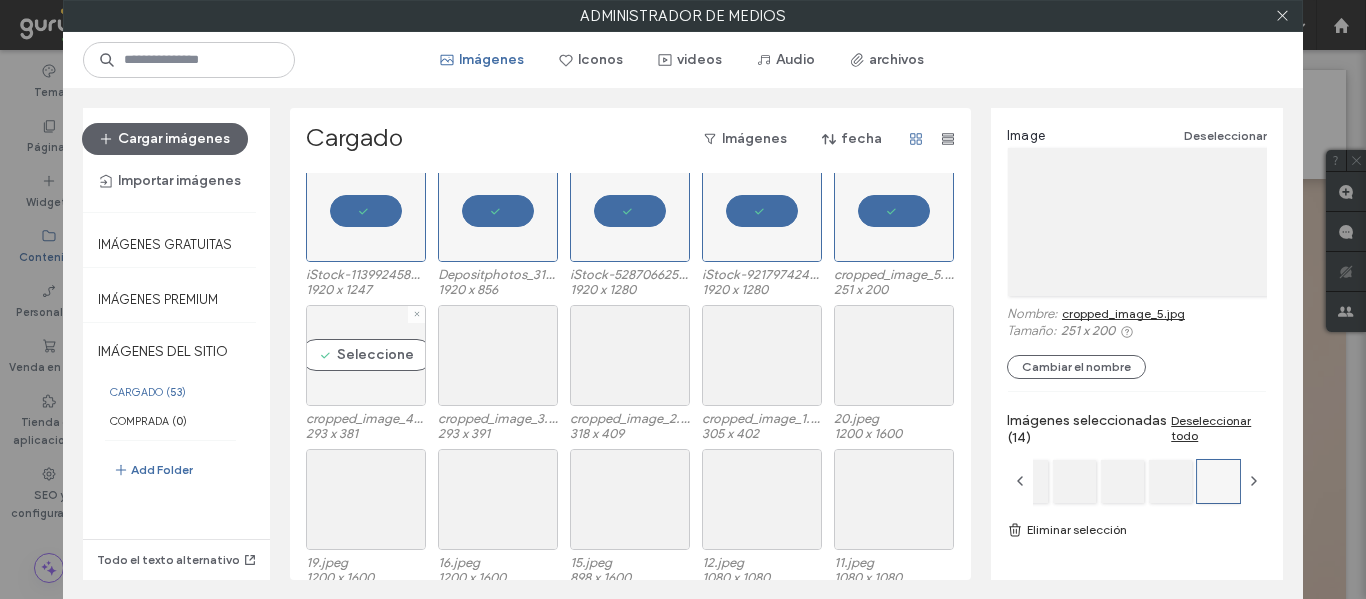 click on "Seleccione" at bounding box center [366, 355] 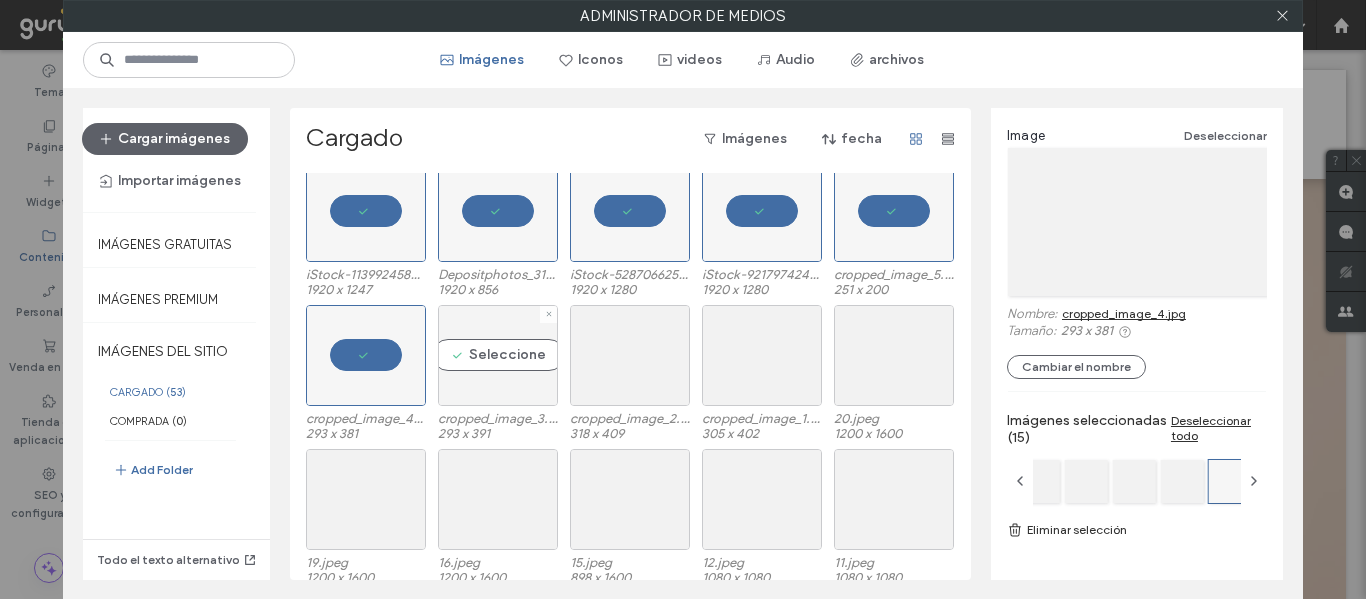 drag, startPoint x: 489, startPoint y: 374, endPoint x: 613, endPoint y: 374, distance: 124 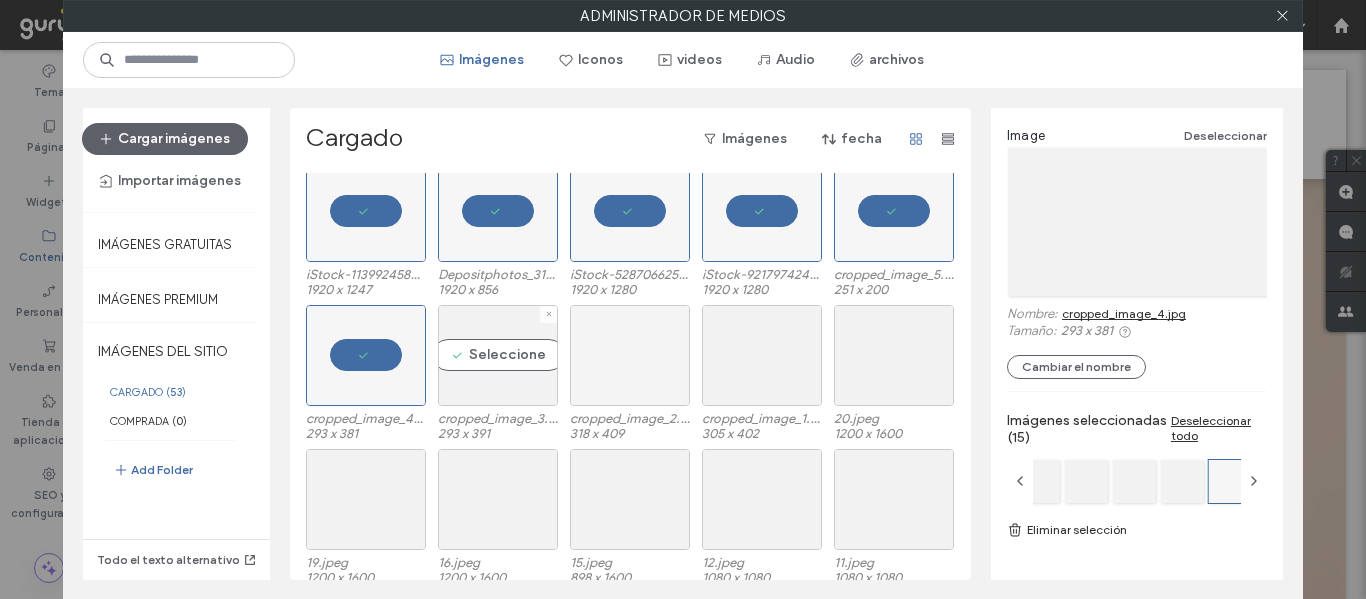 click on "Seleccione" at bounding box center [498, 355] 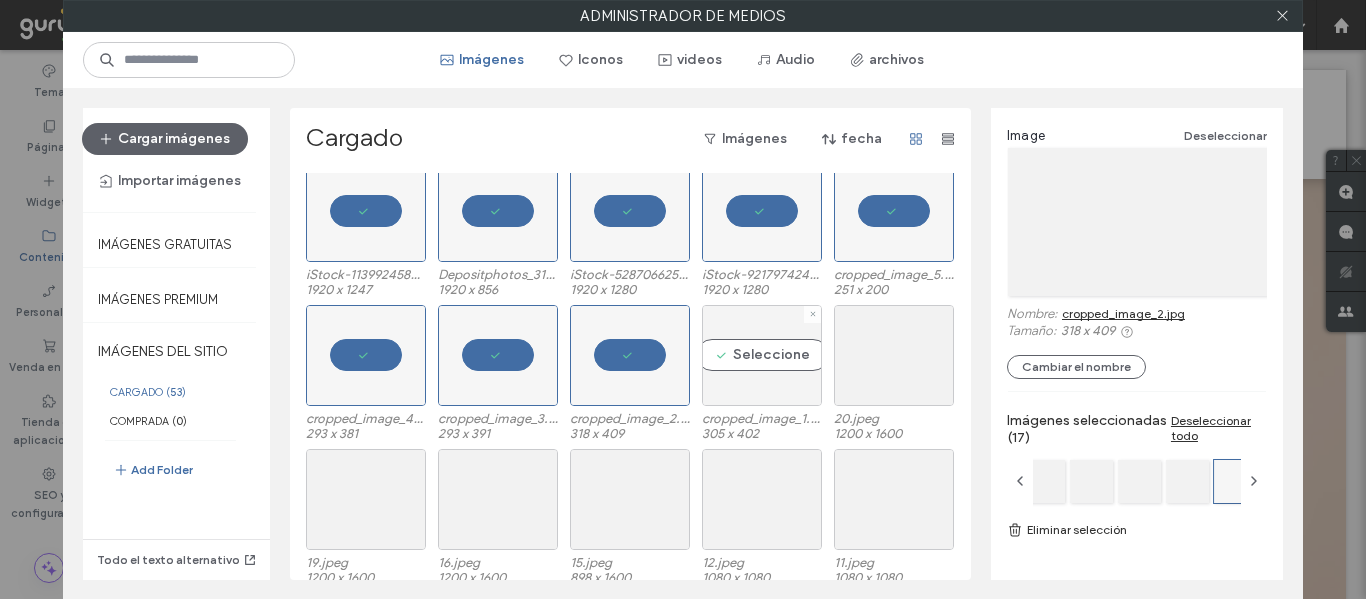 drag, startPoint x: 812, startPoint y: 371, endPoint x: 926, endPoint y: 357, distance: 114.85643 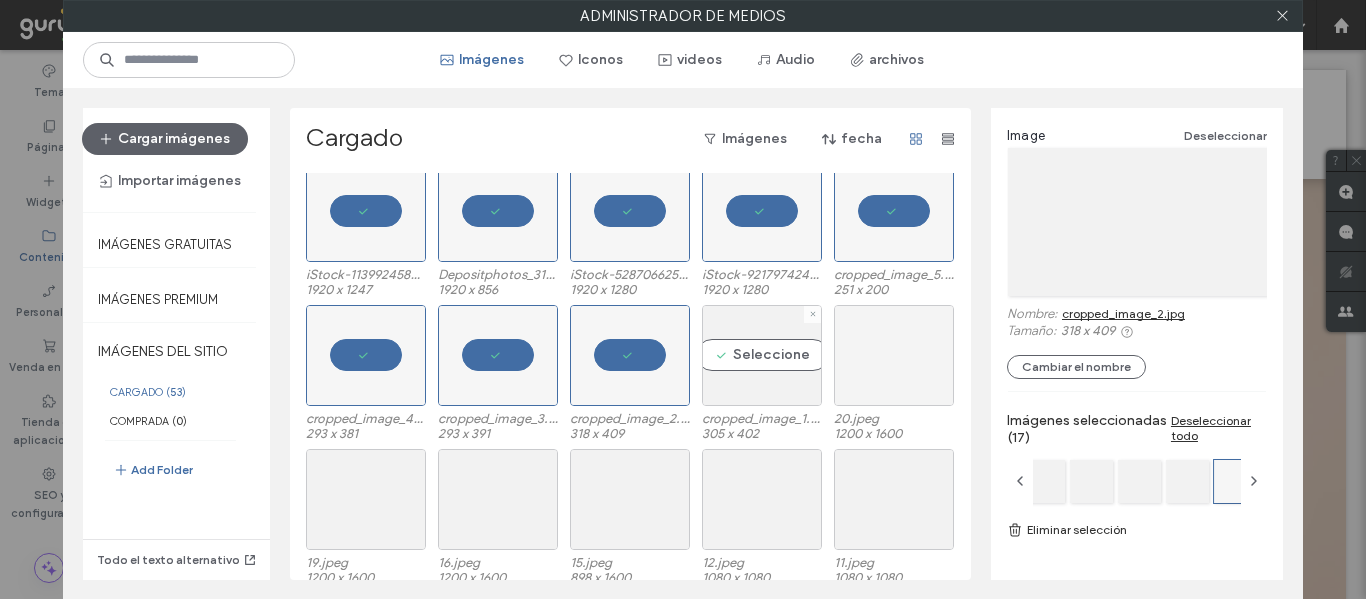 click on "Seleccione" at bounding box center (762, 355) 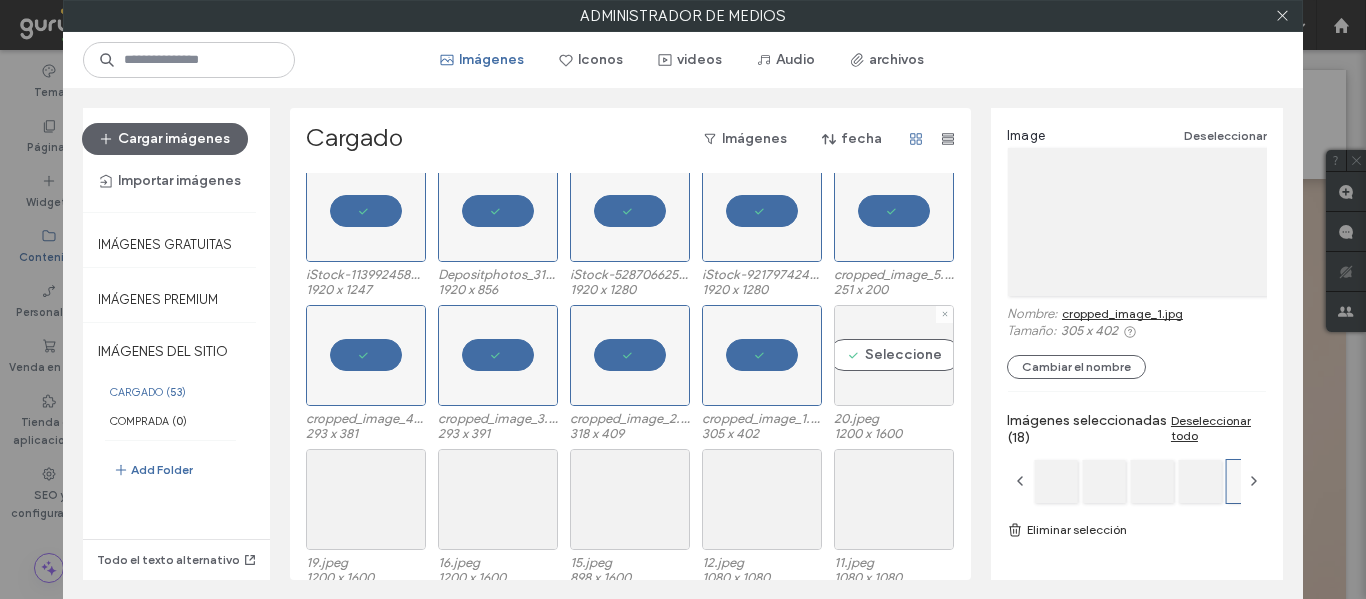 click on "Seleccione" at bounding box center [894, 355] 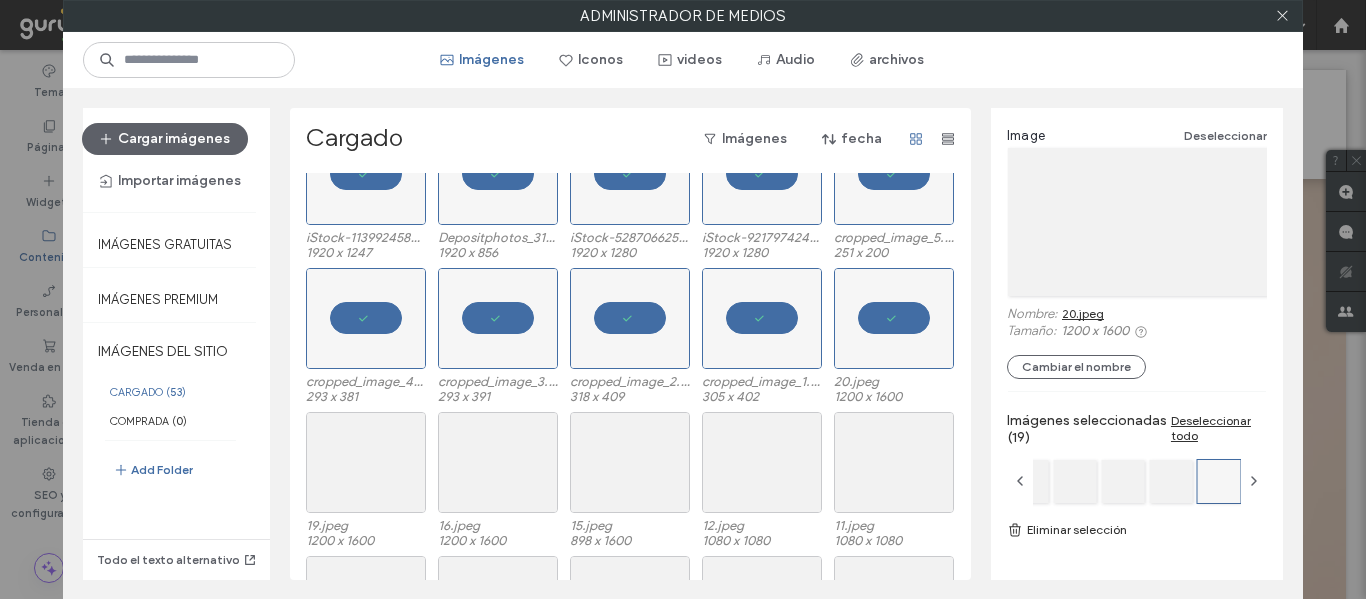 scroll, scrollTop: 400, scrollLeft: 0, axis: vertical 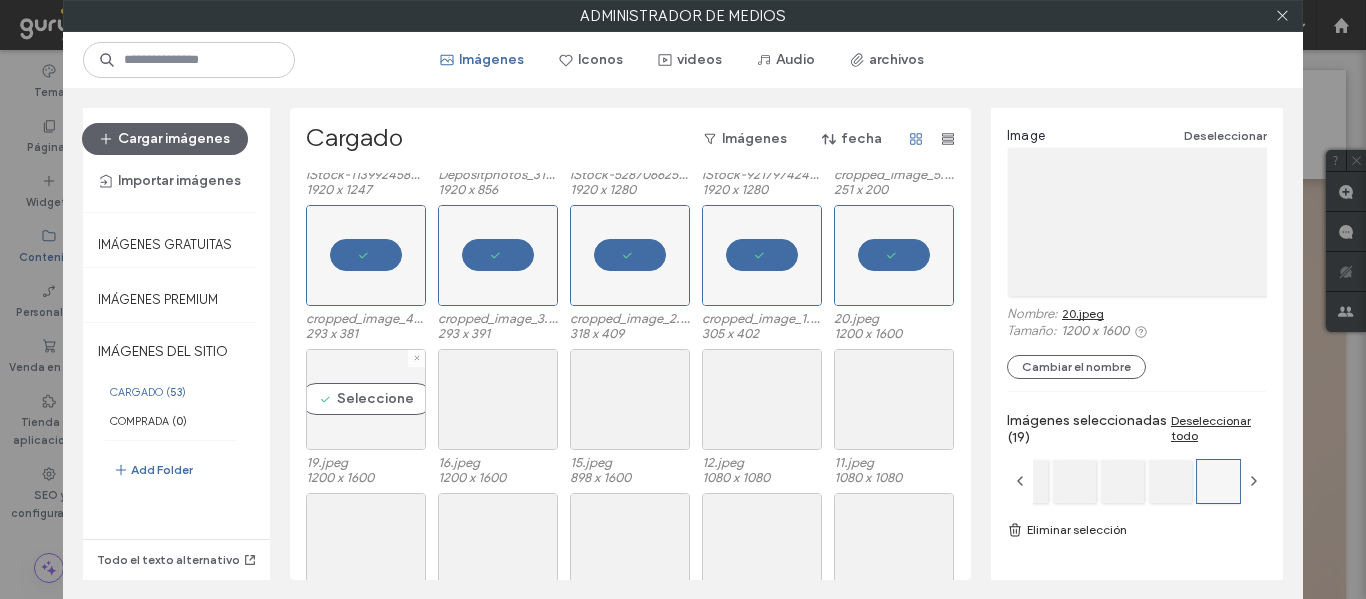 click on "Seleccione" at bounding box center [366, 399] 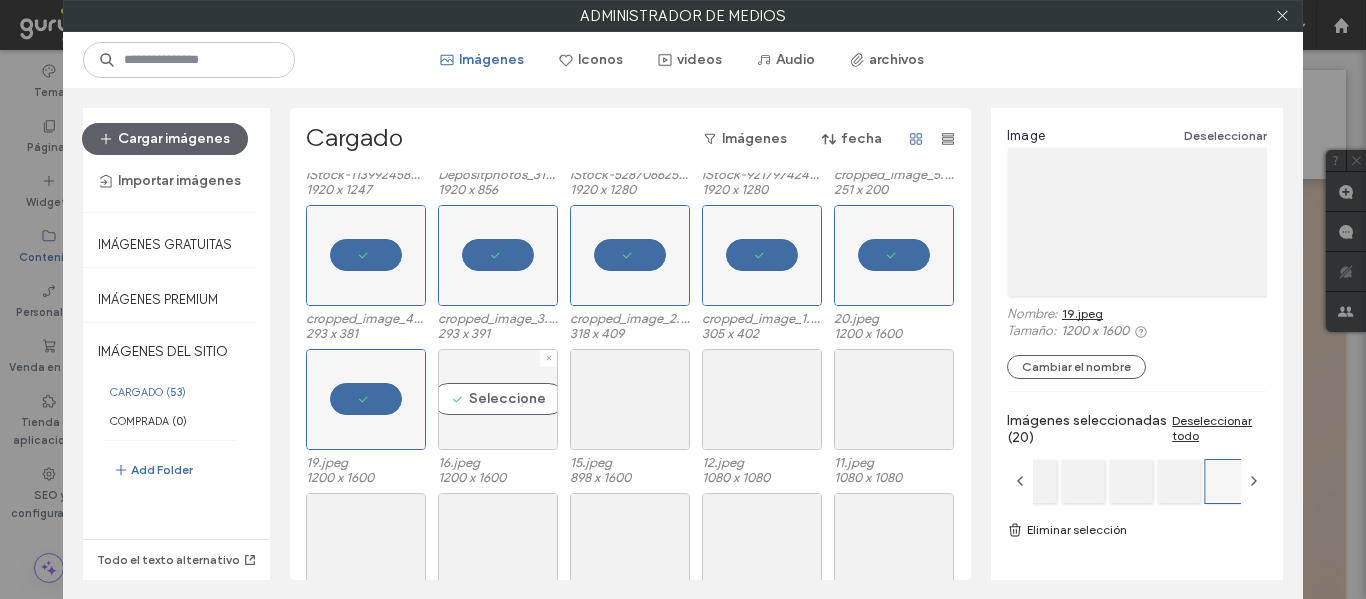 drag, startPoint x: 504, startPoint y: 405, endPoint x: 605, endPoint y: 406, distance: 101.00495 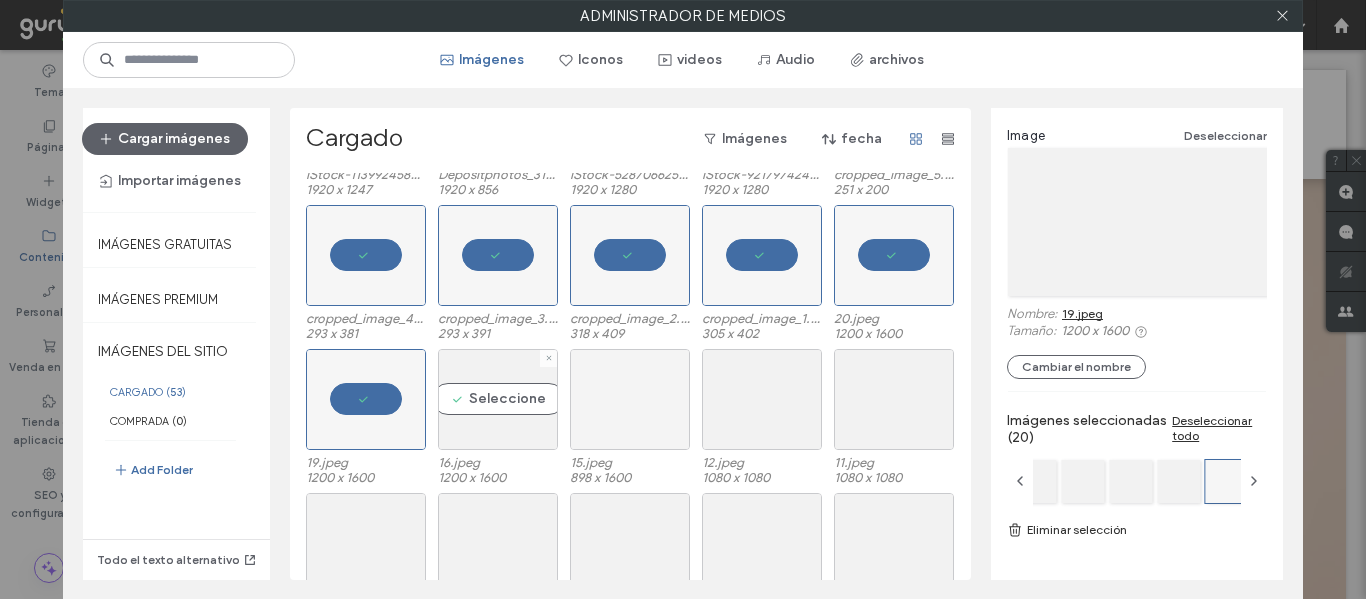 click on "Seleccione" at bounding box center [498, 399] 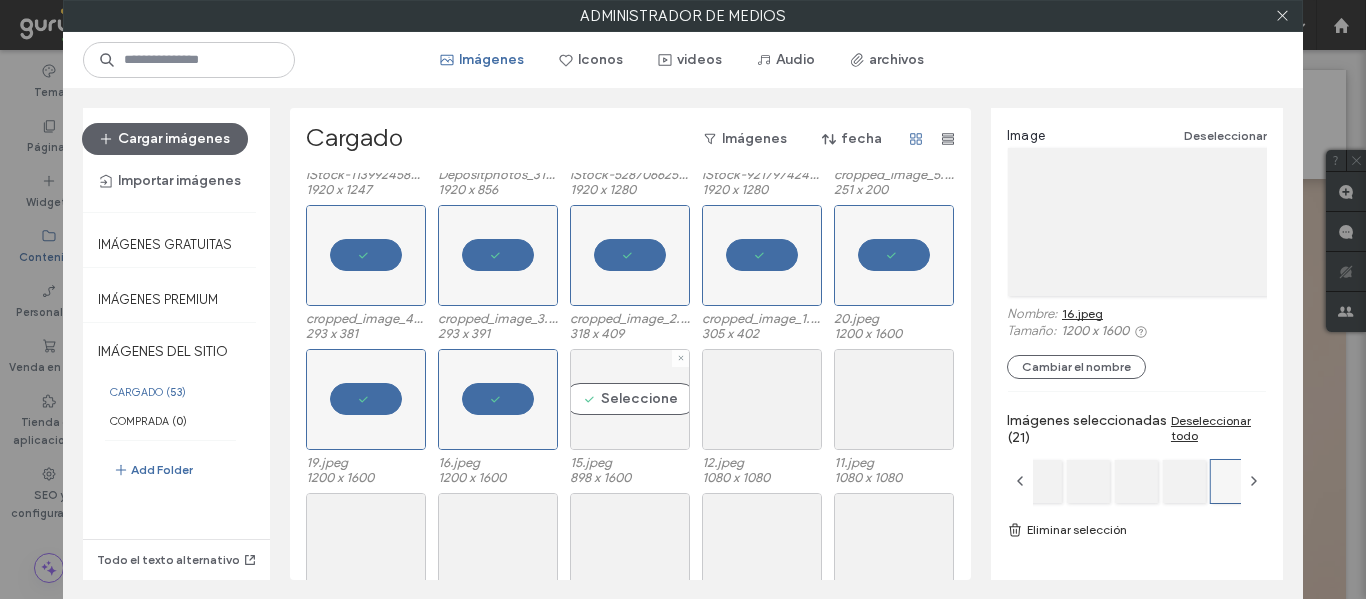 click on "Seleccione" at bounding box center [630, 399] 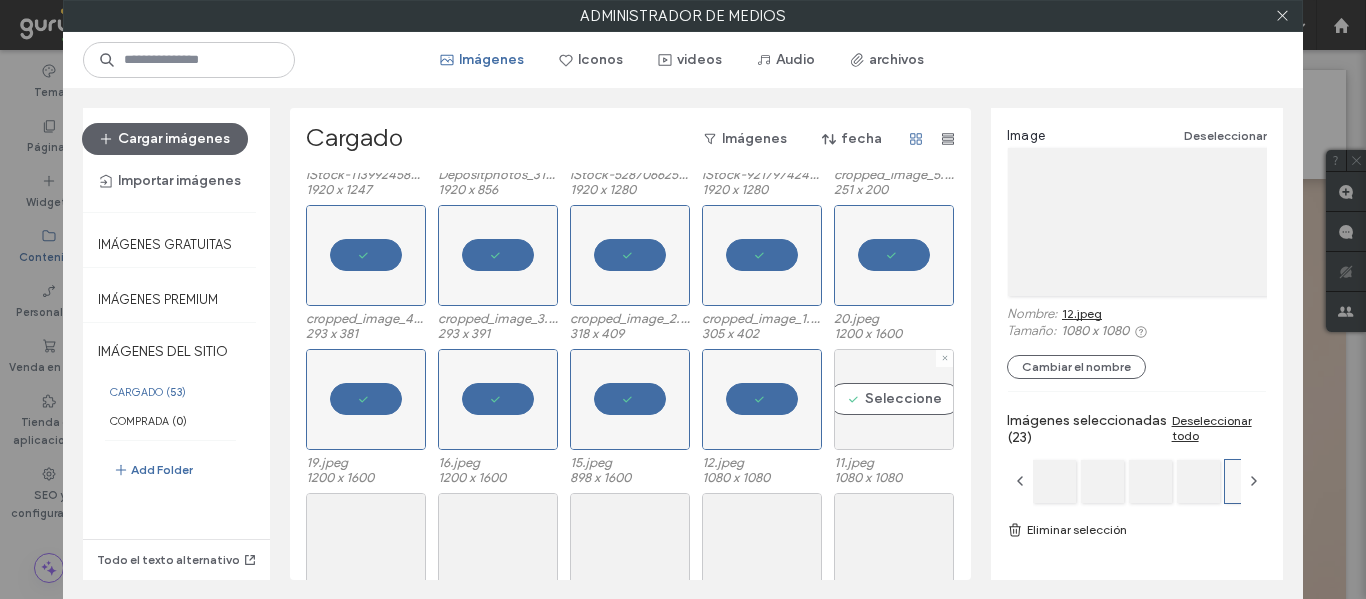 click on "Seleccione" at bounding box center [894, 399] 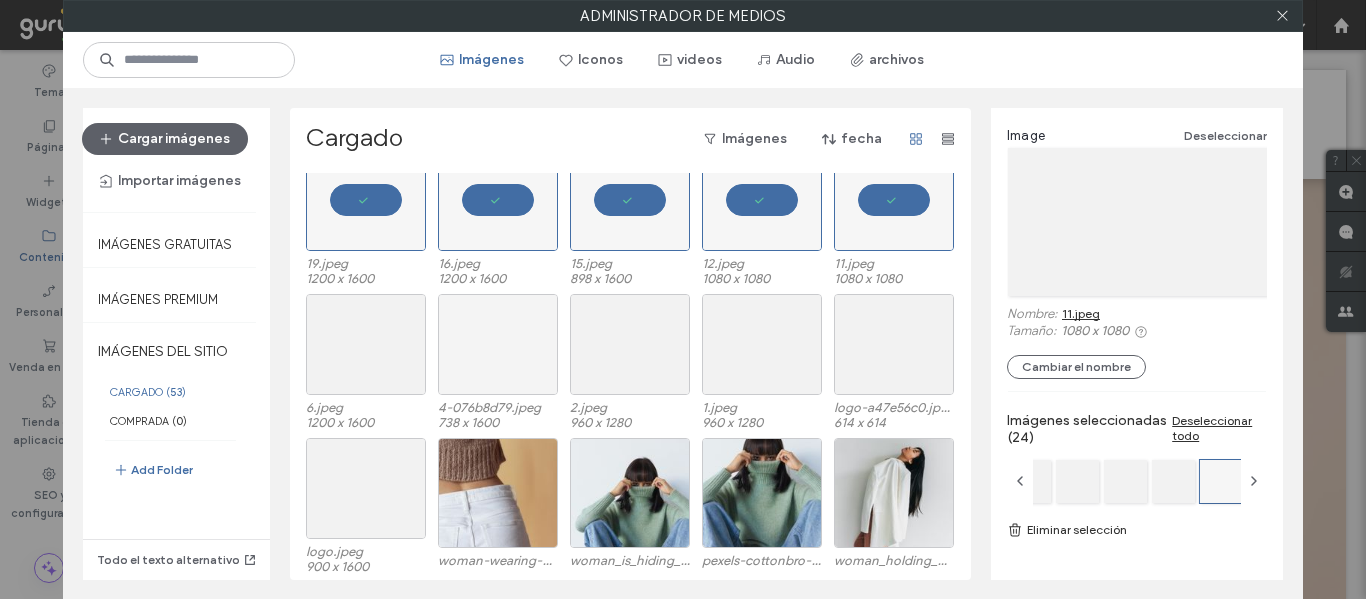 scroll, scrollTop: 600, scrollLeft: 0, axis: vertical 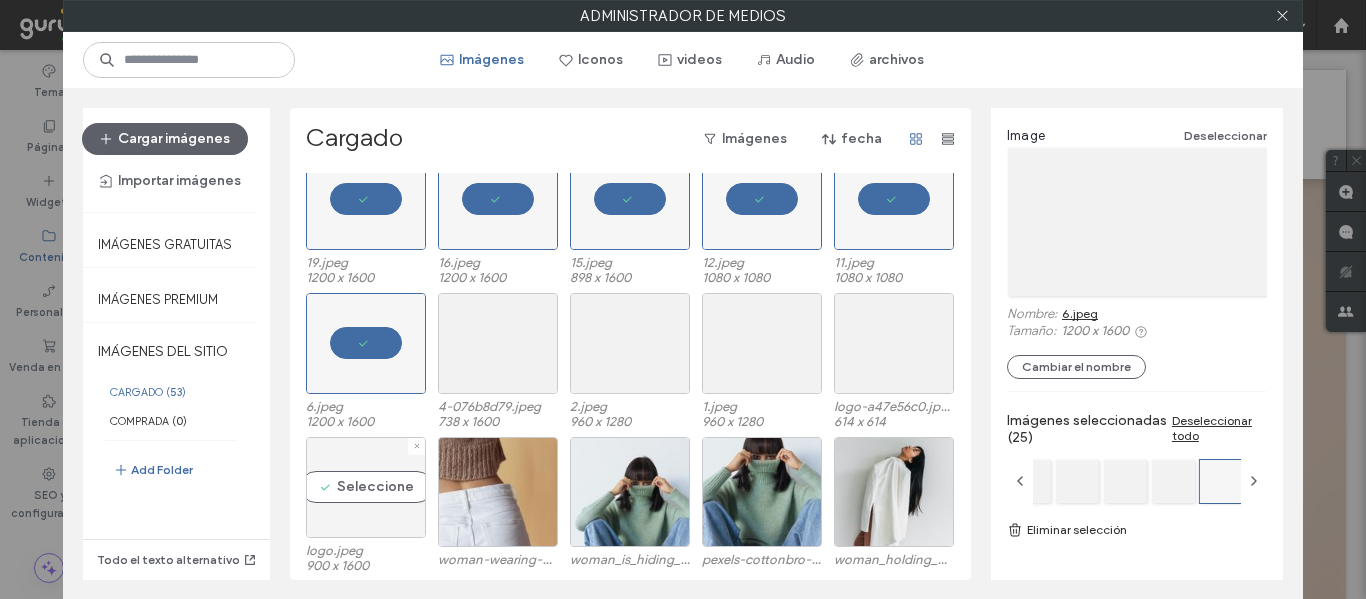 click on "Seleccione" at bounding box center [366, 487] 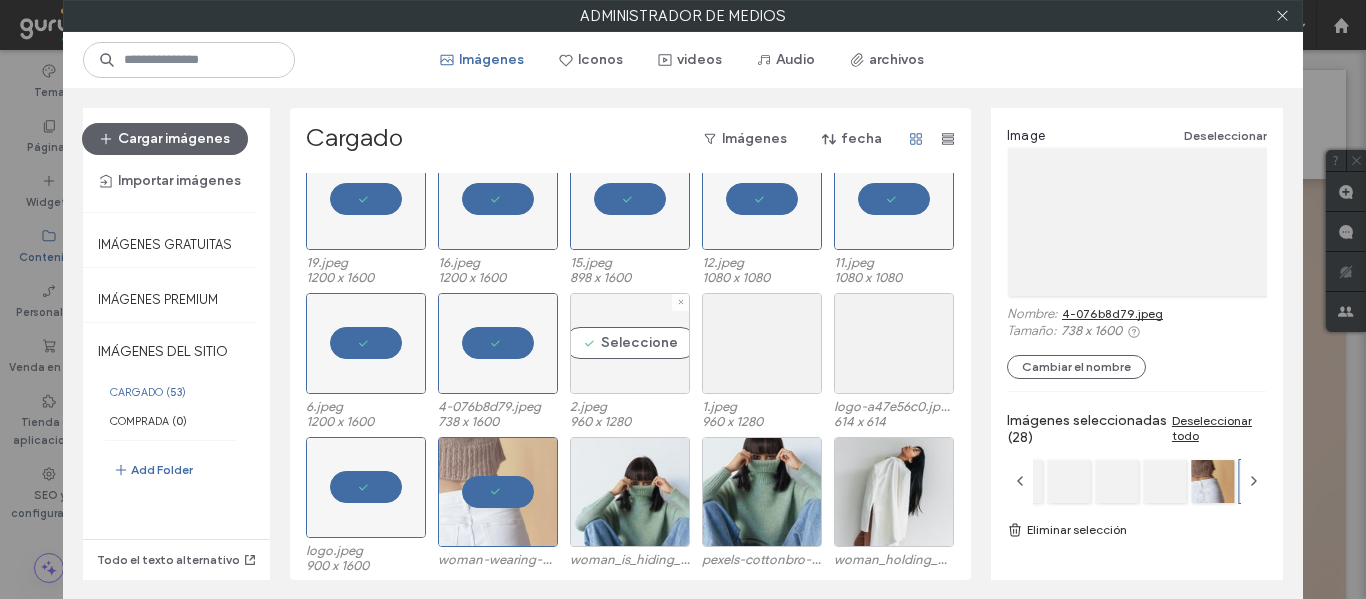click on "Seleccione" at bounding box center [630, 343] 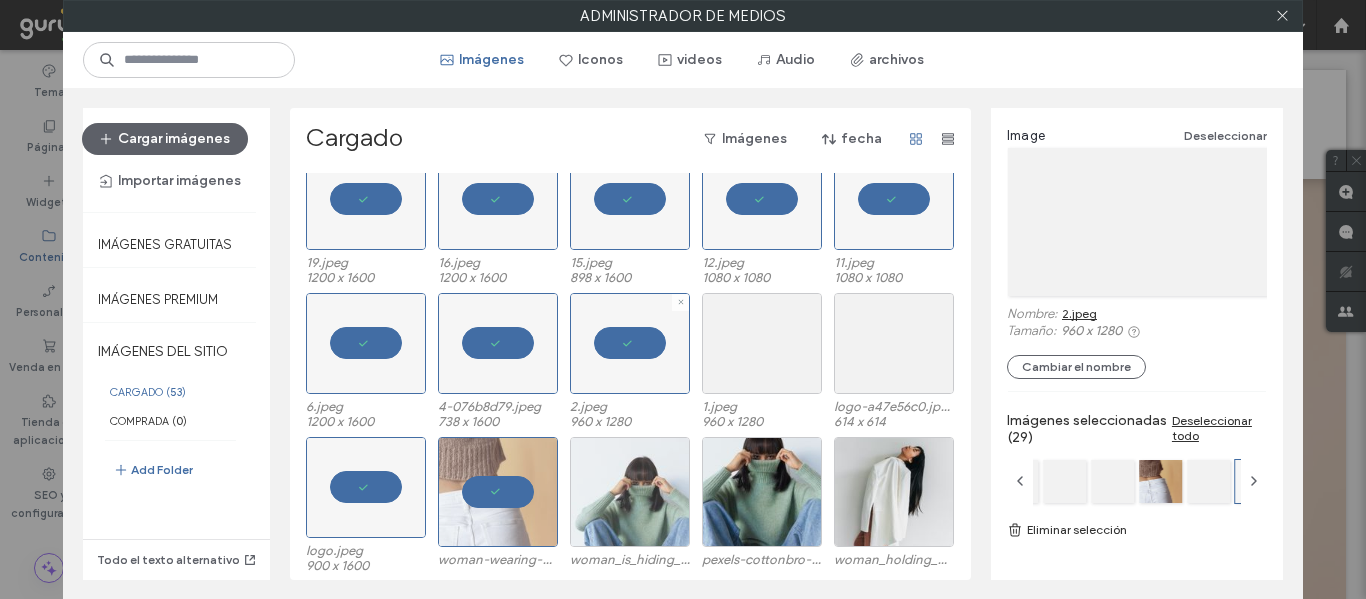 click at bounding box center (630, 492) 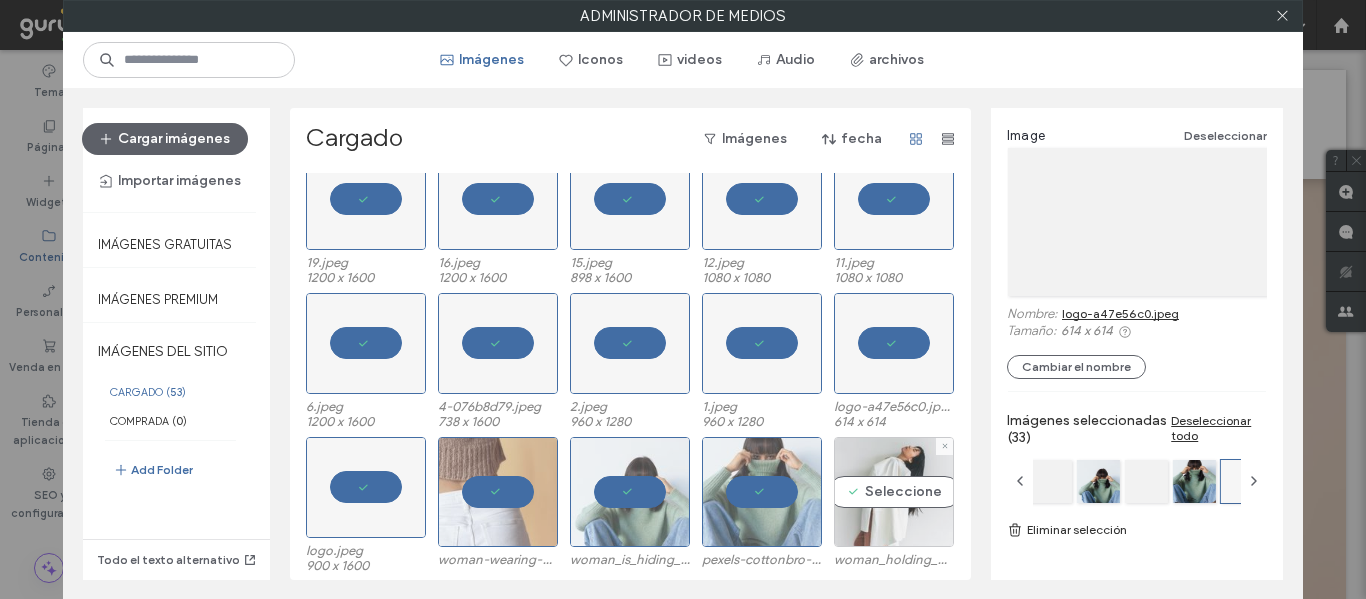click on "Seleccione" at bounding box center [894, 492] 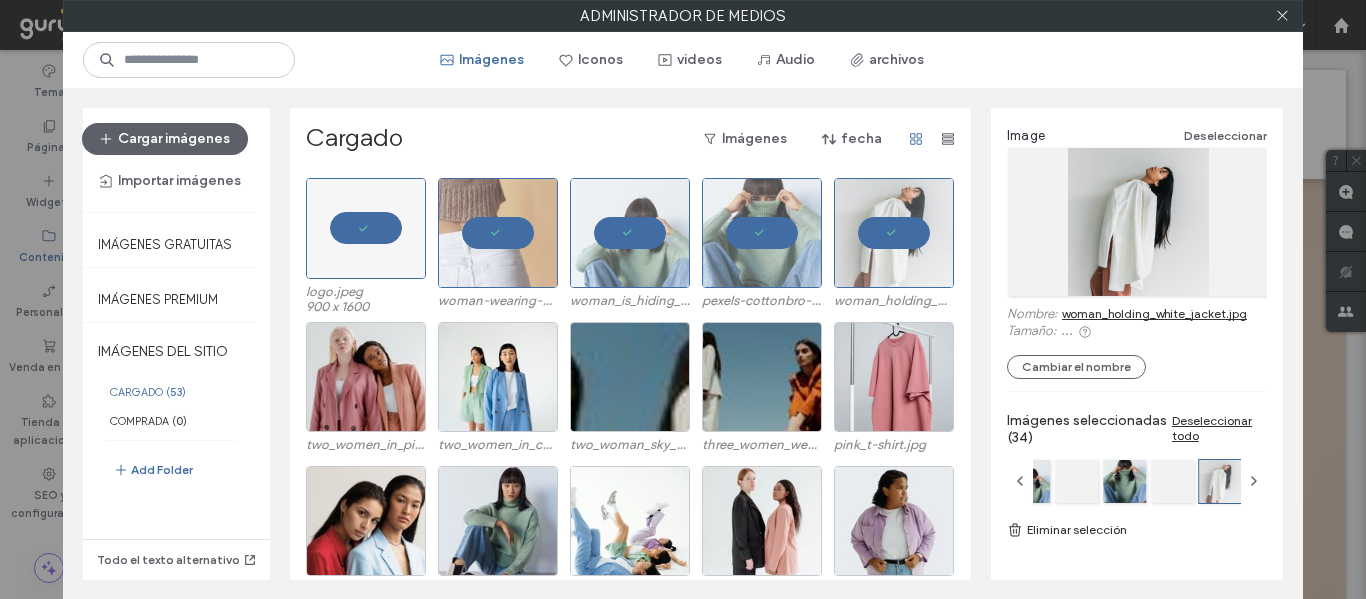 scroll, scrollTop: 889, scrollLeft: 0, axis: vertical 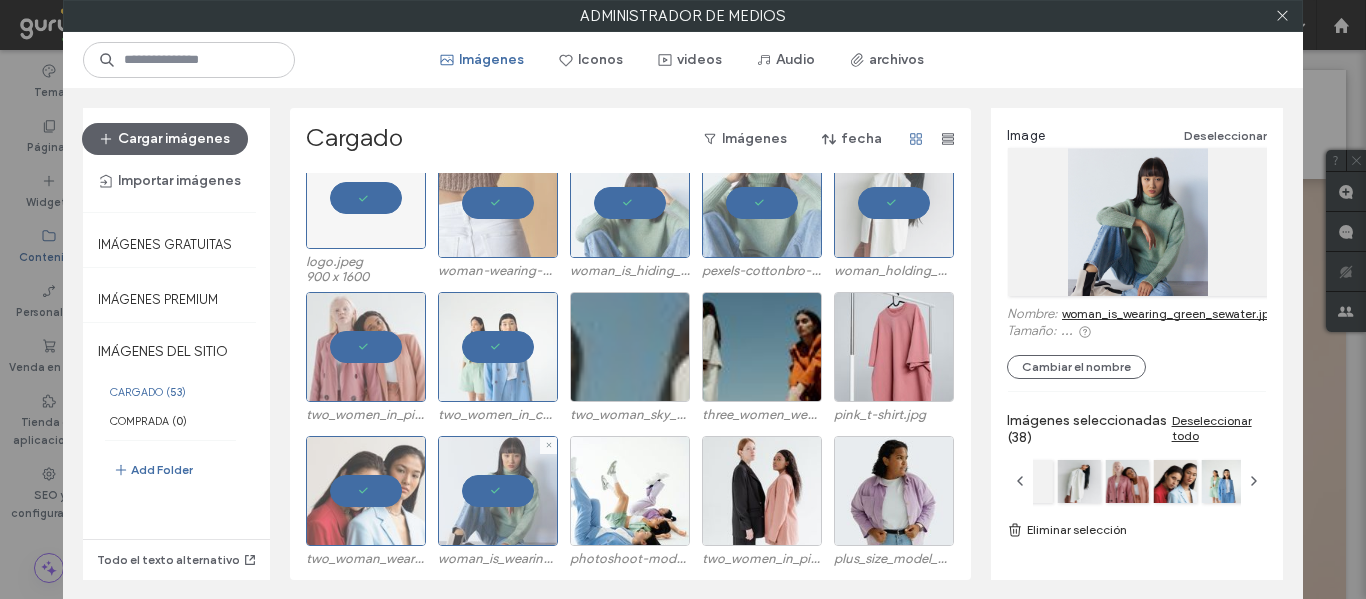 click at bounding box center (630, 347) 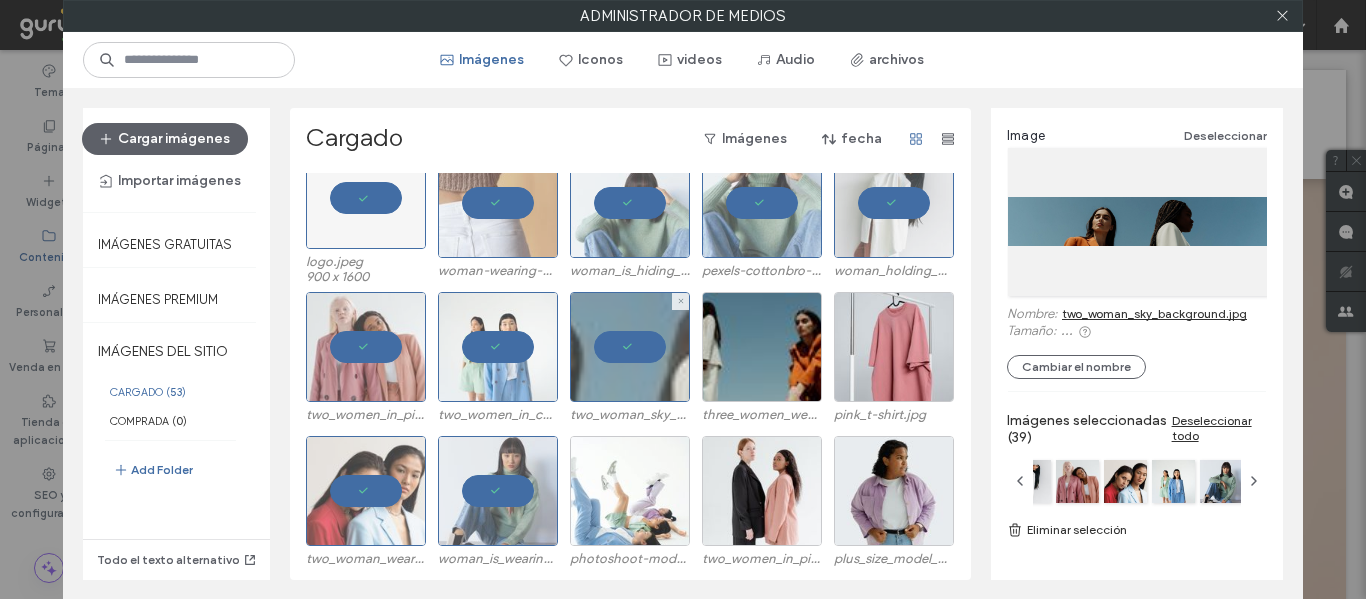 drag, startPoint x: 608, startPoint y: 498, endPoint x: 628, endPoint y: 486, distance: 23.323807 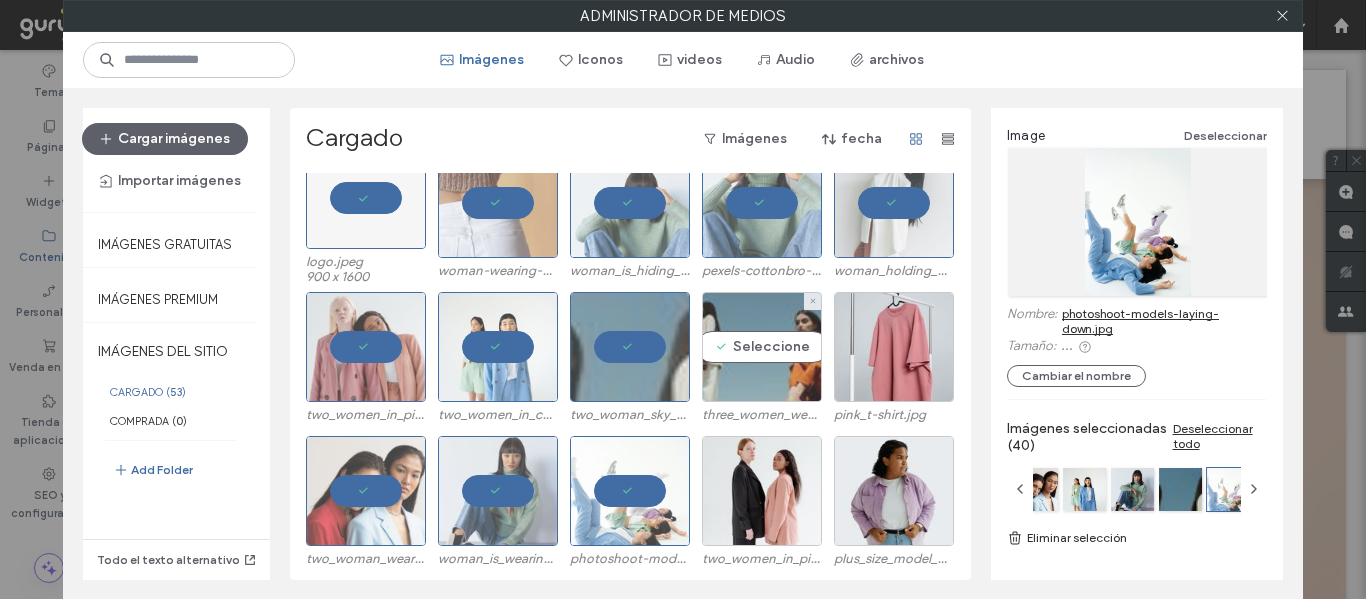 click on "Seleccione" at bounding box center (762, 347) 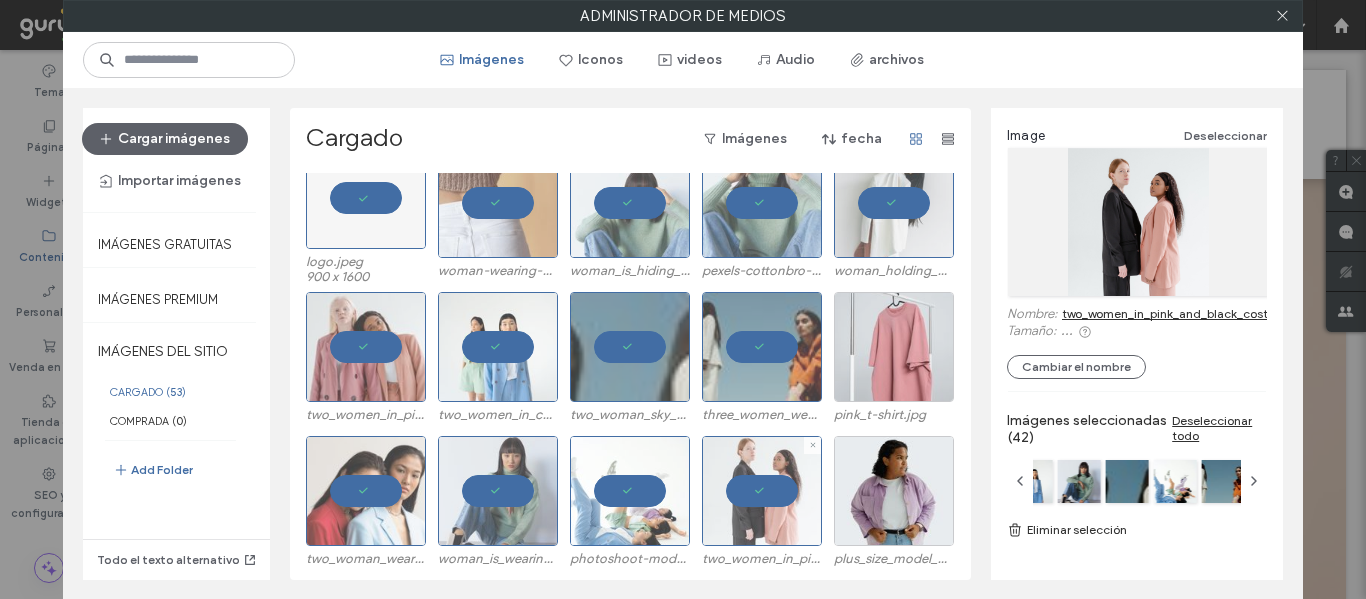 drag, startPoint x: 890, startPoint y: 369, endPoint x: 895, endPoint y: 389, distance: 20.615528 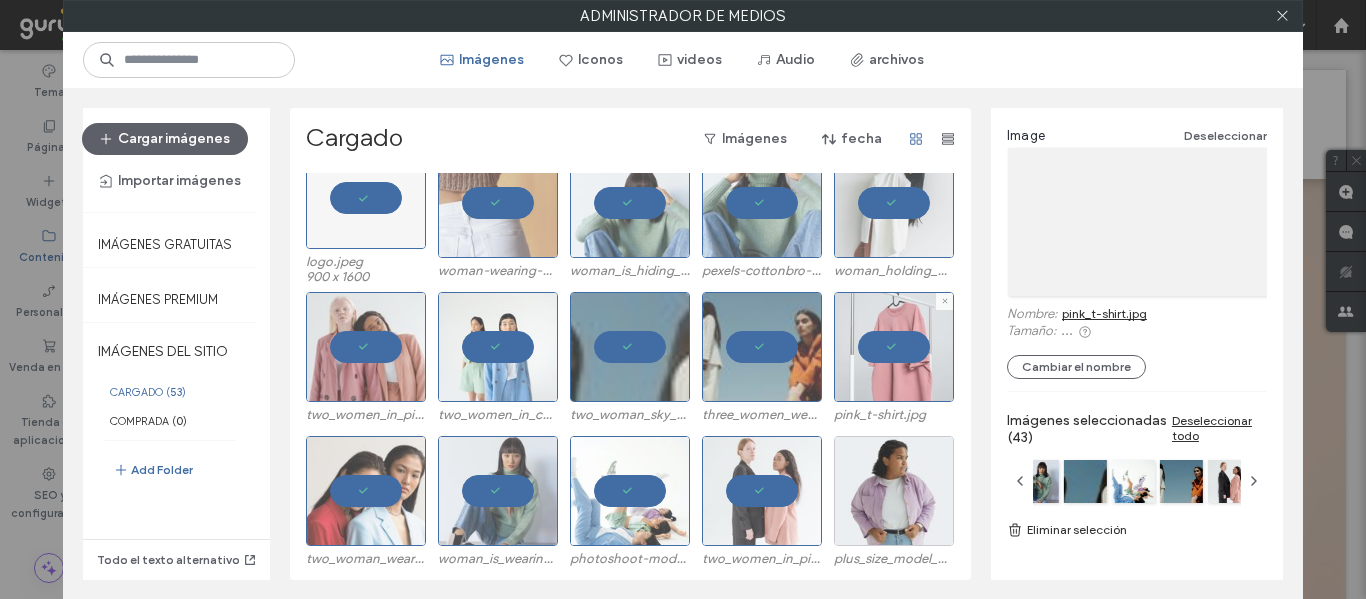 click at bounding box center [894, 491] 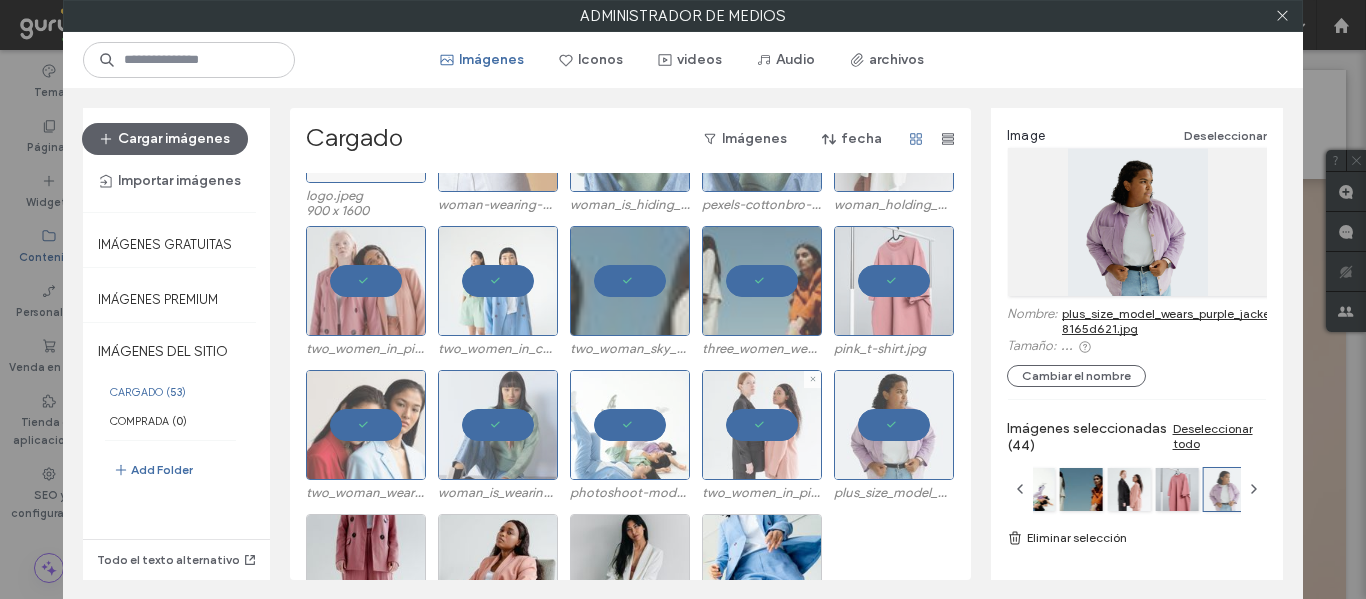 scroll, scrollTop: 1033, scrollLeft: 0, axis: vertical 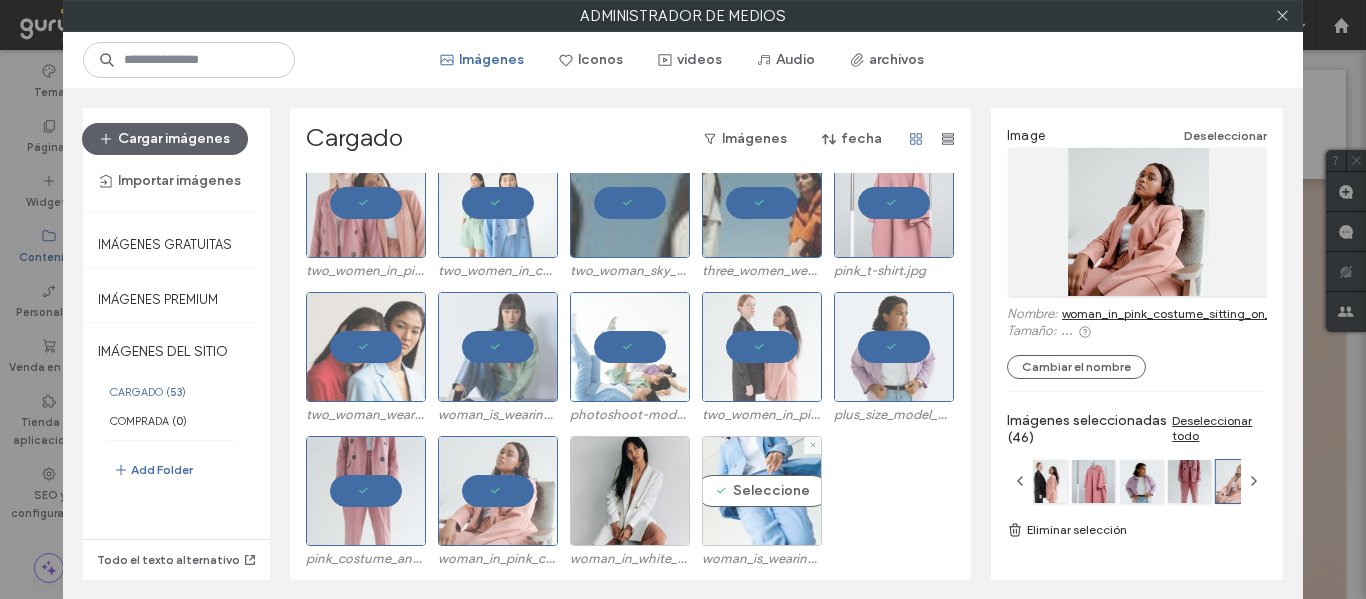 click on "Seleccione" at bounding box center (762, 491) 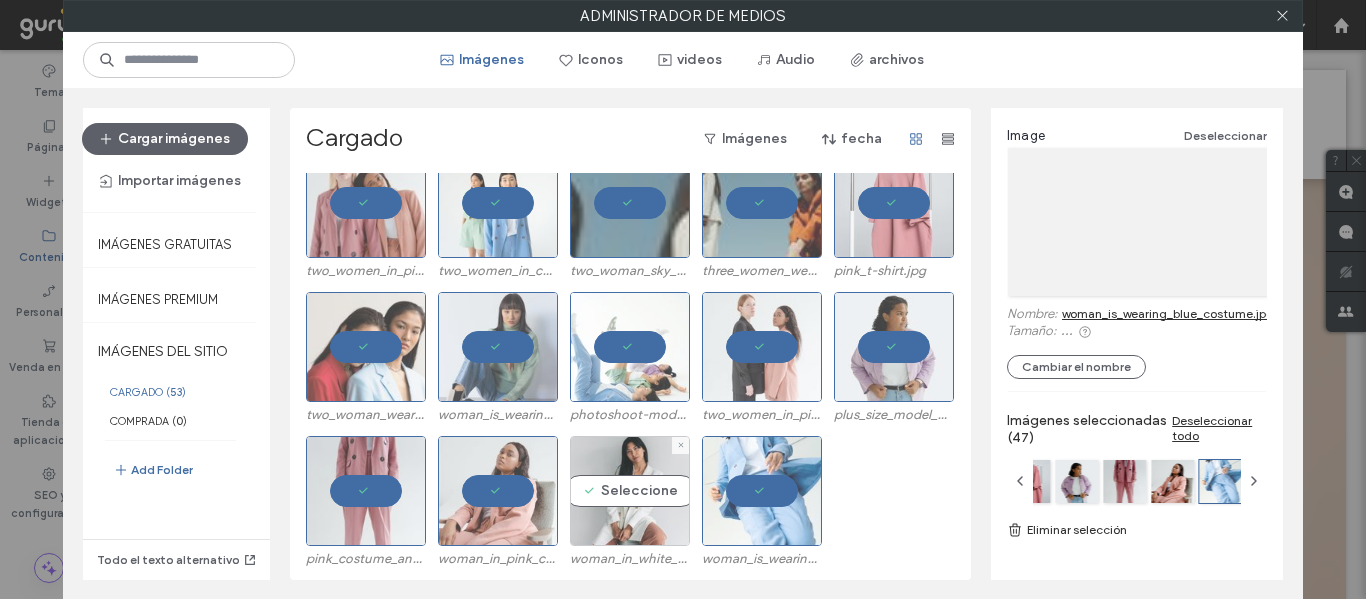 click on "Seleccione" at bounding box center (630, 491) 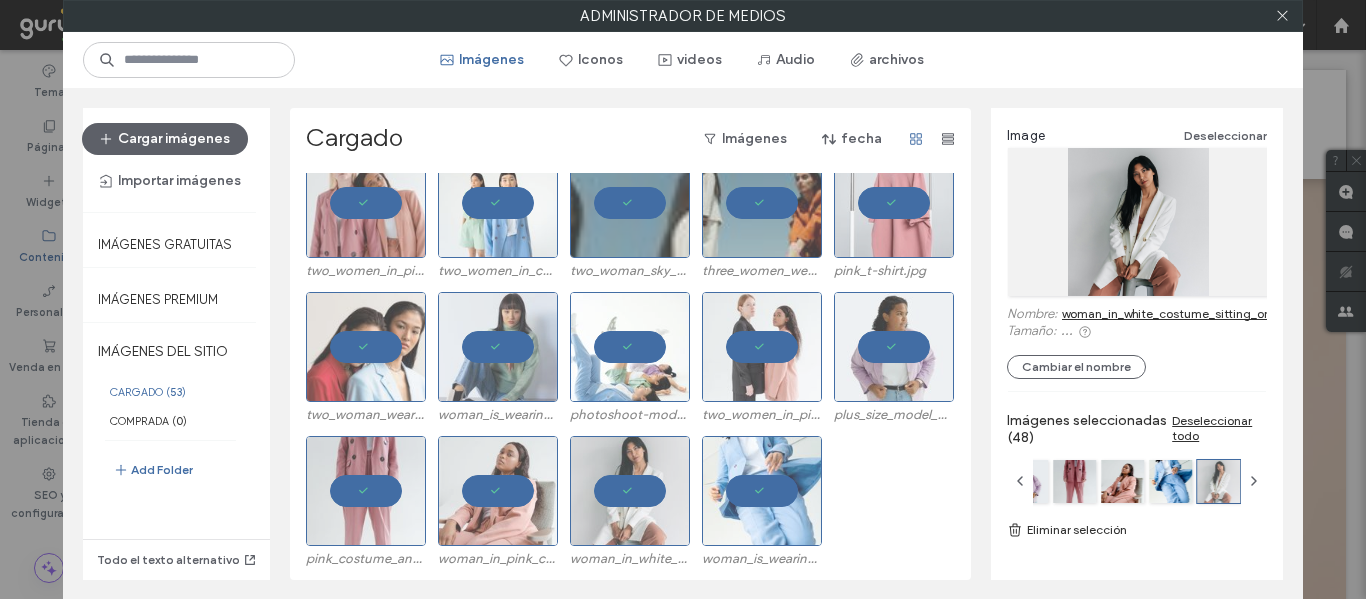 click on "Eliminar selección" at bounding box center (1137, 530) 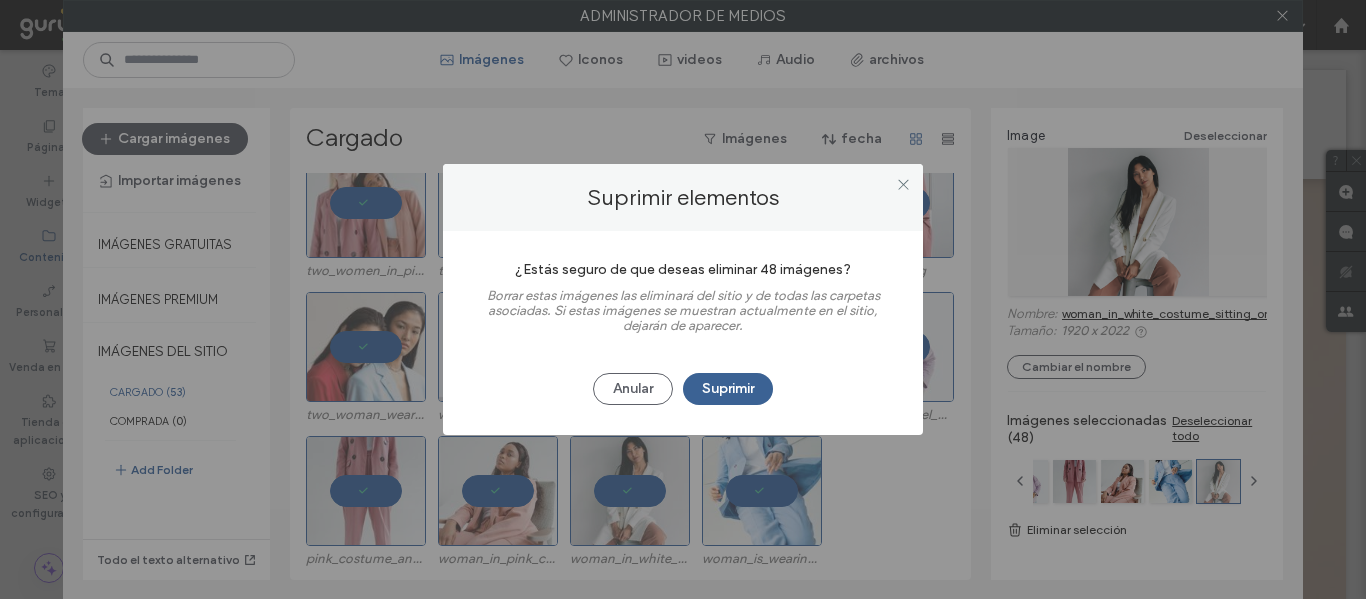 click on "Suprimir" at bounding box center [728, 389] 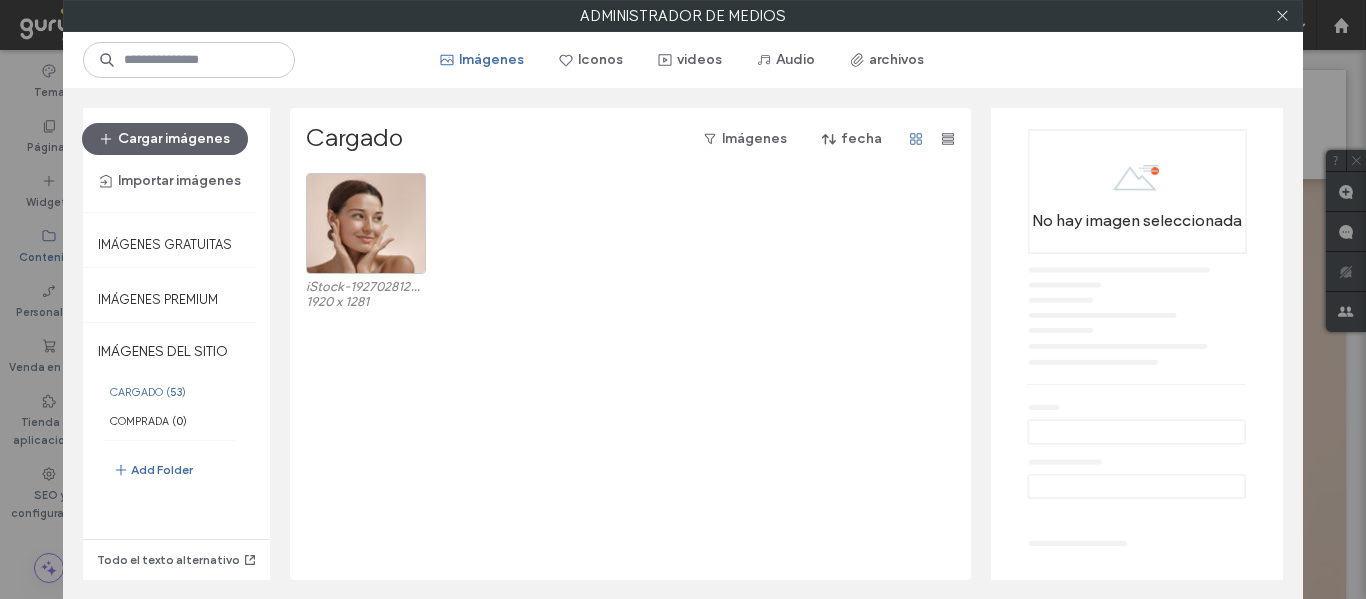 click on "Administrador de medios" at bounding box center [683, 16] 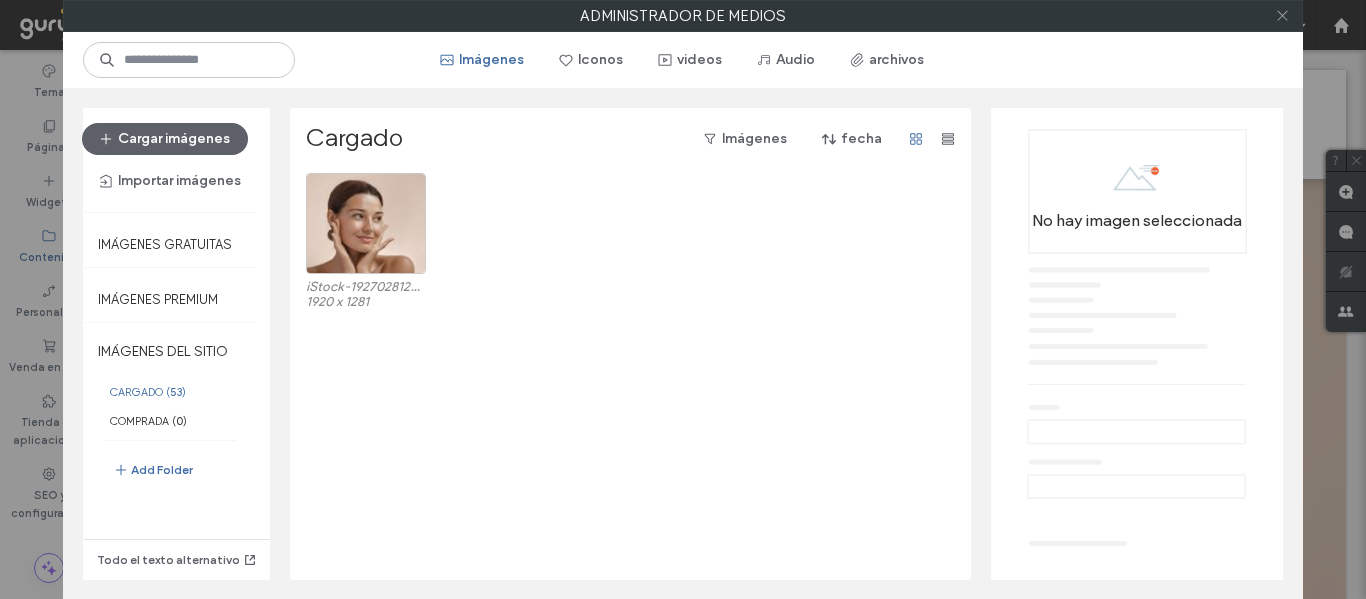 click 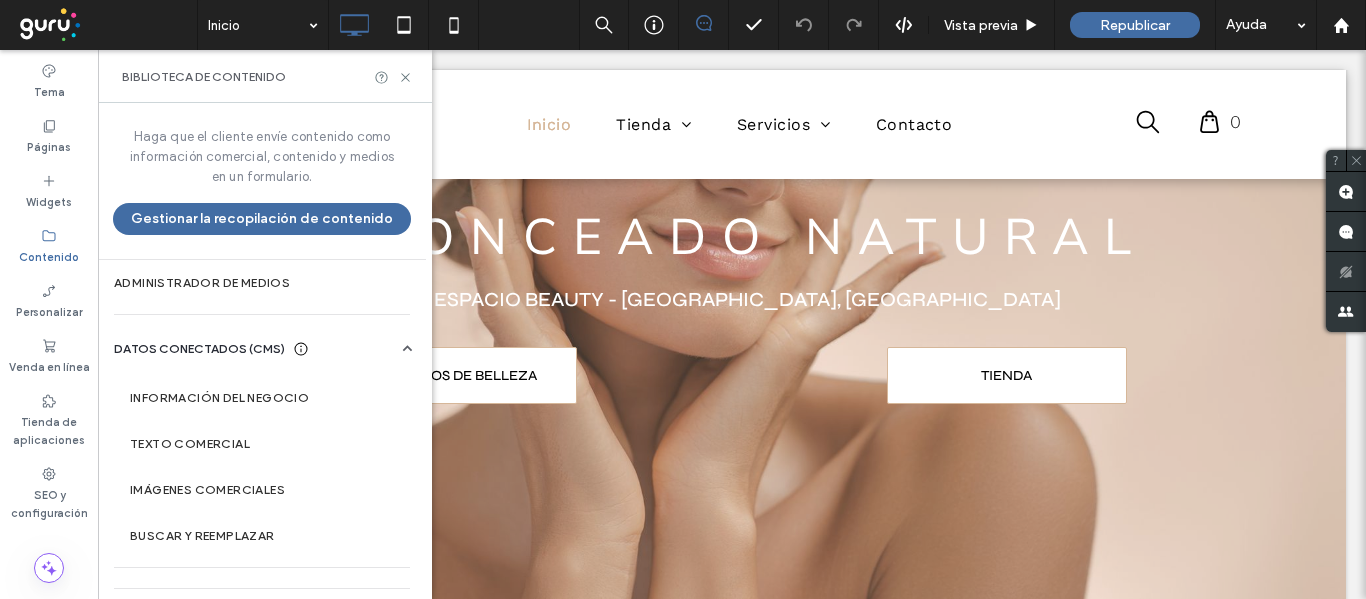click on "Biblioteca de contenido" at bounding box center (265, 77) 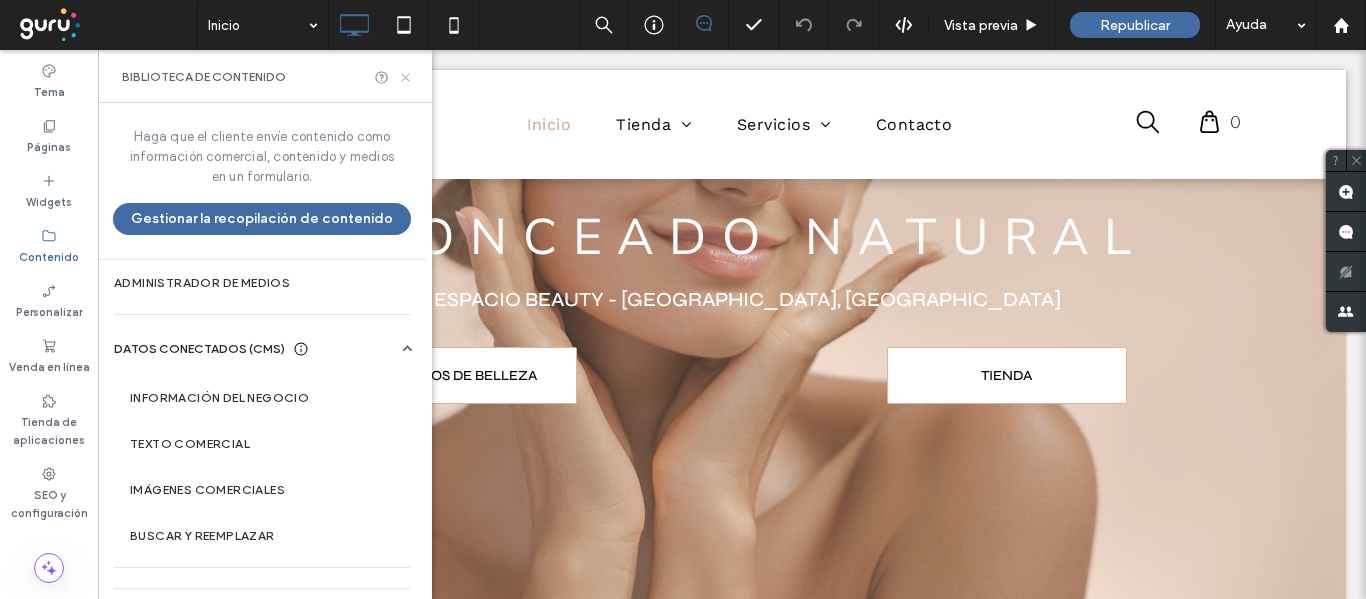 click 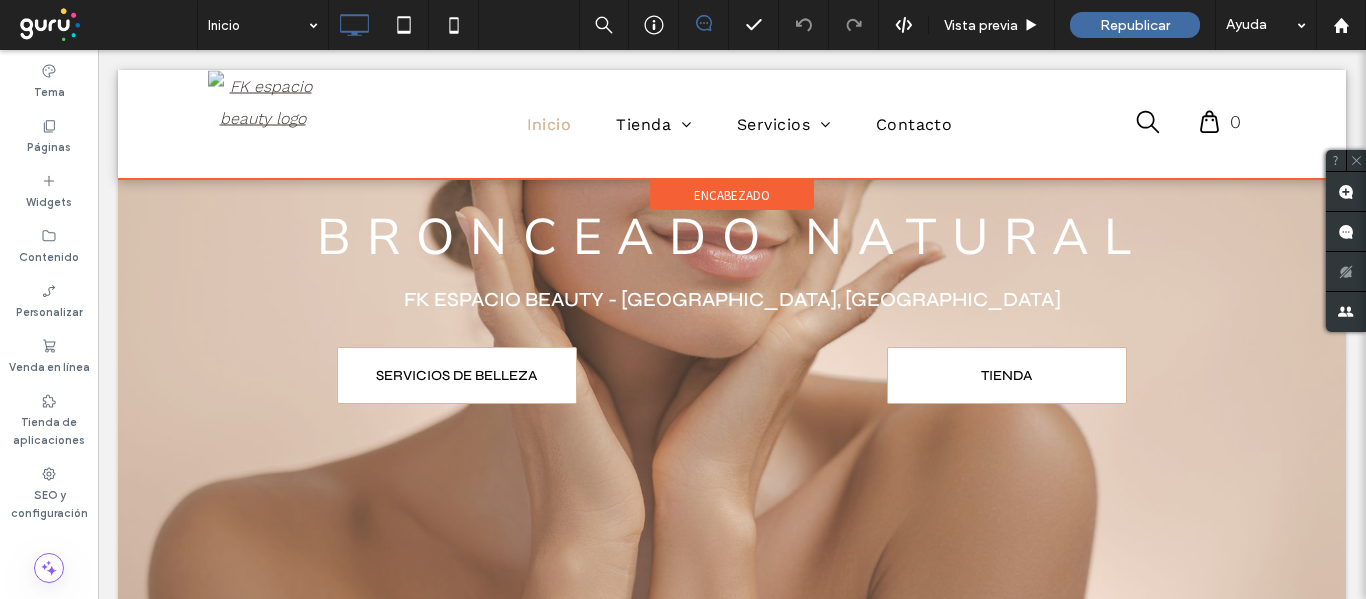 click at bounding box center (732, 124) 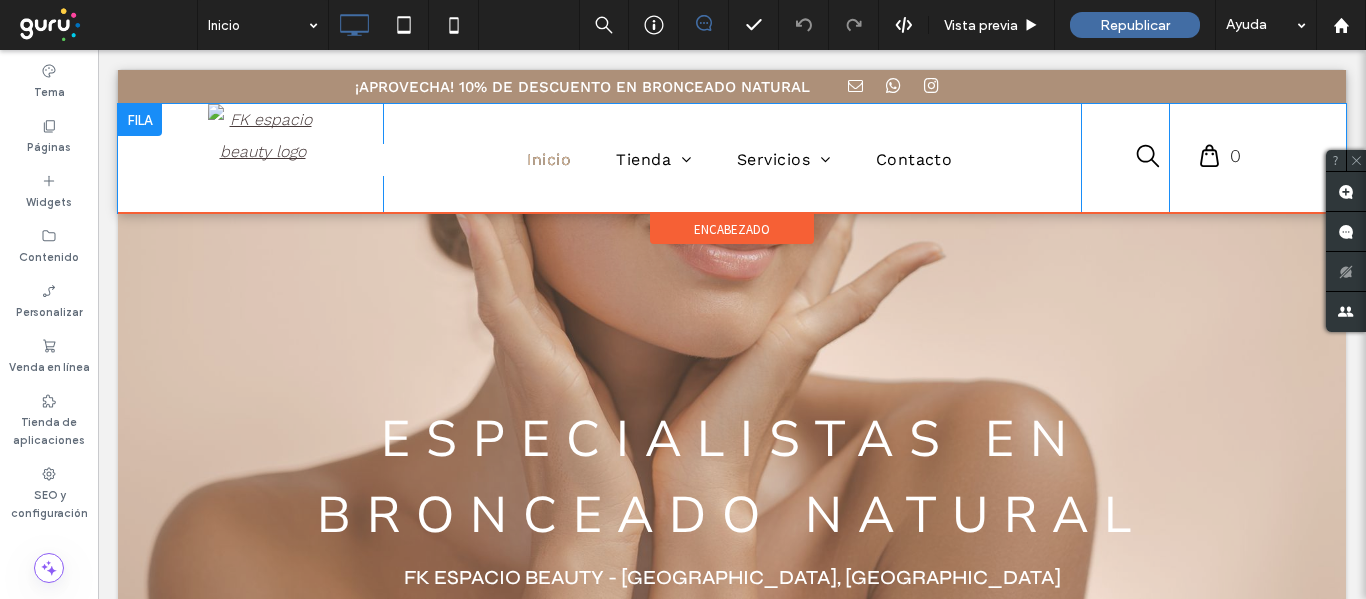 scroll, scrollTop: 0, scrollLeft: 0, axis: both 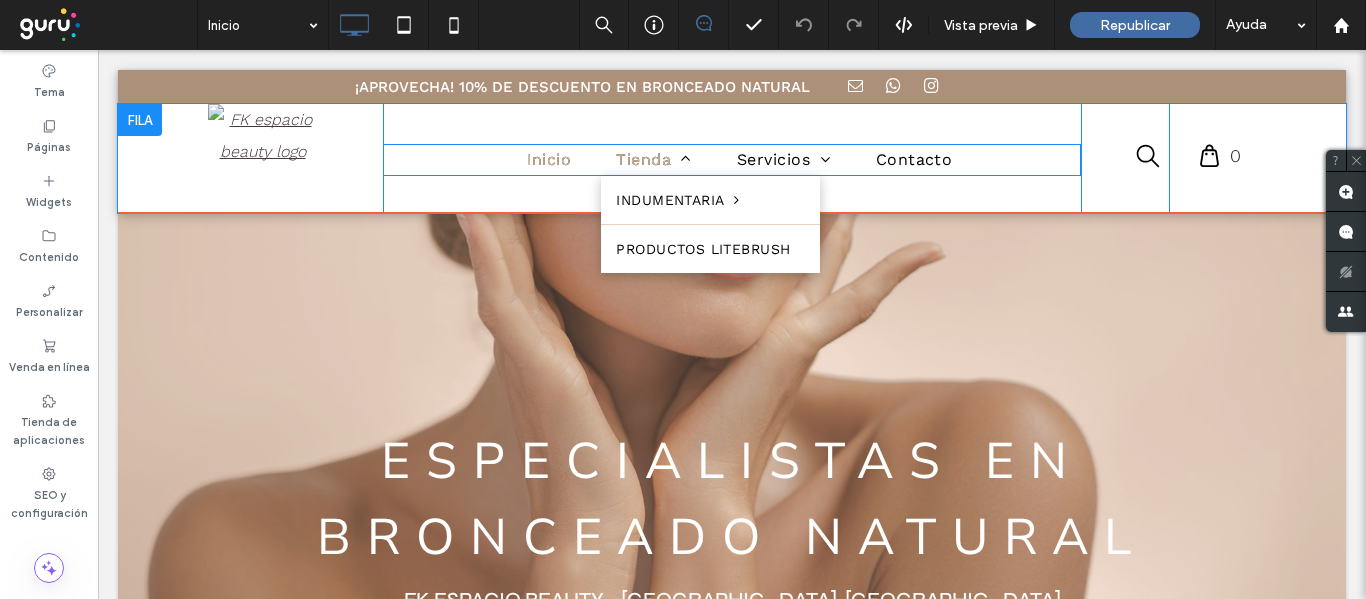 click on "Tienda" at bounding box center (653, 160) 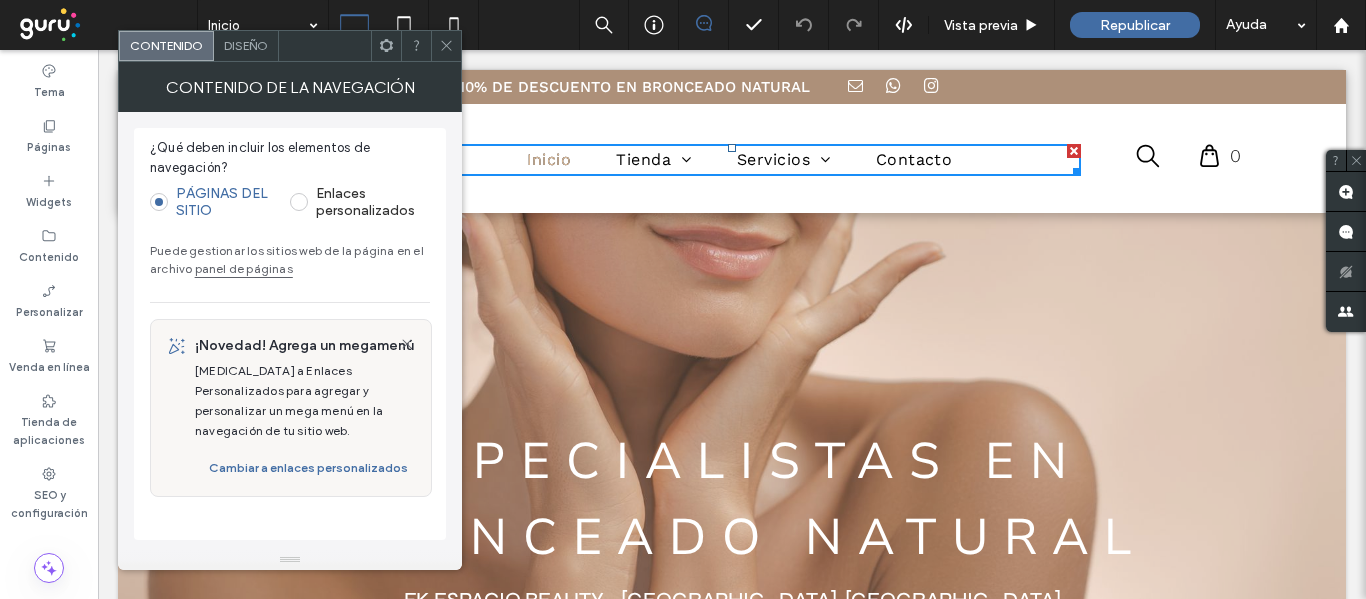 click on "panel de páginas" at bounding box center [244, 268] 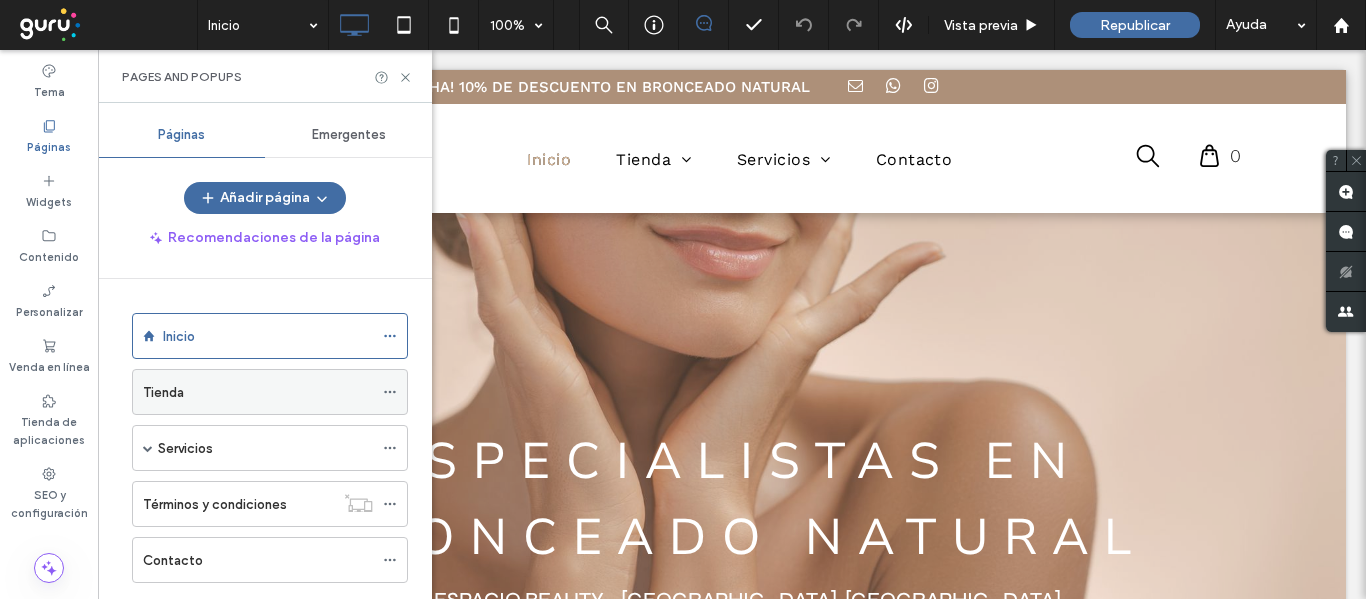 click 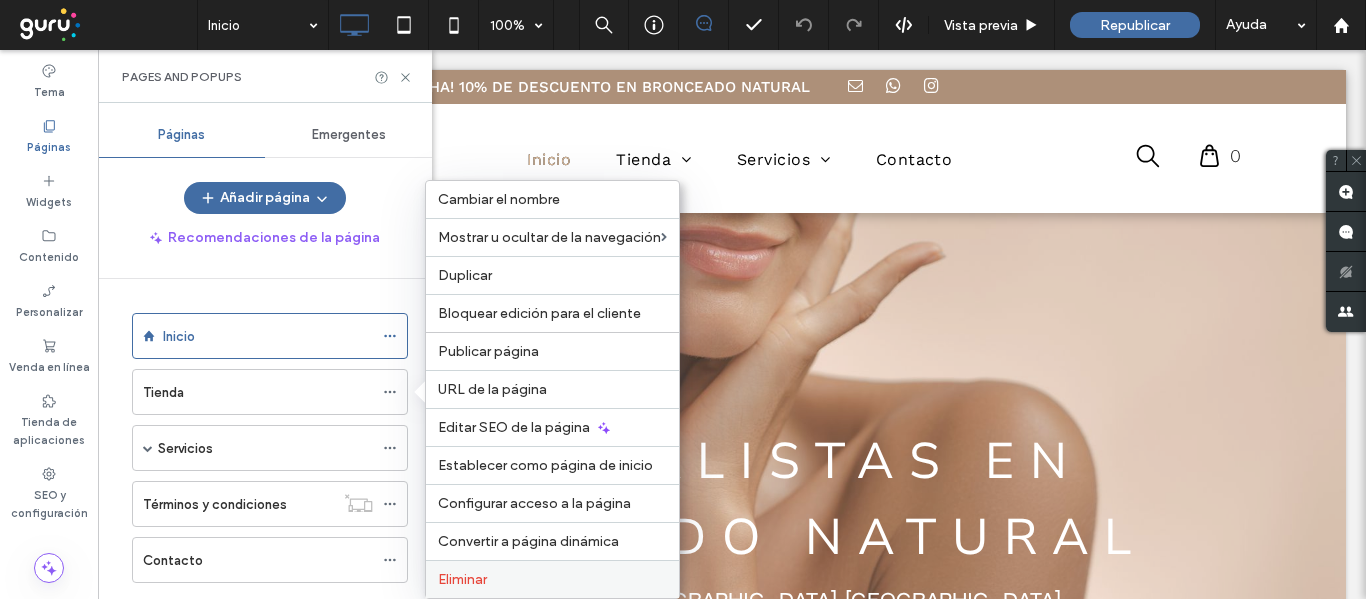 click on "Eliminar" at bounding box center [462, 579] 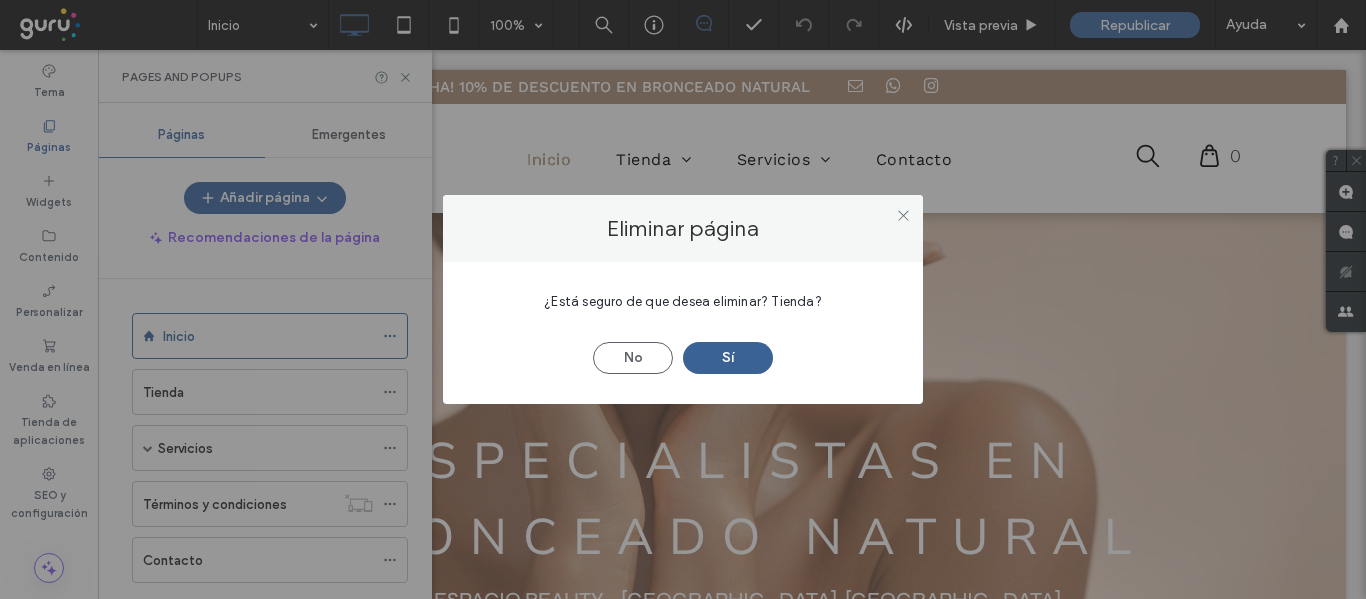 click on "Sí" at bounding box center (728, 358) 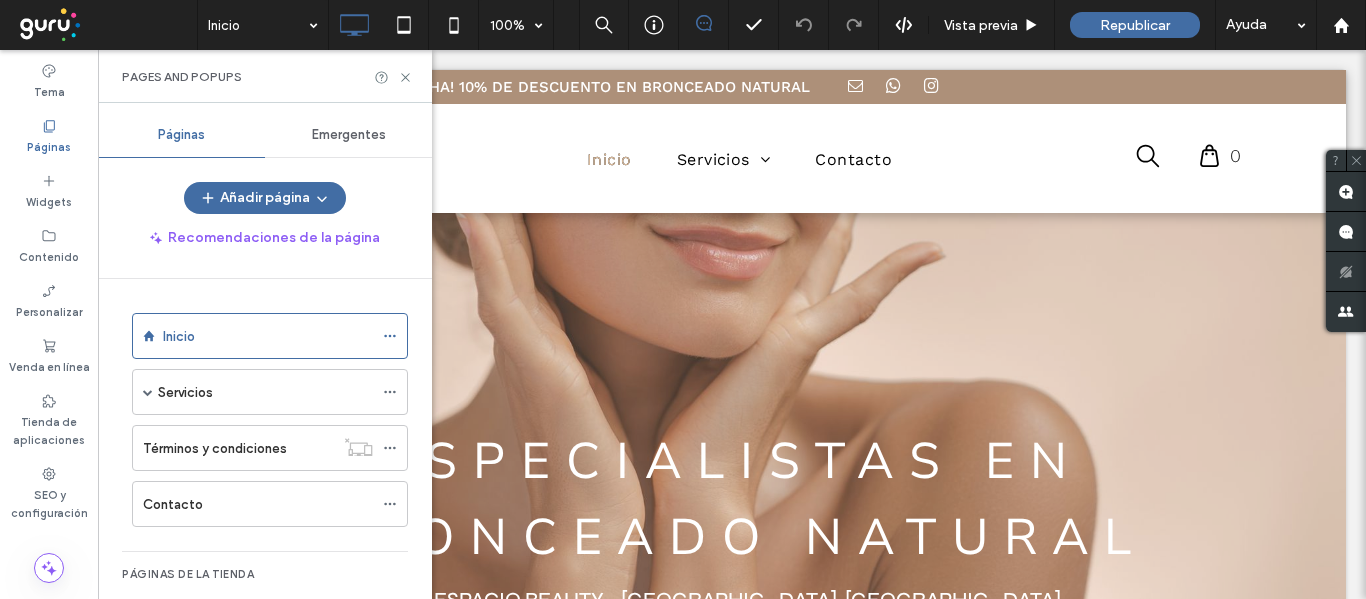 click on "Pages and Popups" at bounding box center [265, 76] 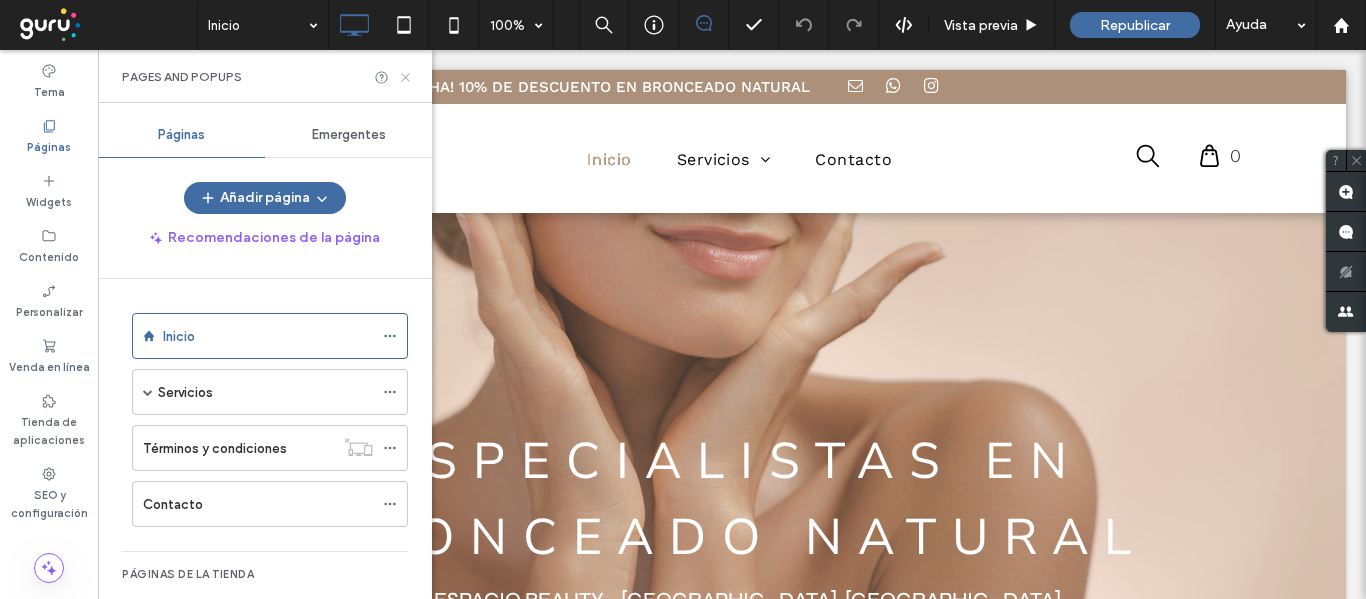 click 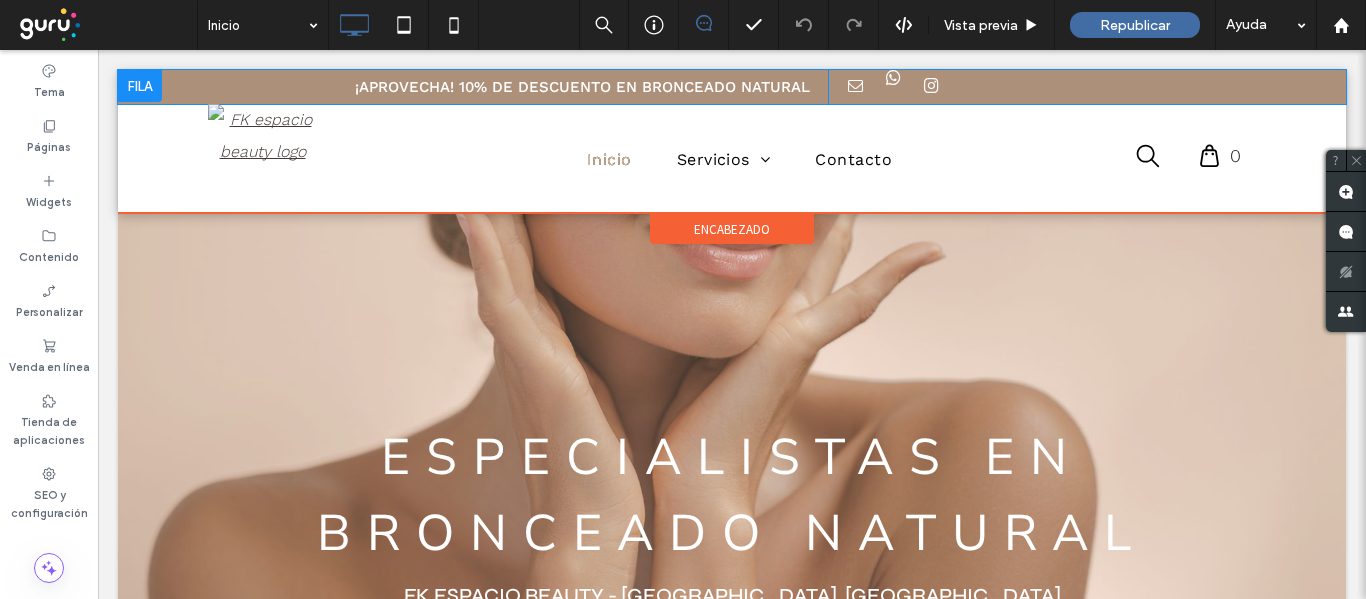 scroll, scrollTop: 0, scrollLeft: 0, axis: both 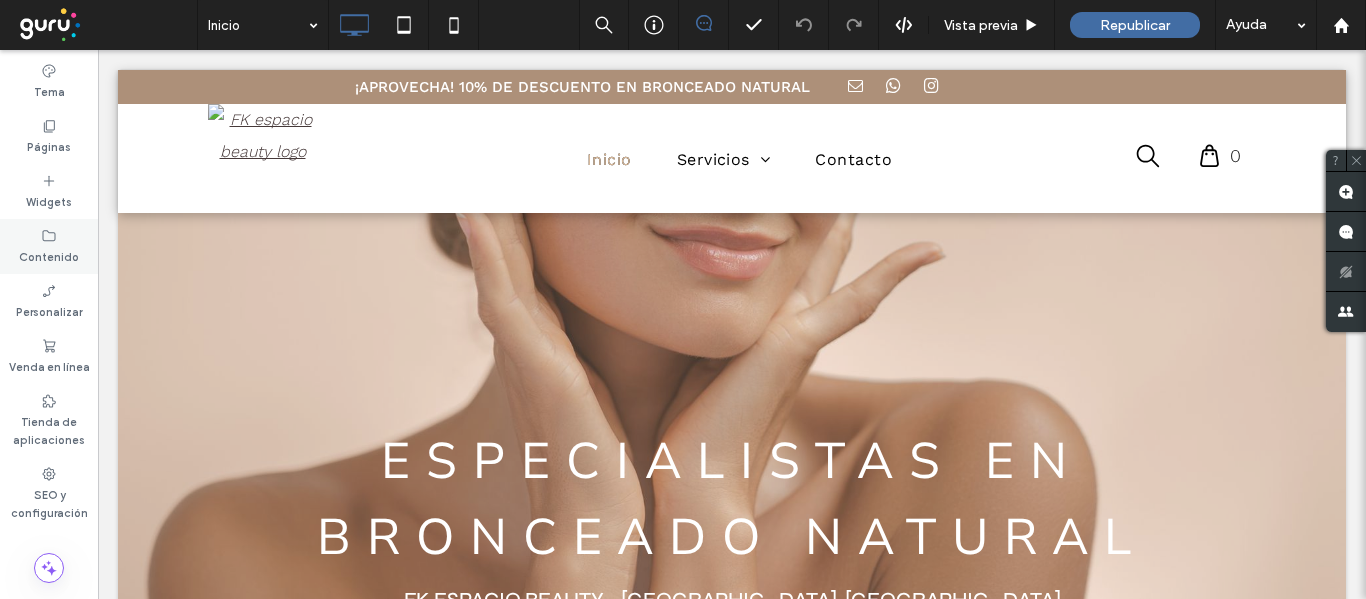 click on "Contenido" at bounding box center (49, 246) 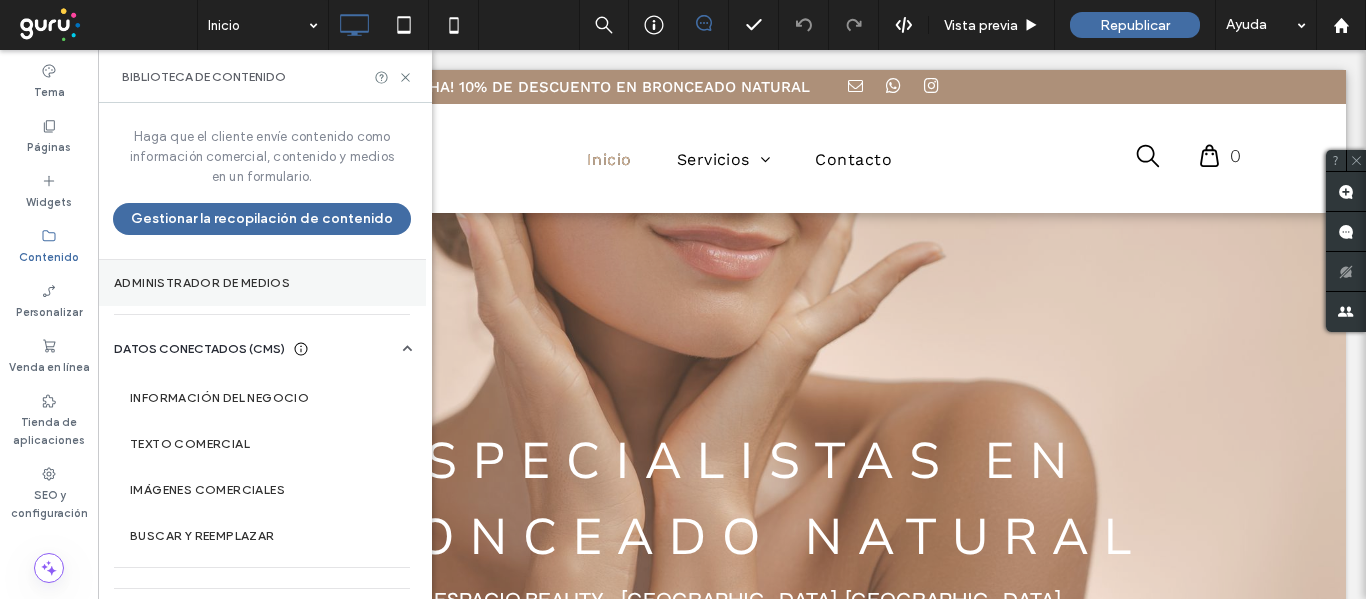 click on "Administrador de medios" at bounding box center [262, 283] 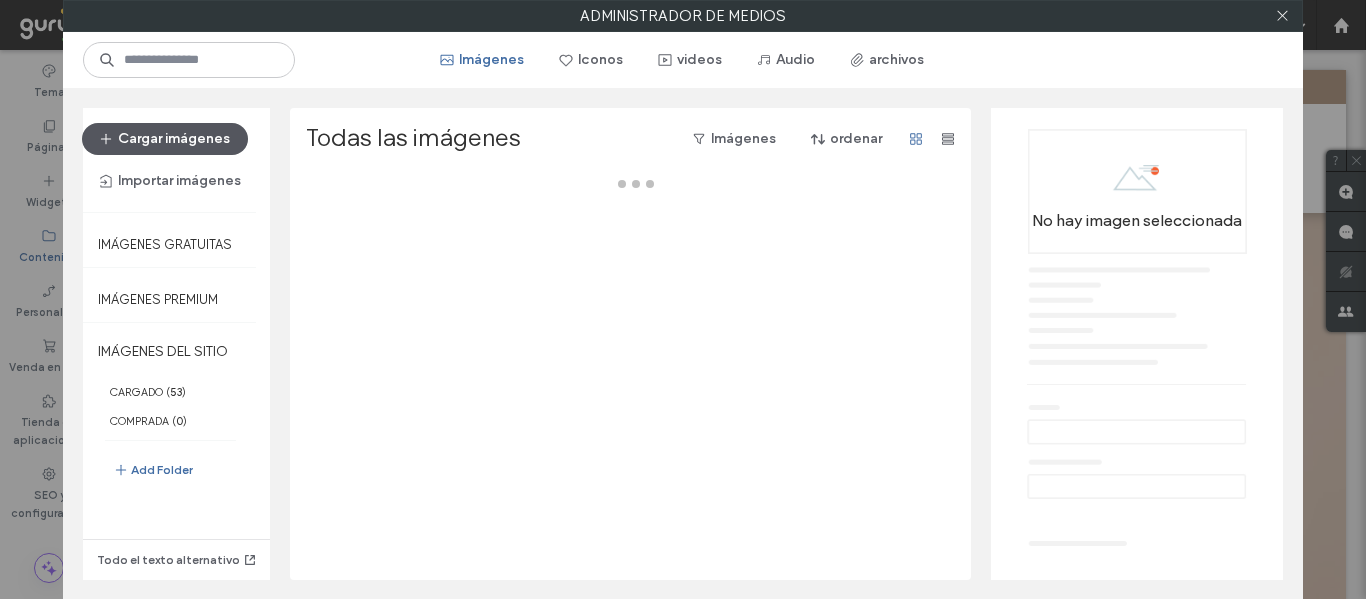 click on "Cargar imágenes" at bounding box center (165, 139) 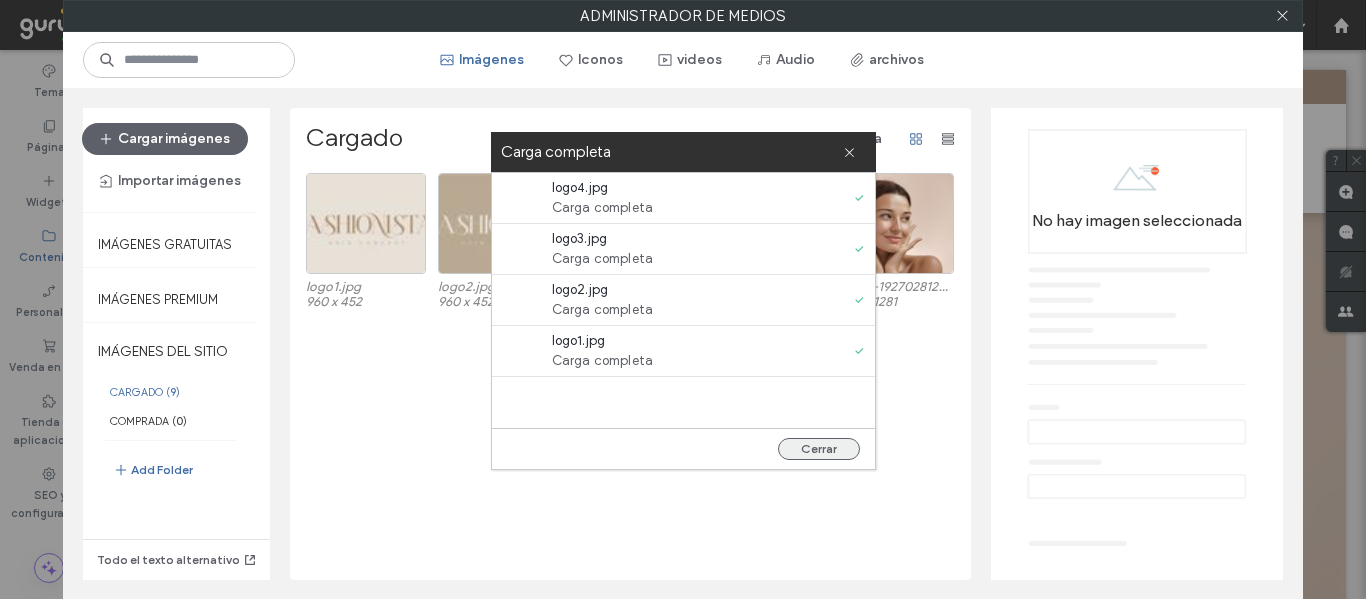 click on "Cerrar" at bounding box center (819, 449) 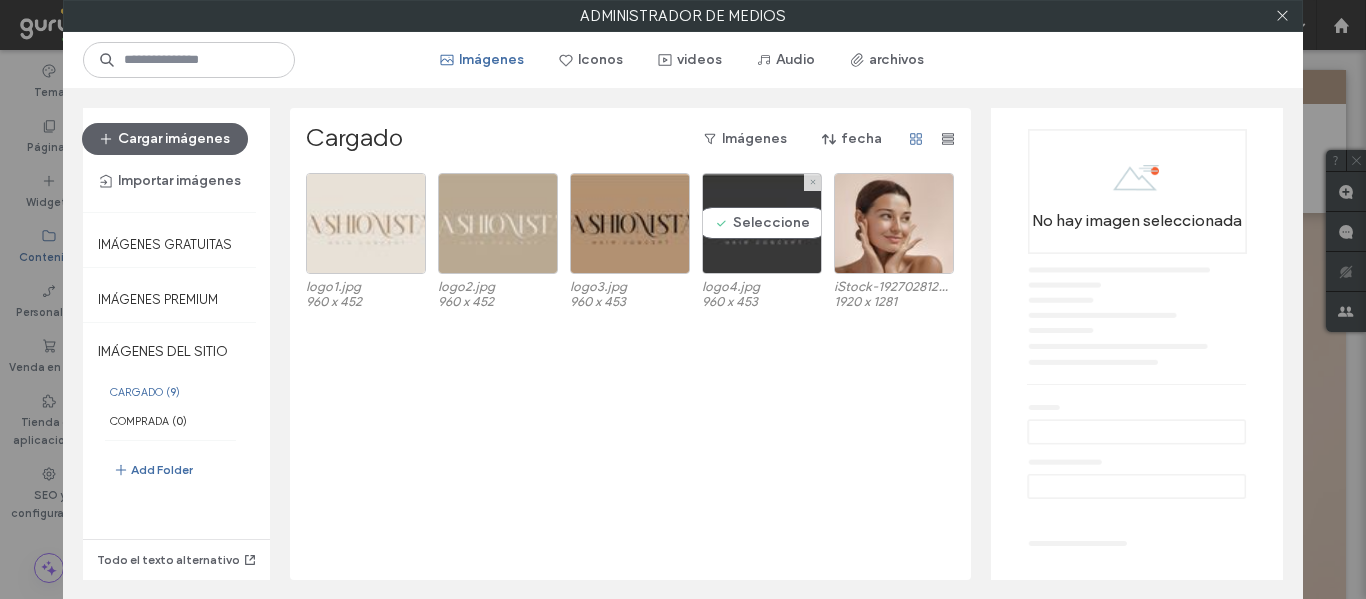click on "Seleccione" at bounding box center (762, 223) 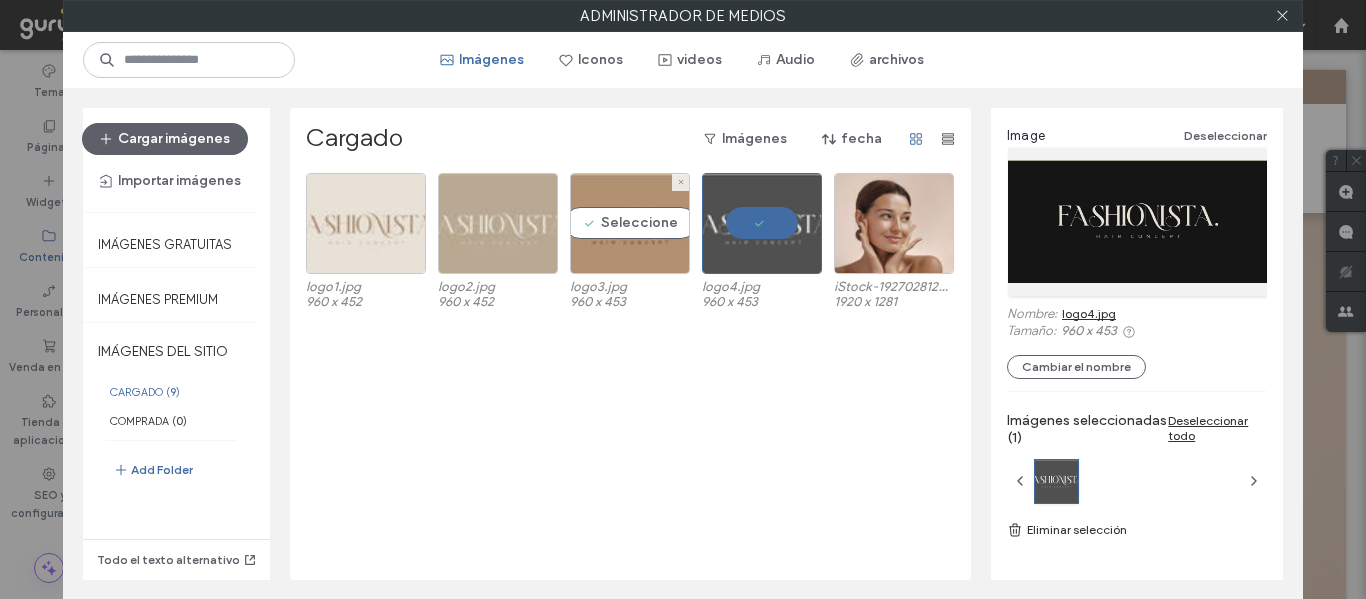 click on "Seleccione" at bounding box center (630, 223) 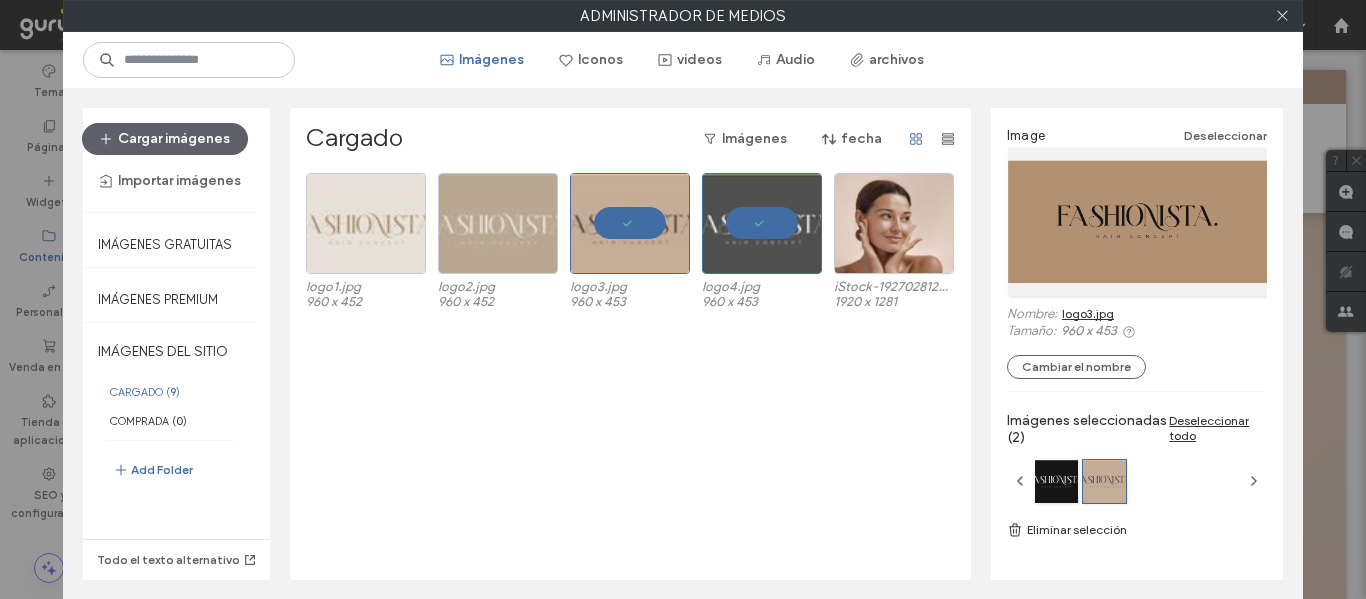 click on "logo1.jpg 960 x 452 logo2.jpg 960 x 452 logo3.jpg 960 x 453 logo4.jpg 960 x 453 iStock-1927028123.jpeg 1920 x 1281" at bounding box center (636, 376) 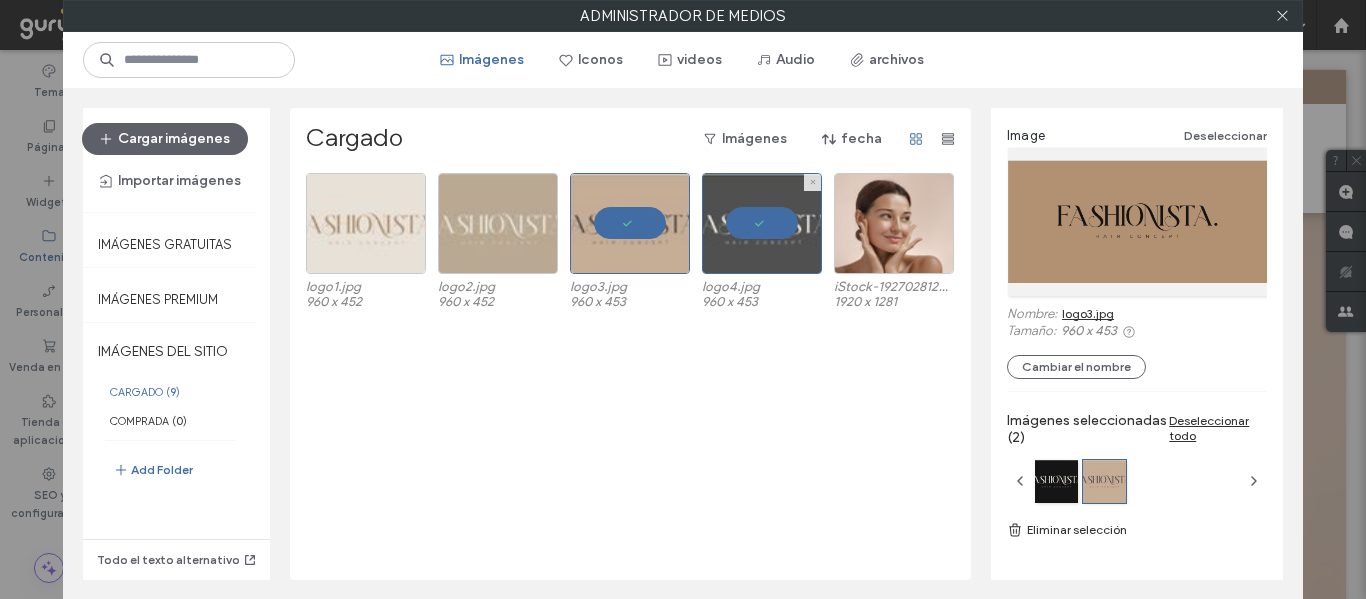 click at bounding box center (762, 223) 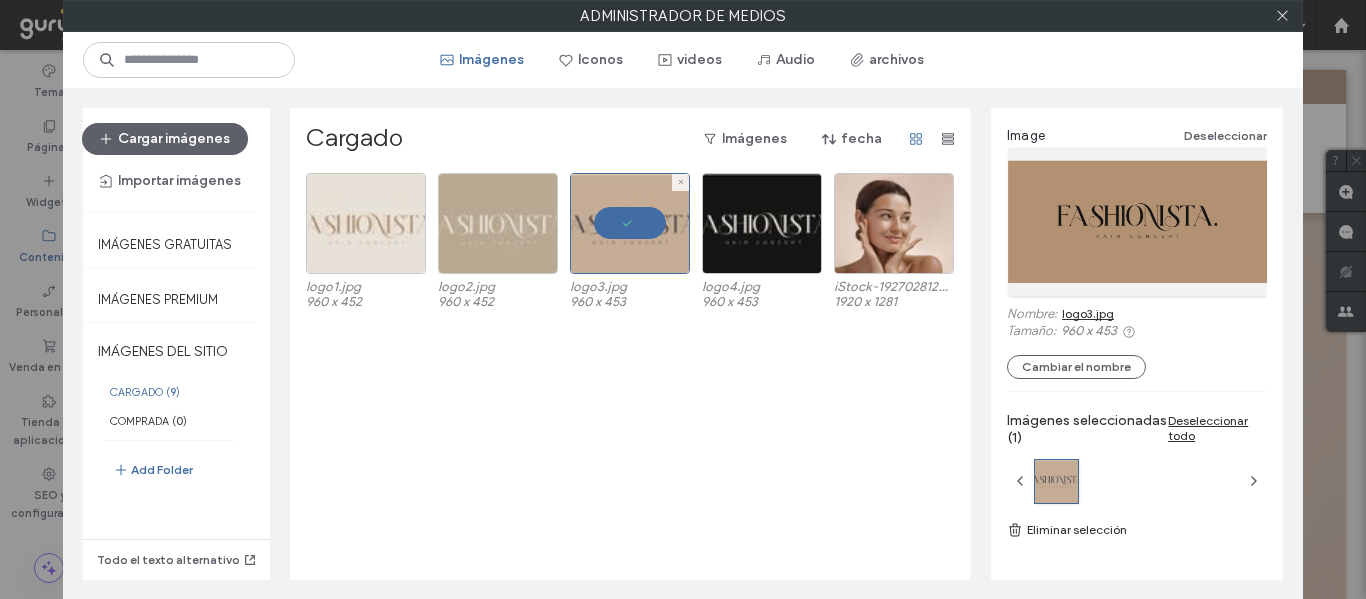 click at bounding box center (630, 223) 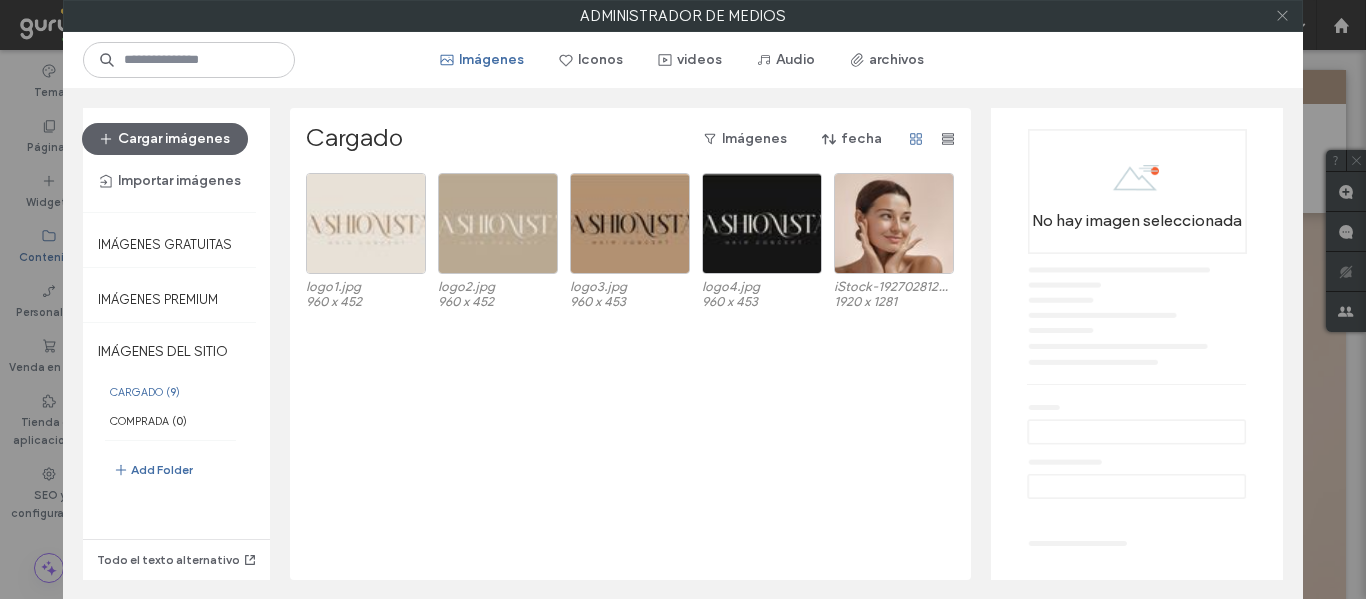 click 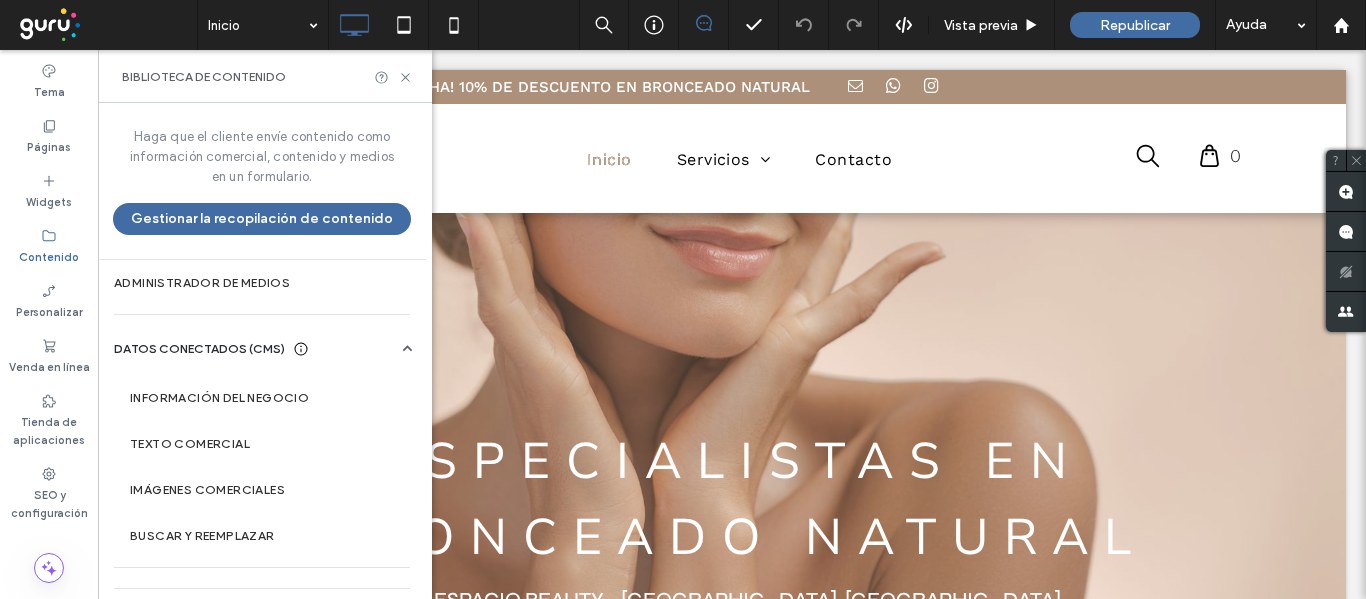click on "Biblioteca de contenido" at bounding box center [265, 77] 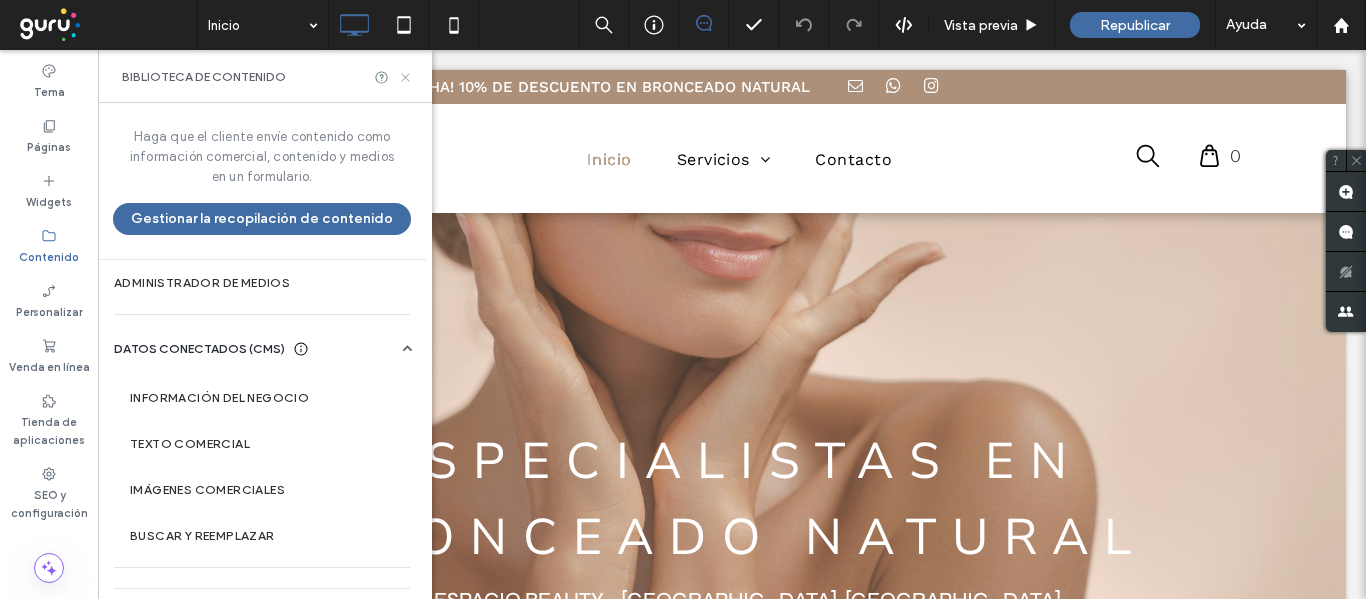 click 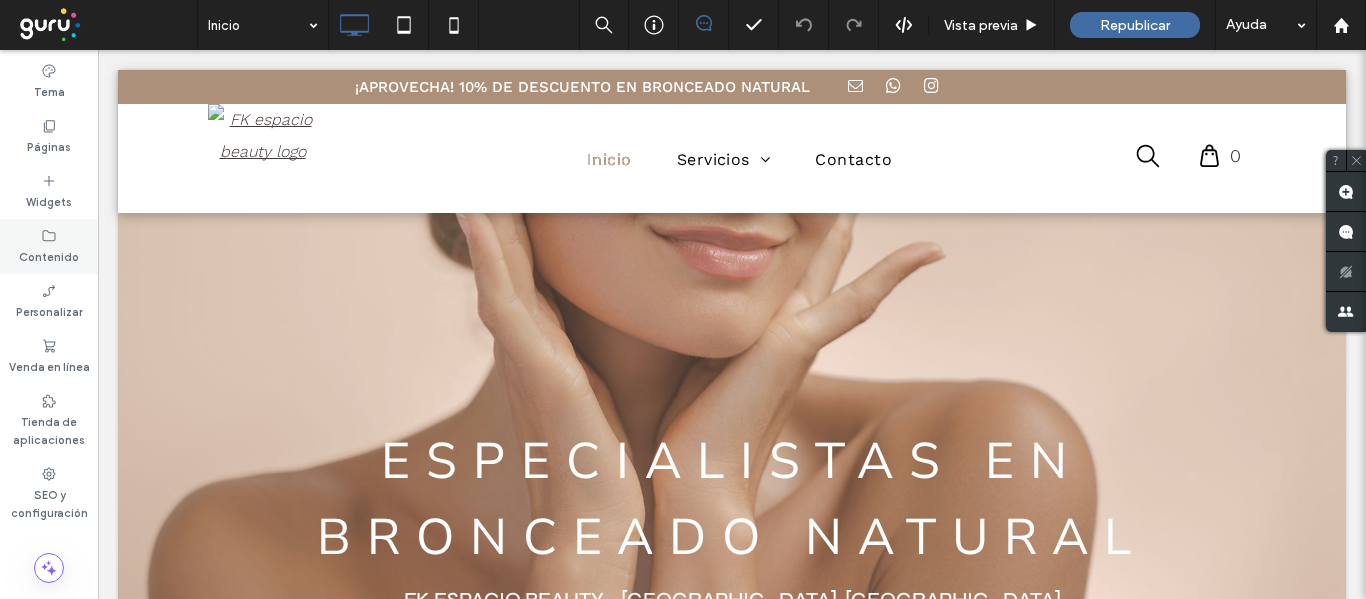 click on "Contenido" at bounding box center [49, 255] 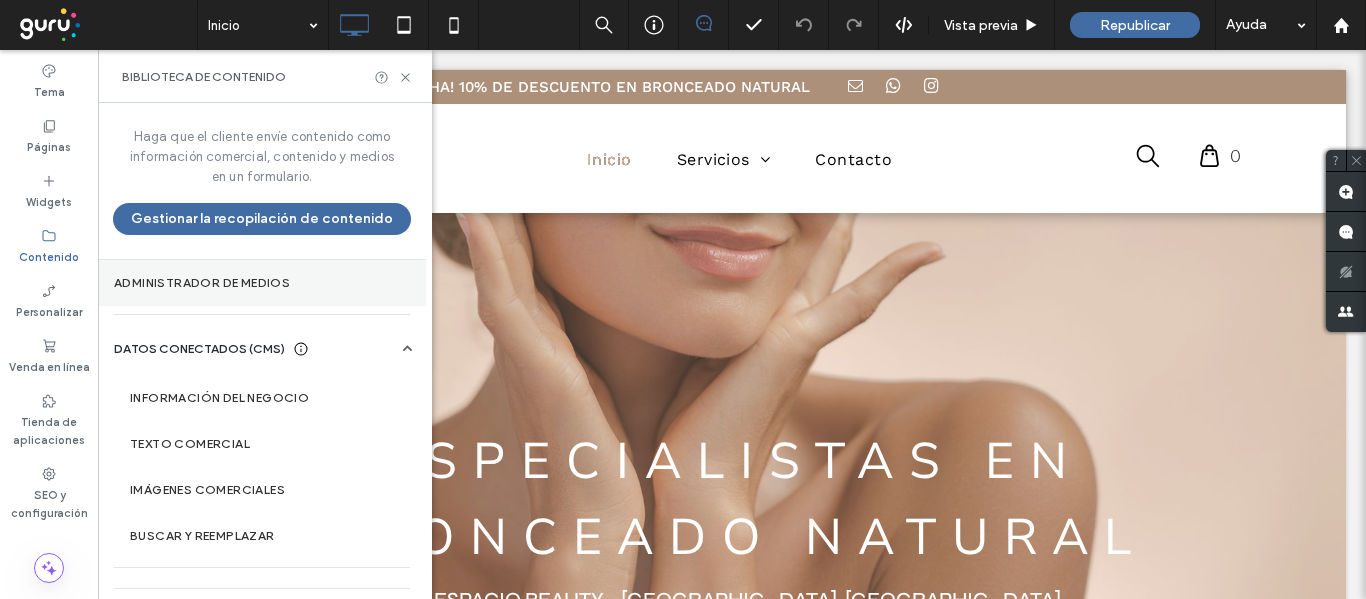 click on "Administrador de medios" at bounding box center [262, 283] 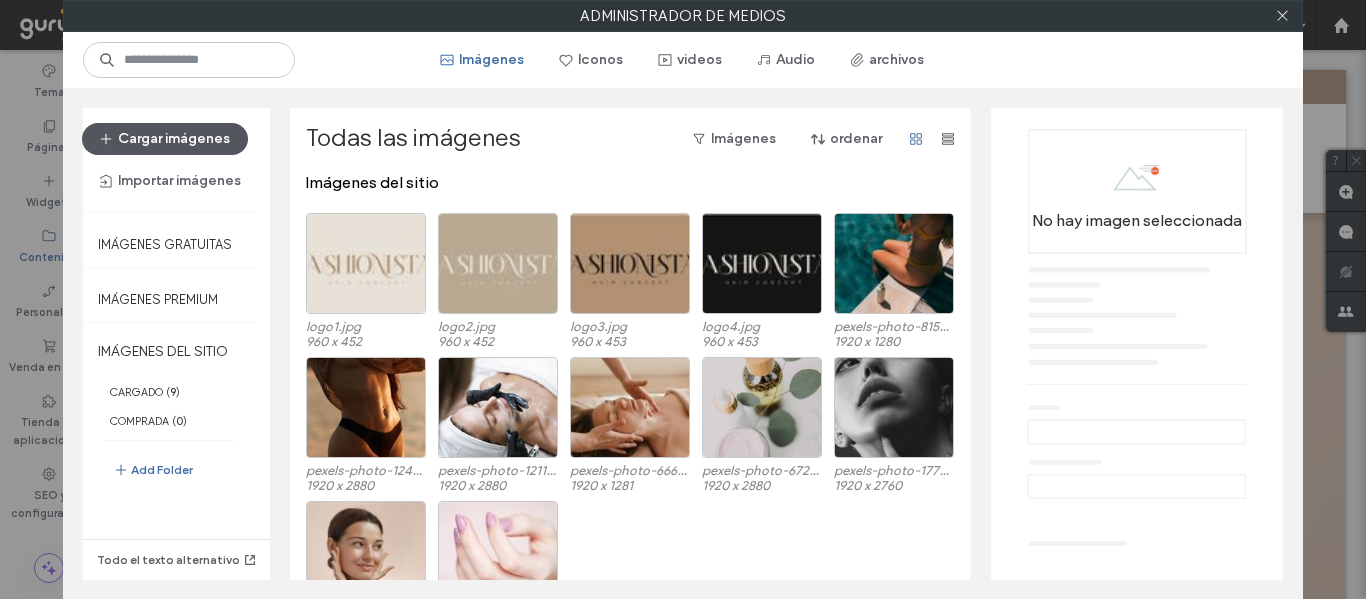 click on "Cargar imágenes" at bounding box center [165, 139] 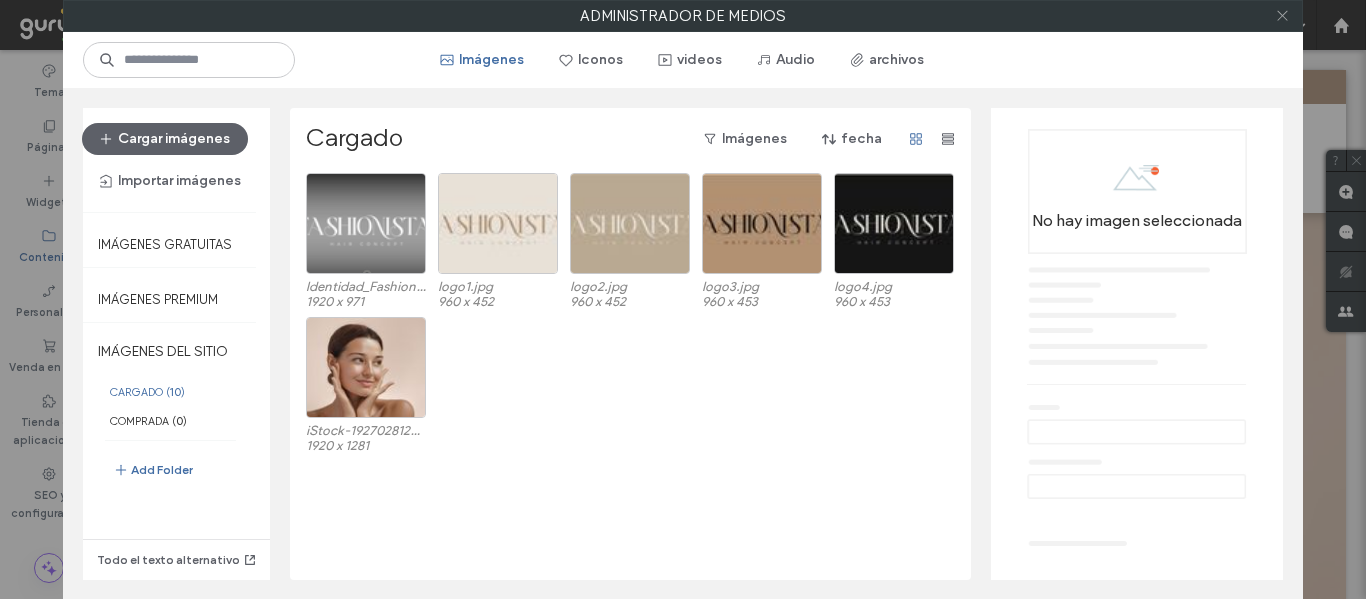 click 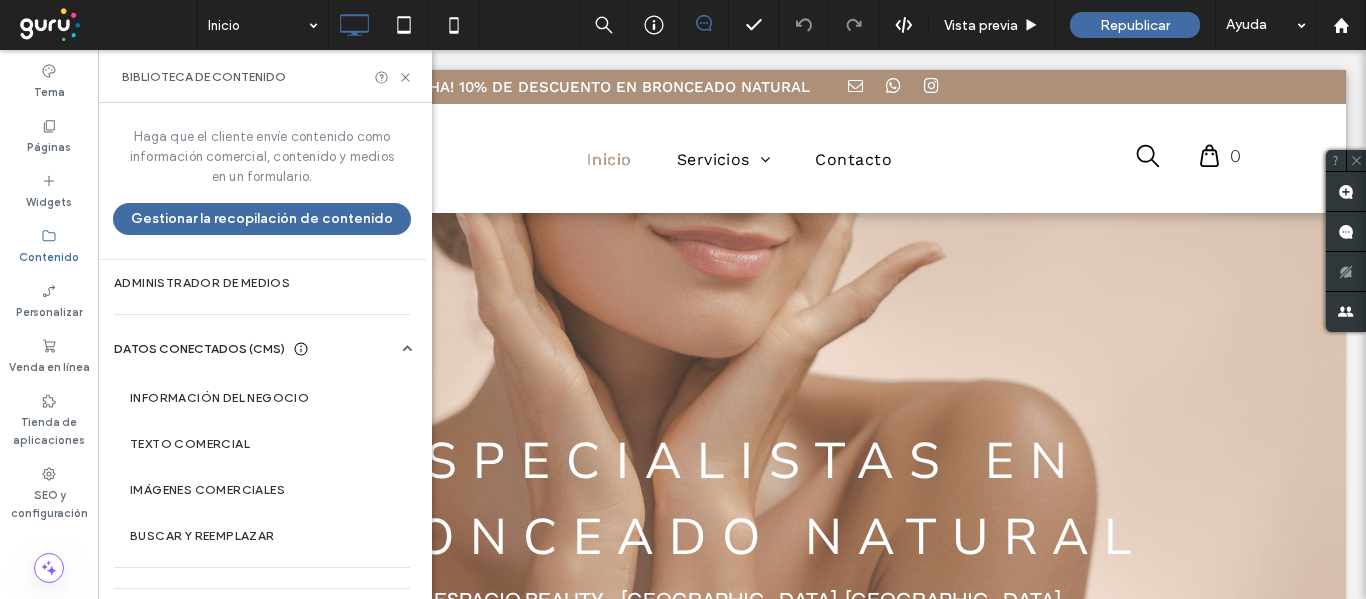 click on "Biblioteca de contenido" at bounding box center [265, 76] 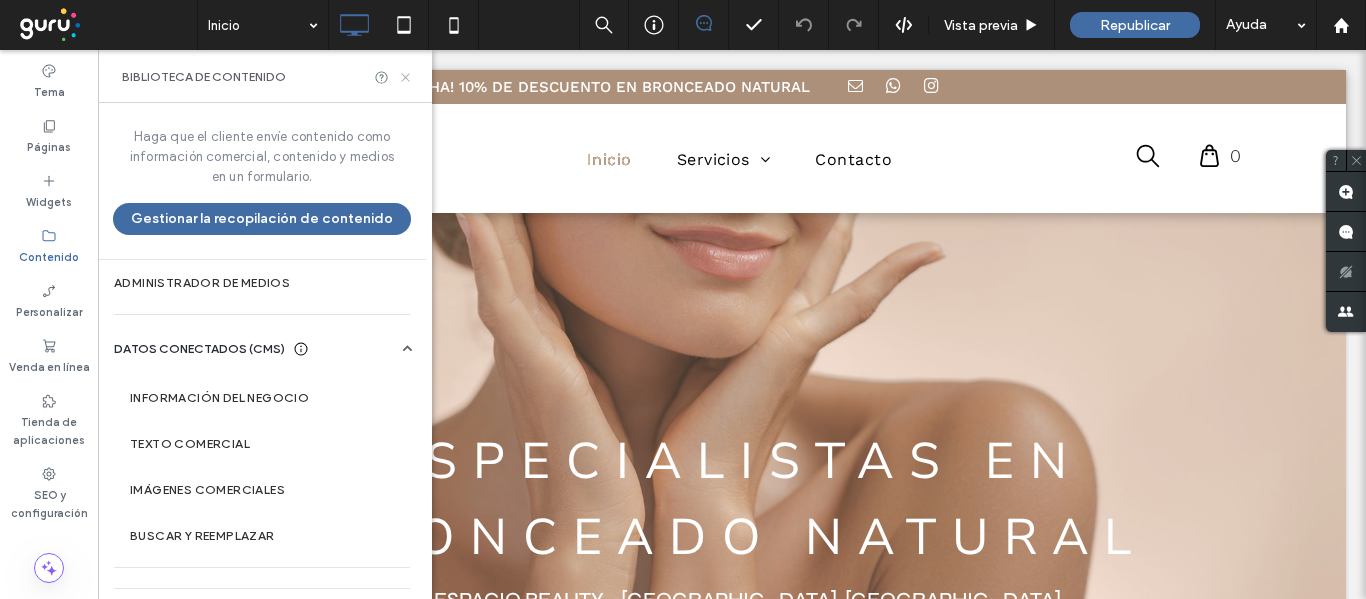 click 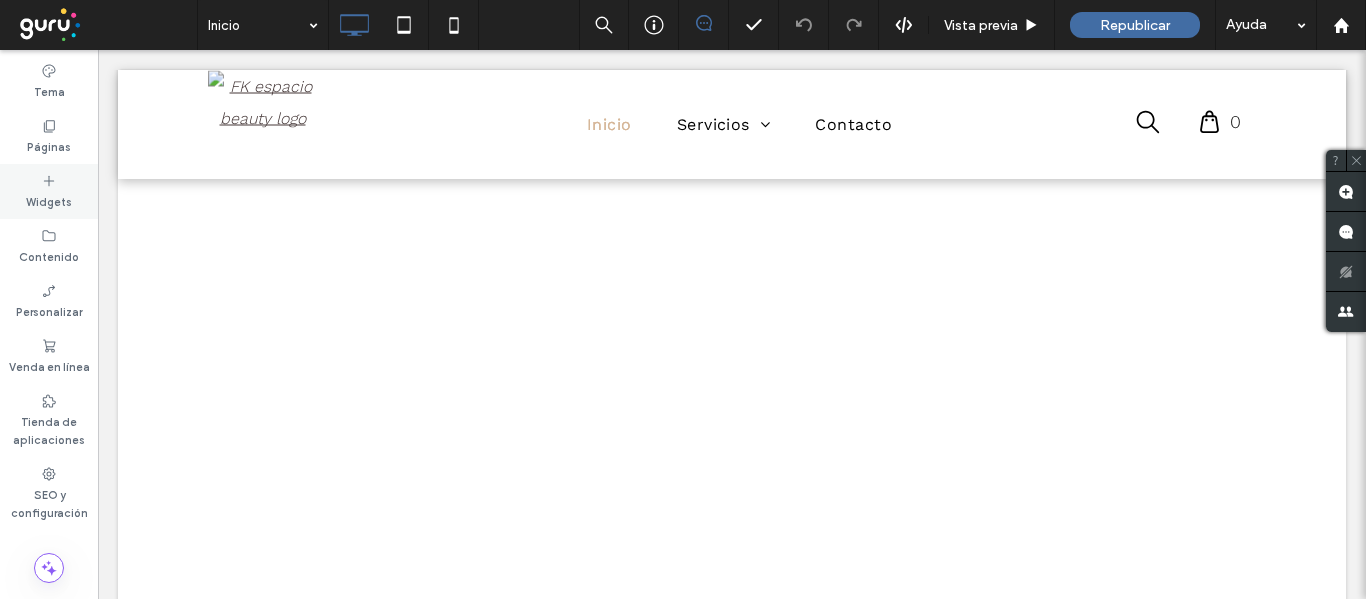 scroll, scrollTop: 5400, scrollLeft: 0, axis: vertical 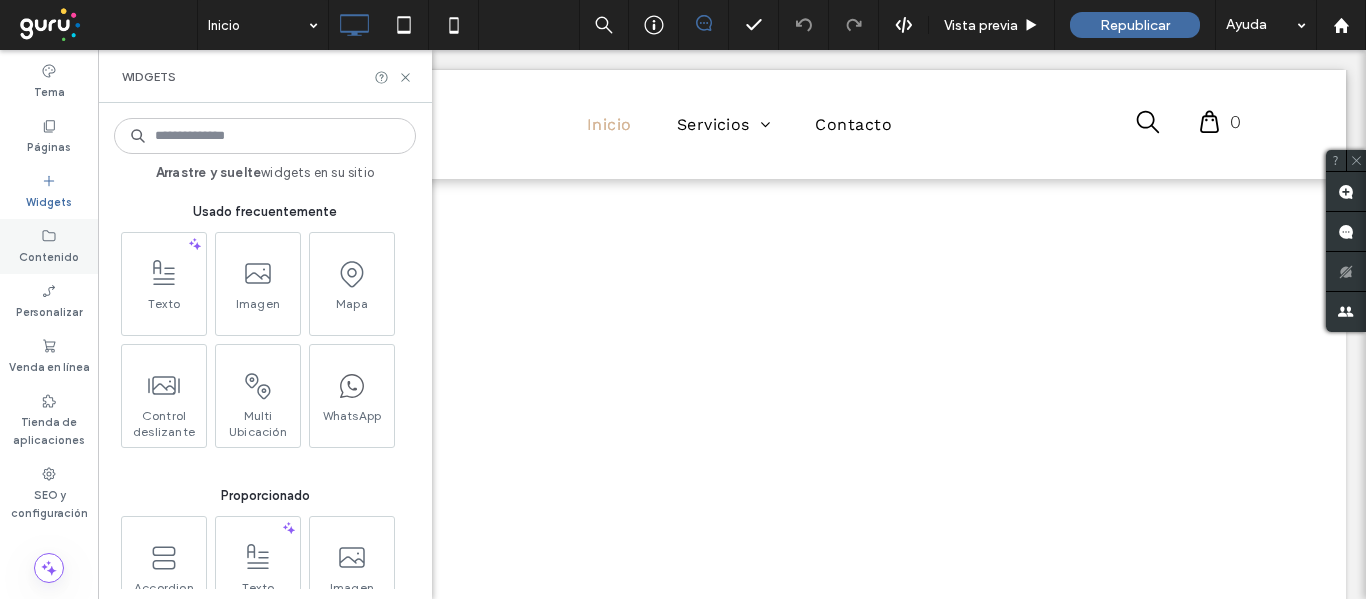 click 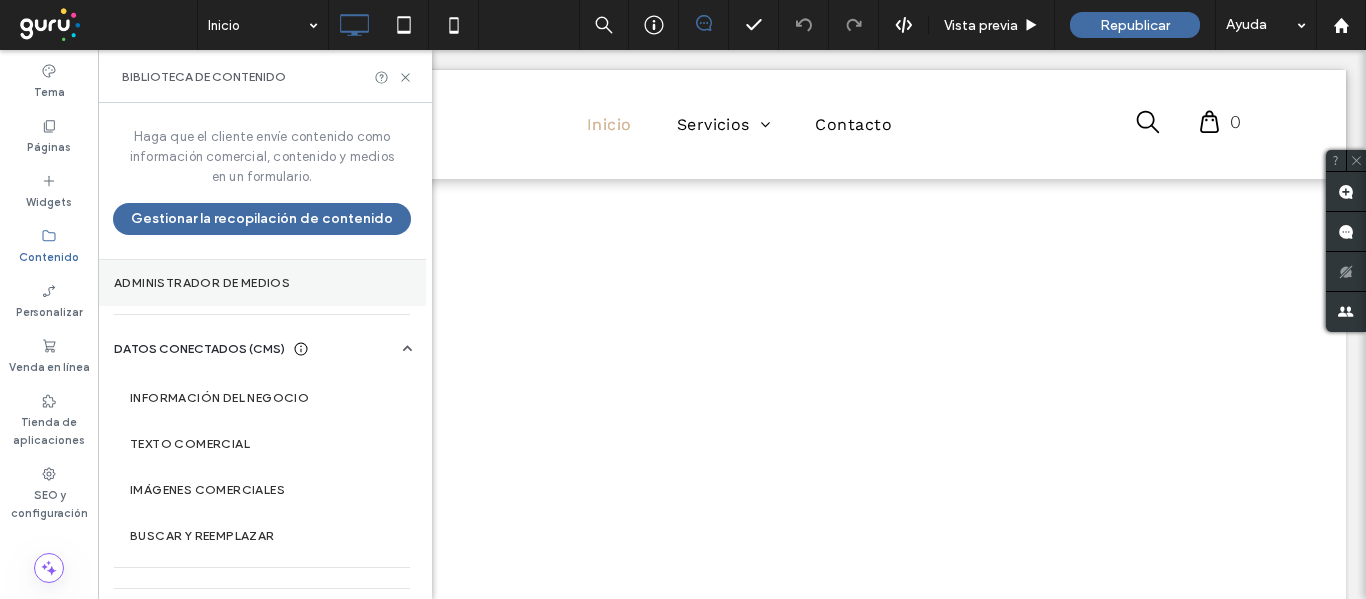 click on "Administrador de medios" at bounding box center [262, 283] 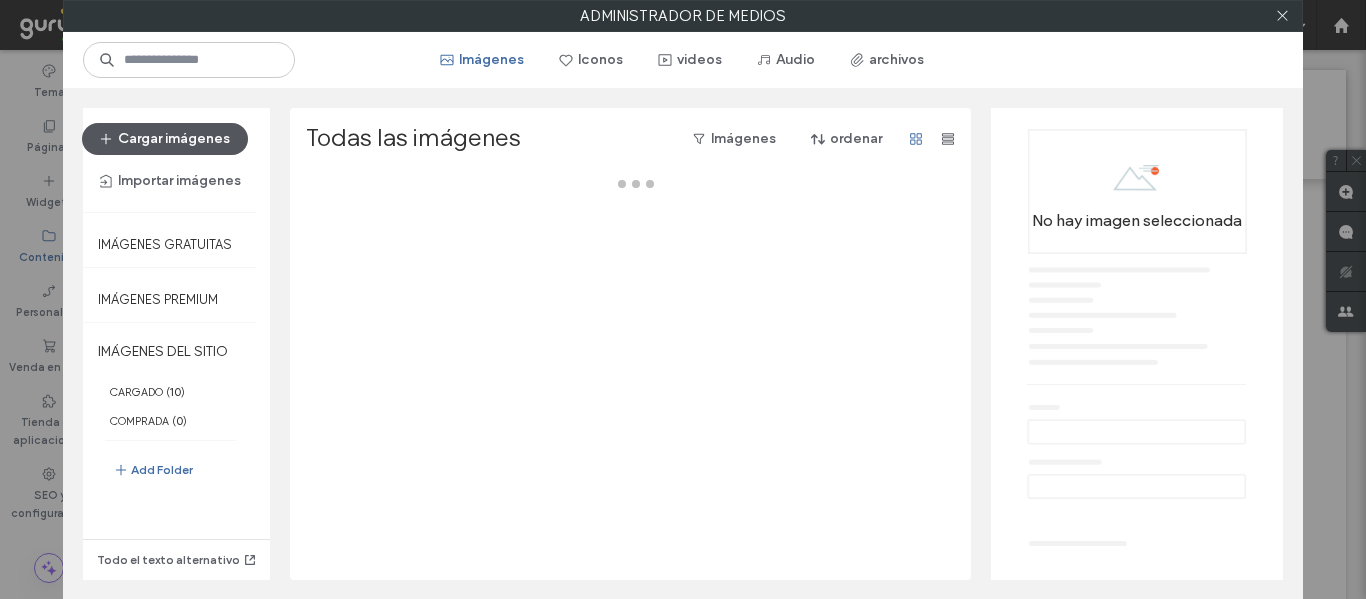 click on "Cargar imágenes" at bounding box center (165, 139) 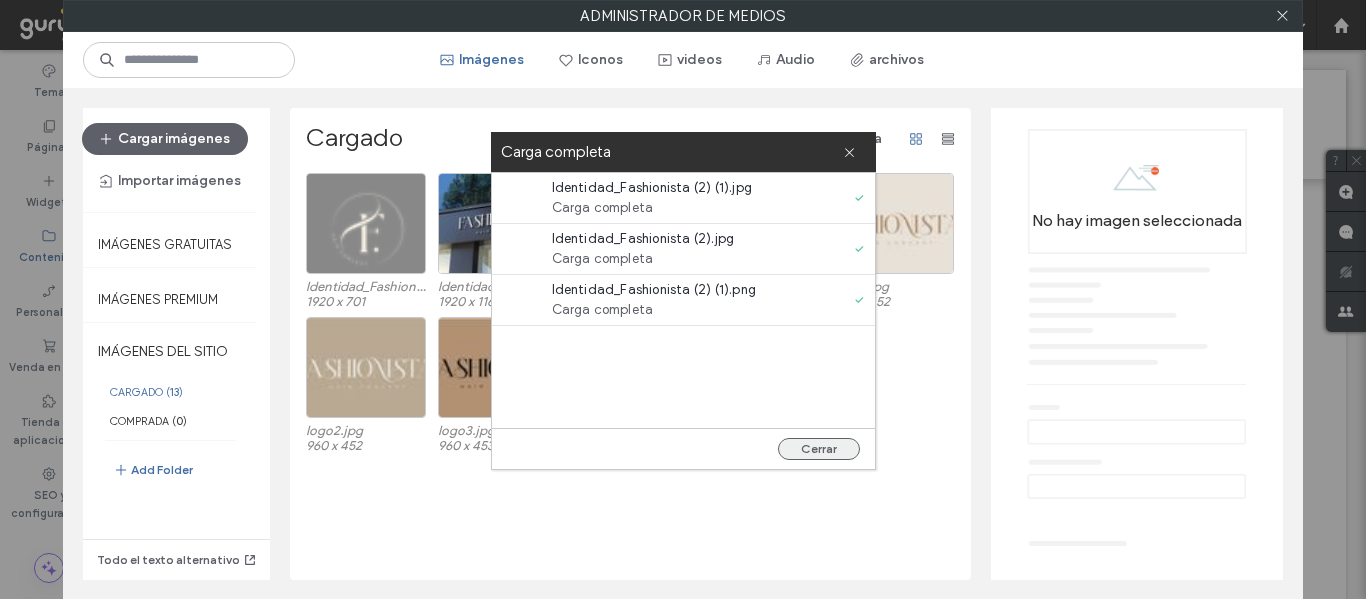 click on "Cerrar" at bounding box center [819, 449] 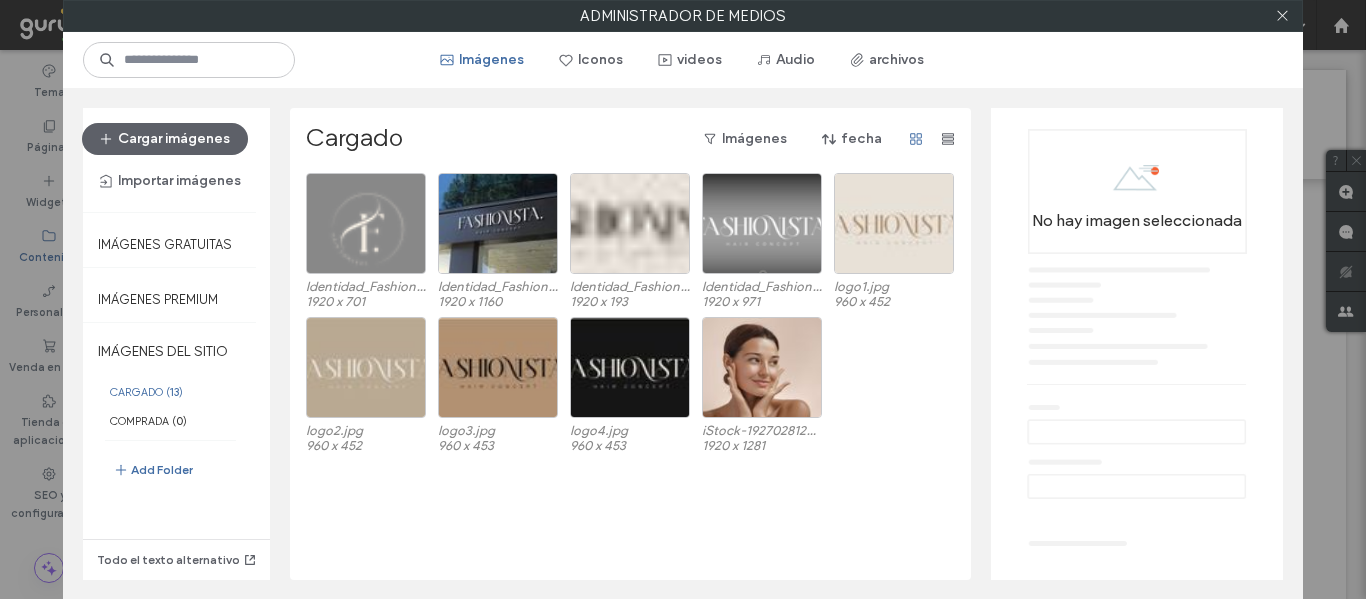 click at bounding box center (1282, 16) 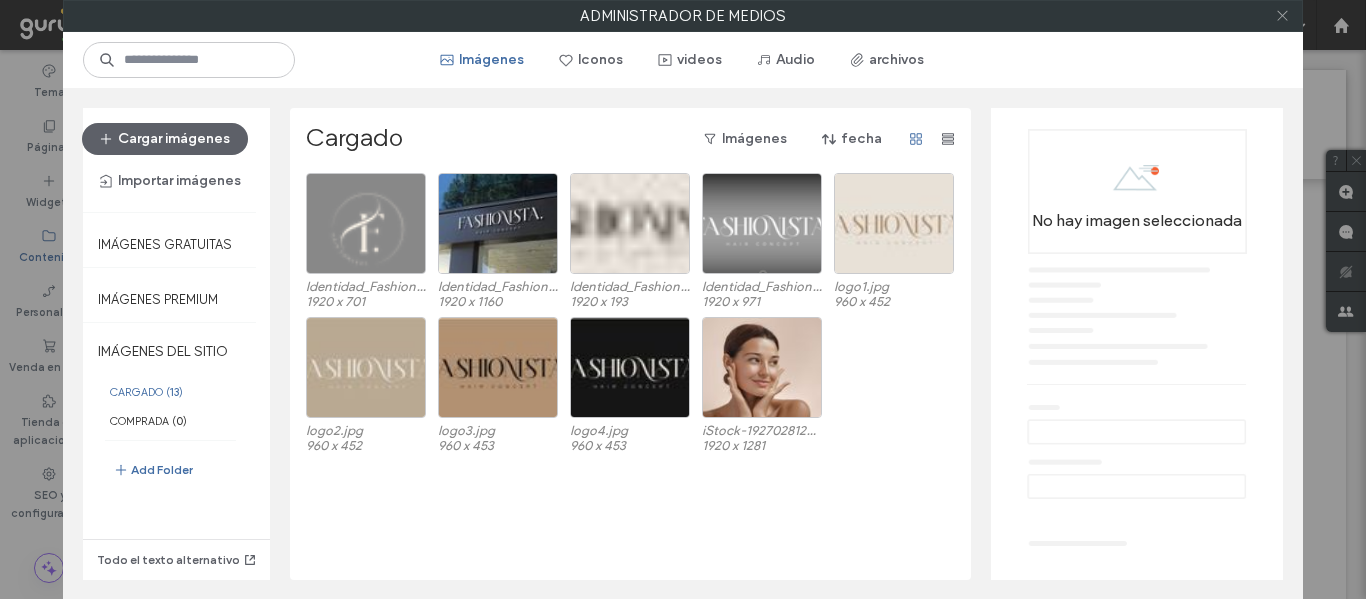 click 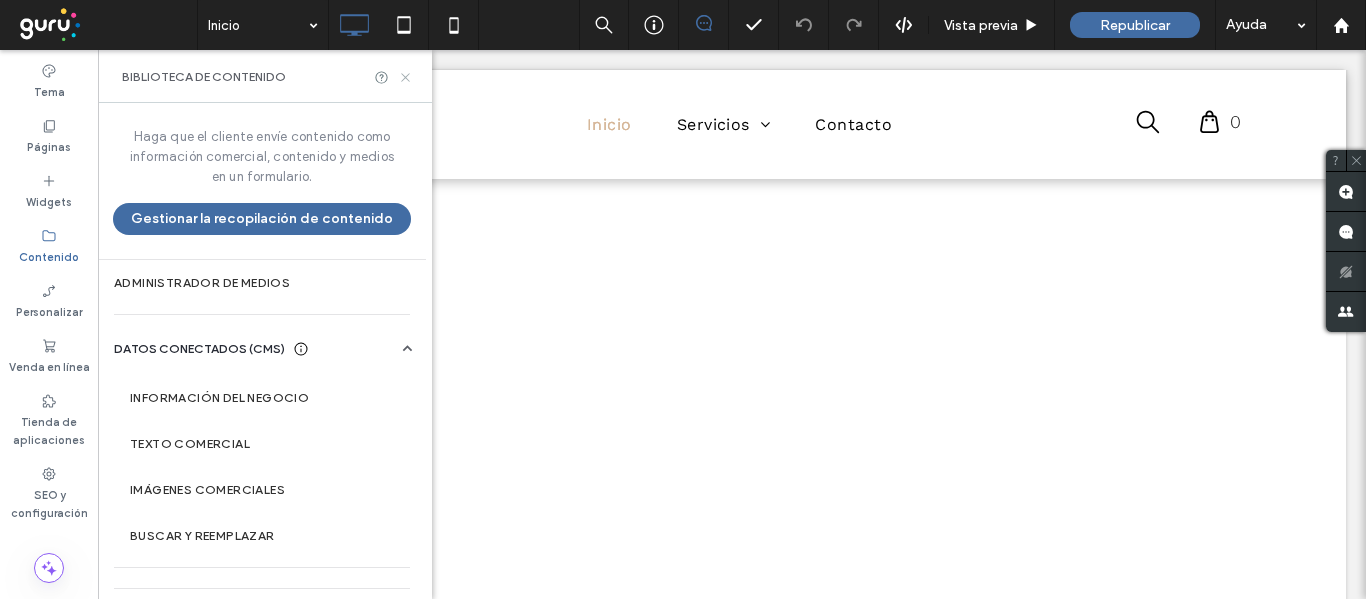 click 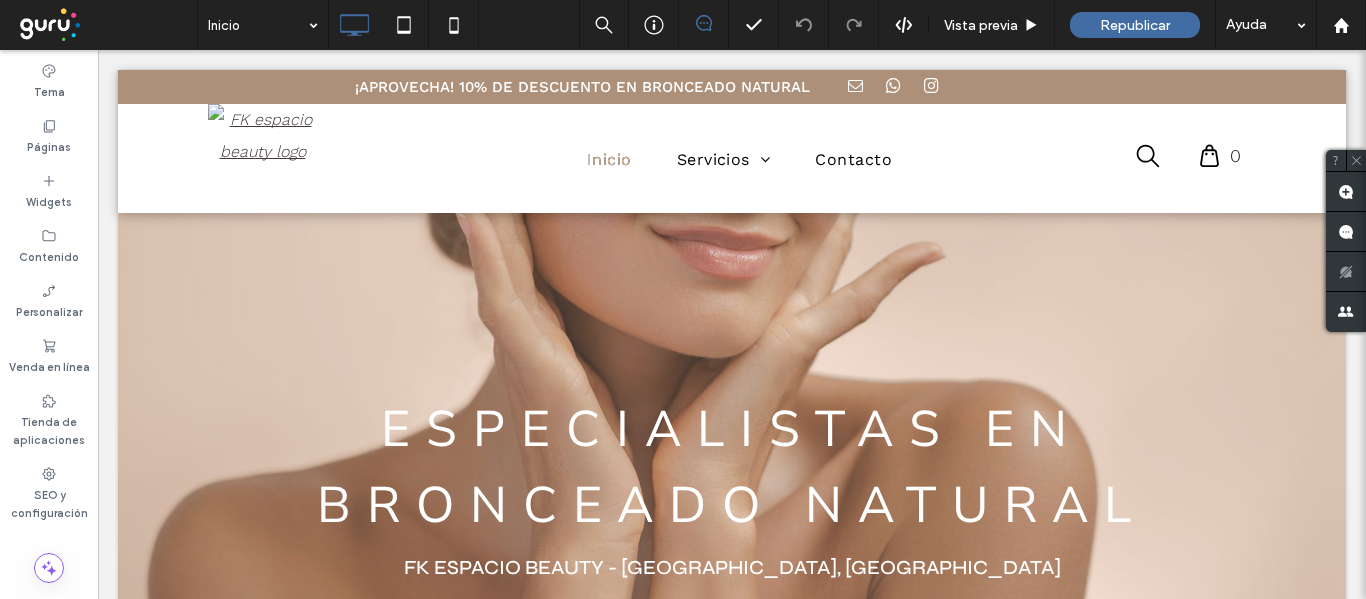 scroll, scrollTop: 0, scrollLeft: 0, axis: both 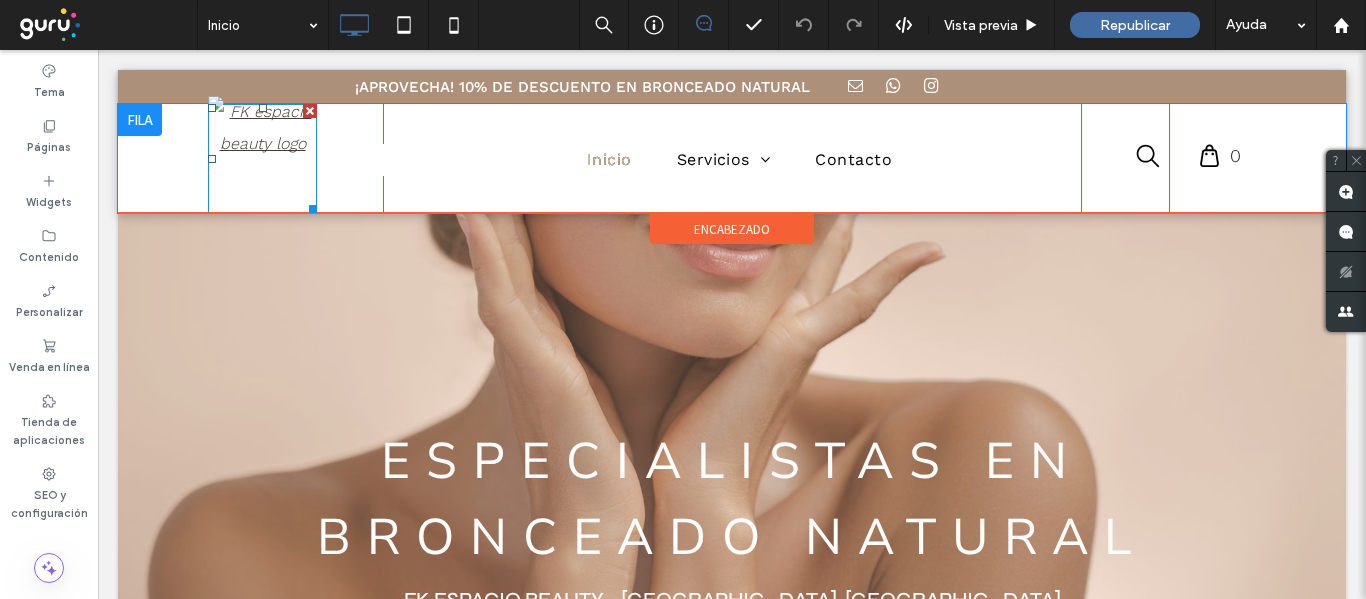 click at bounding box center [262, 150] 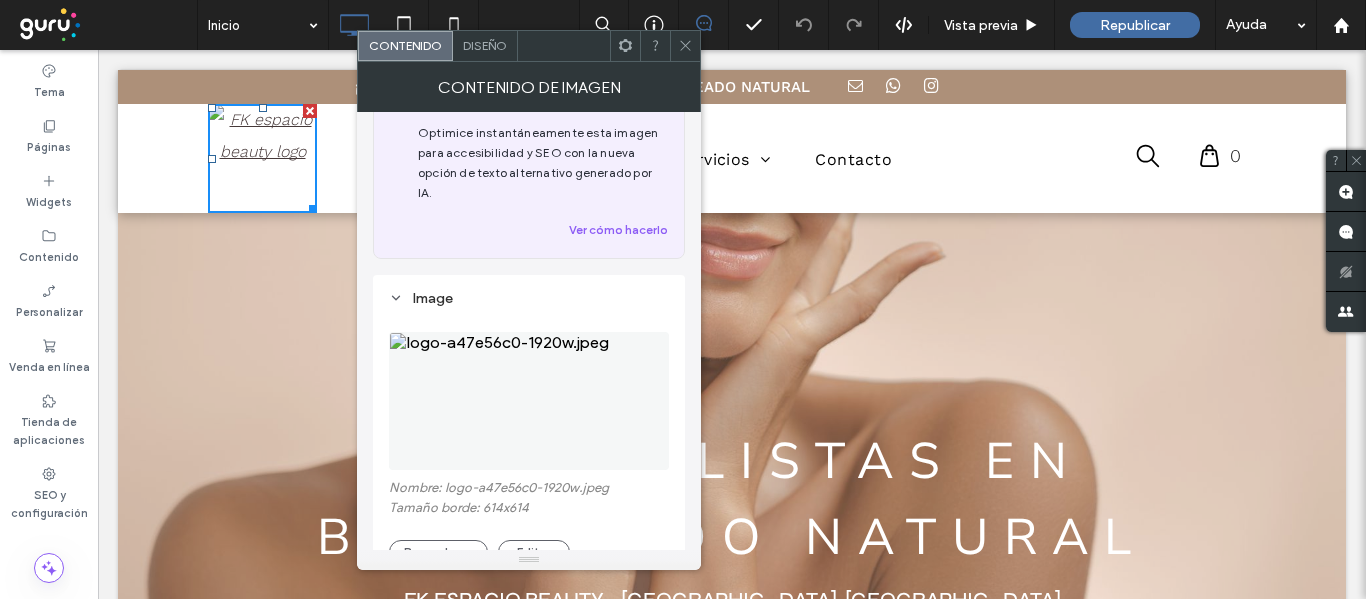scroll, scrollTop: 200, scrollLeft: 0, axis: vertical 